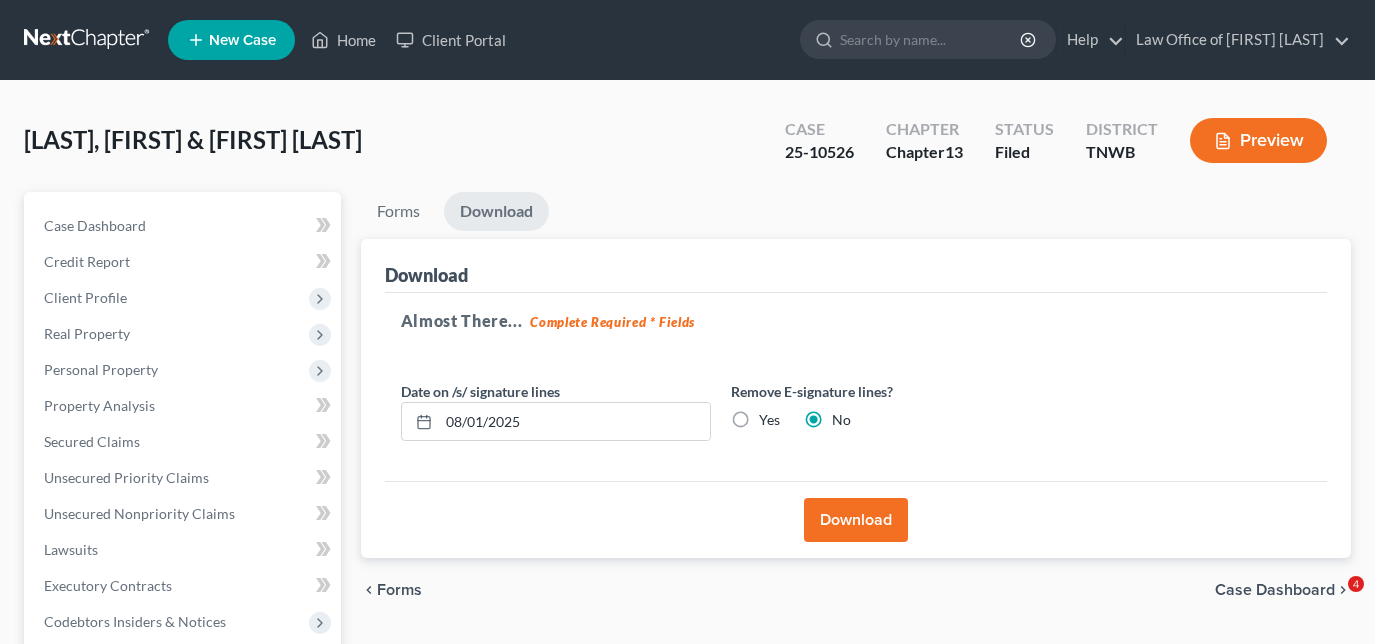 scroll, scrollTop: 220, scrollLeft: 0, axis: vertical 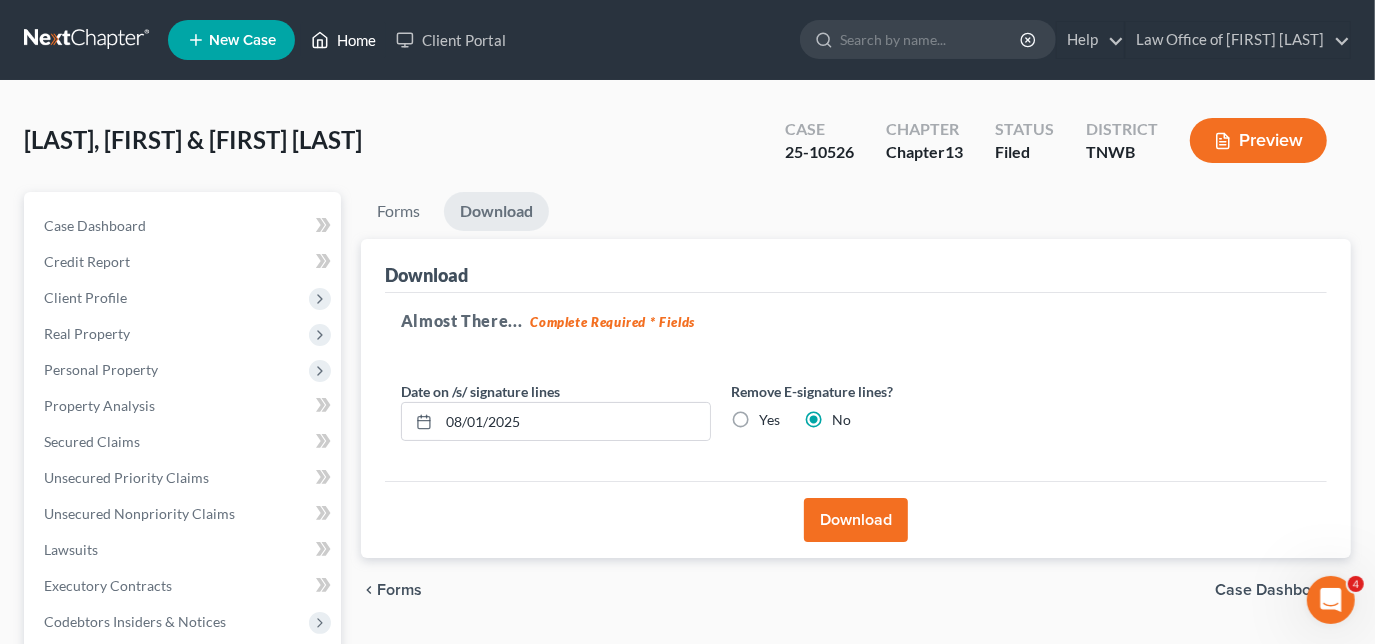 click on "Home" at bounding box center [343, 40] 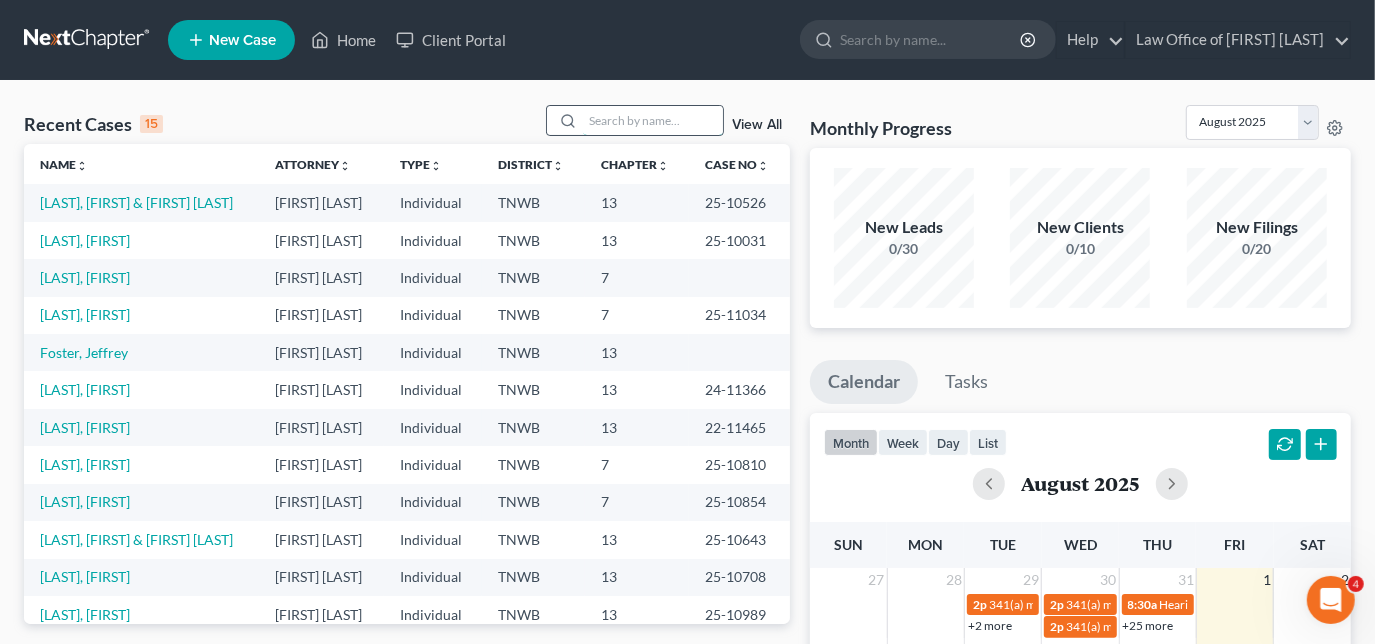 click at bounding box center [653, 120] 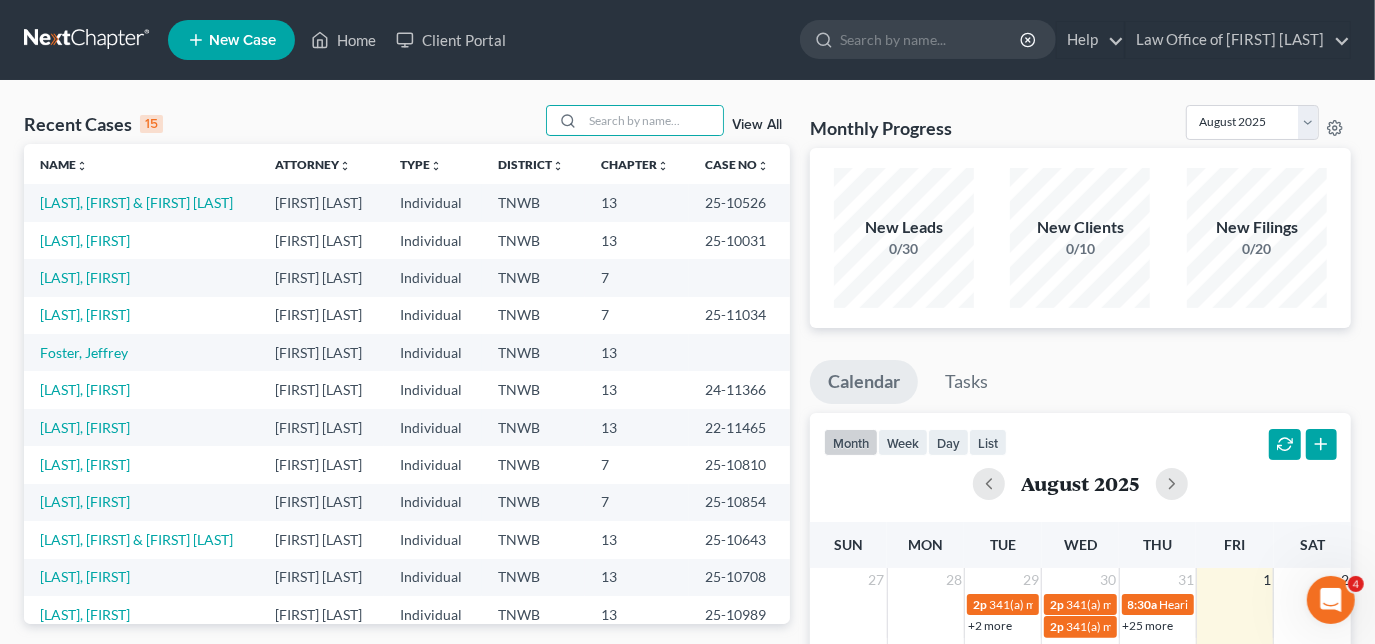 click on "New Case" at bounding box center [242, 40] 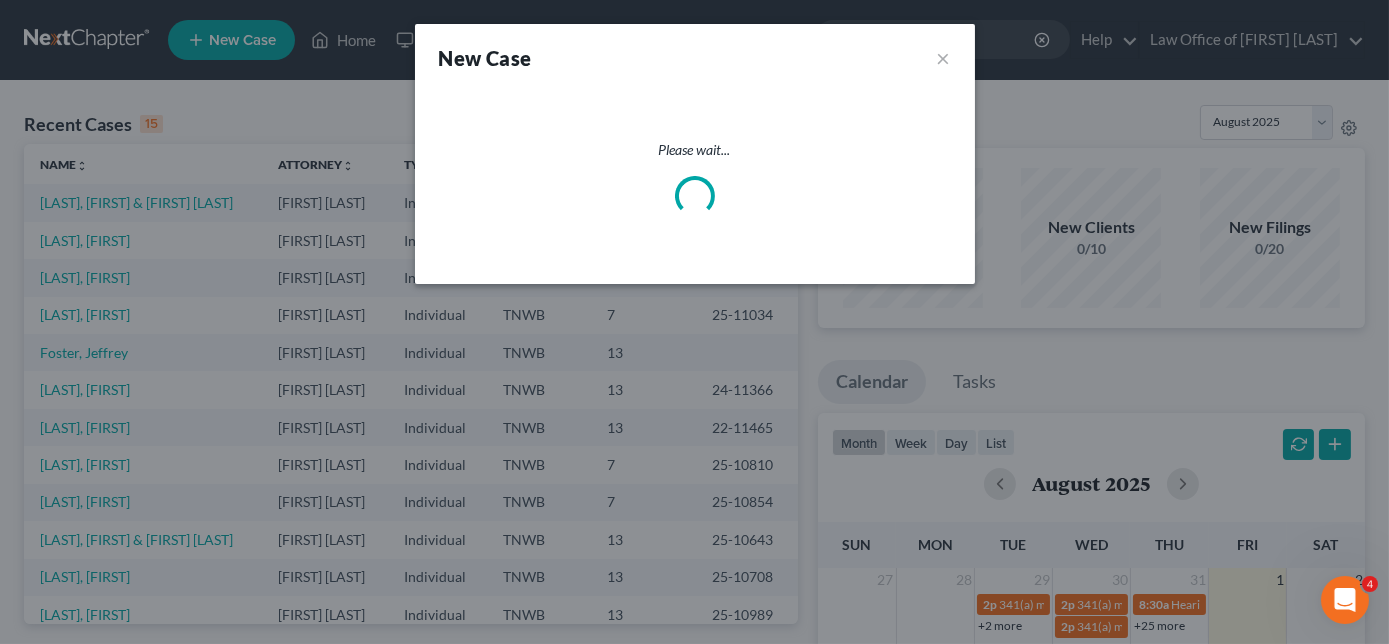 select on "76" 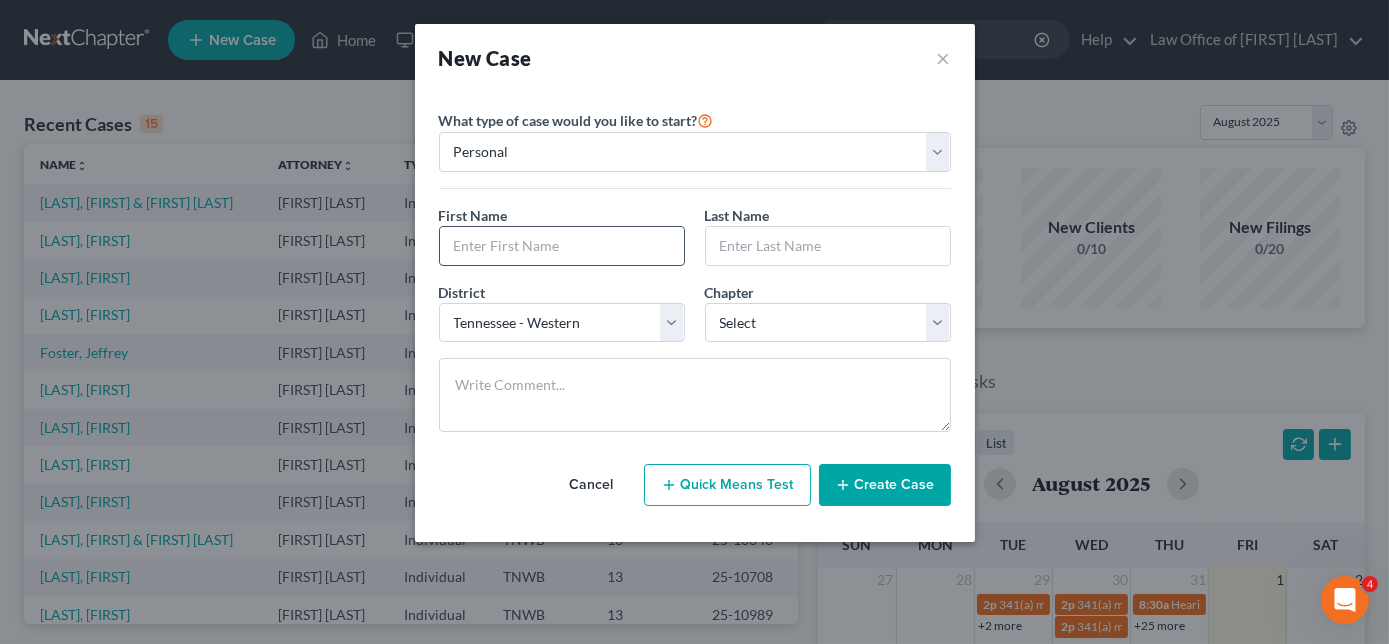 click at bounding box center (562, 246) 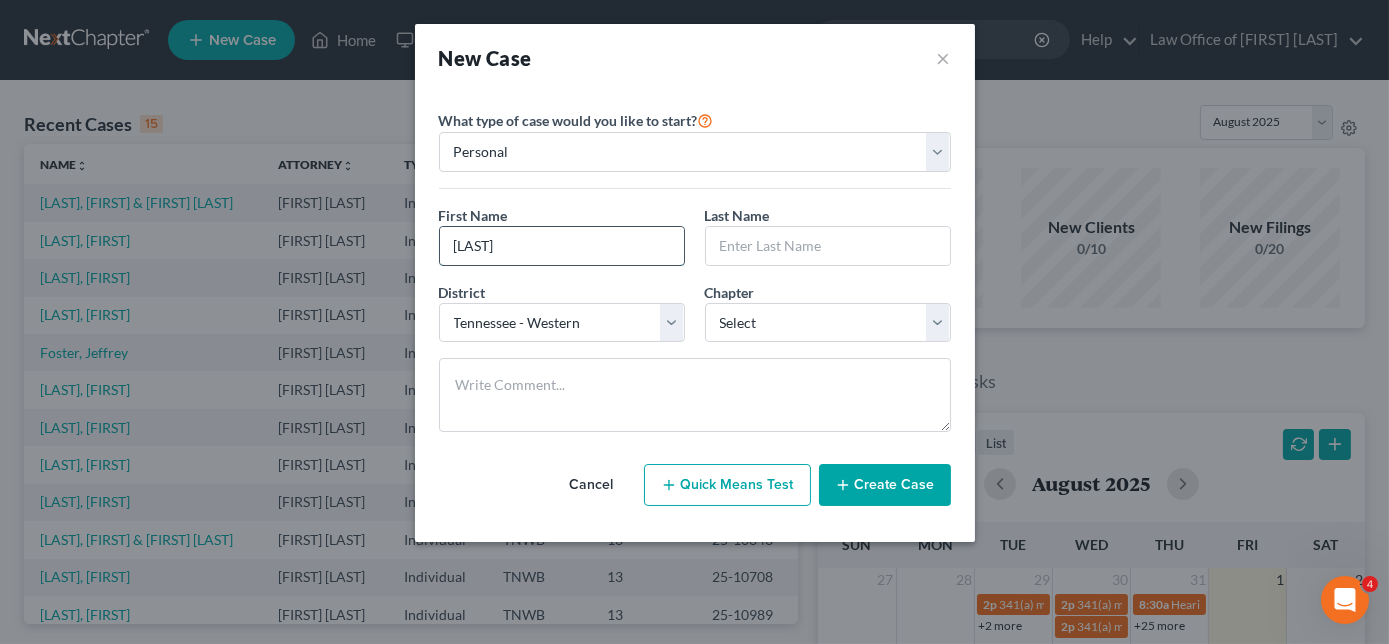 type on "[LAST]" 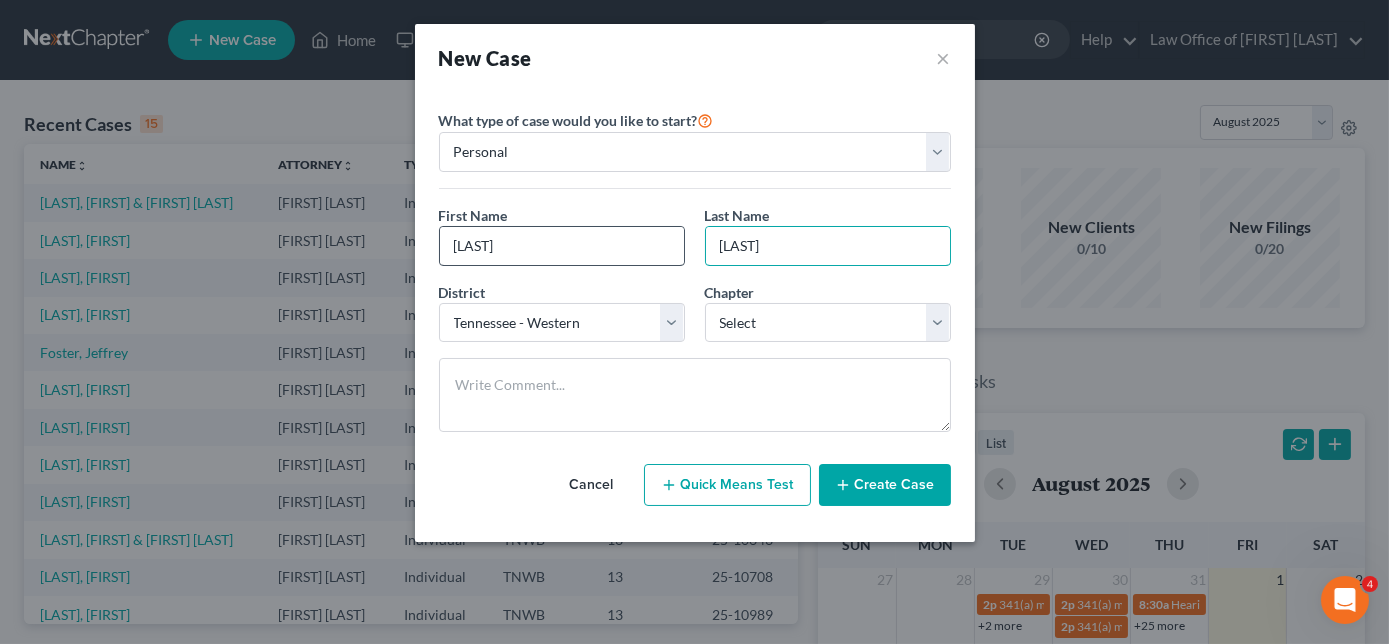 type on "[LAST]" 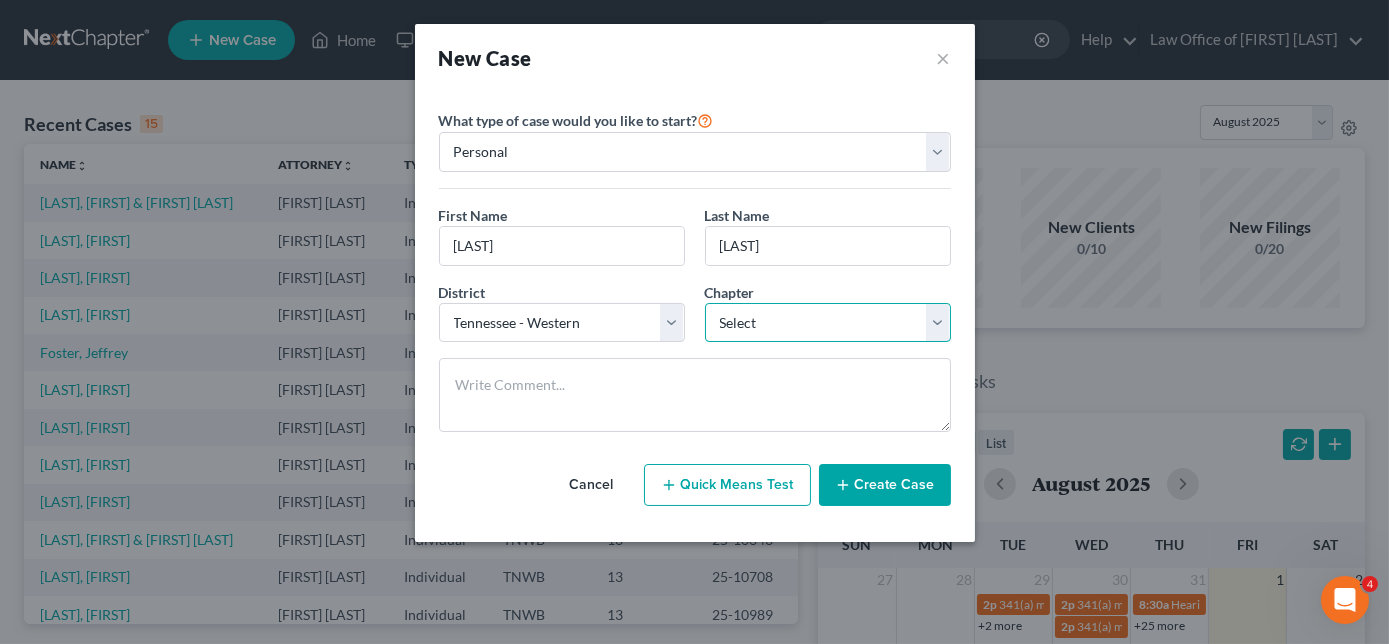 click on "Select 7 11 12 13" at bounding box center [828, 323] 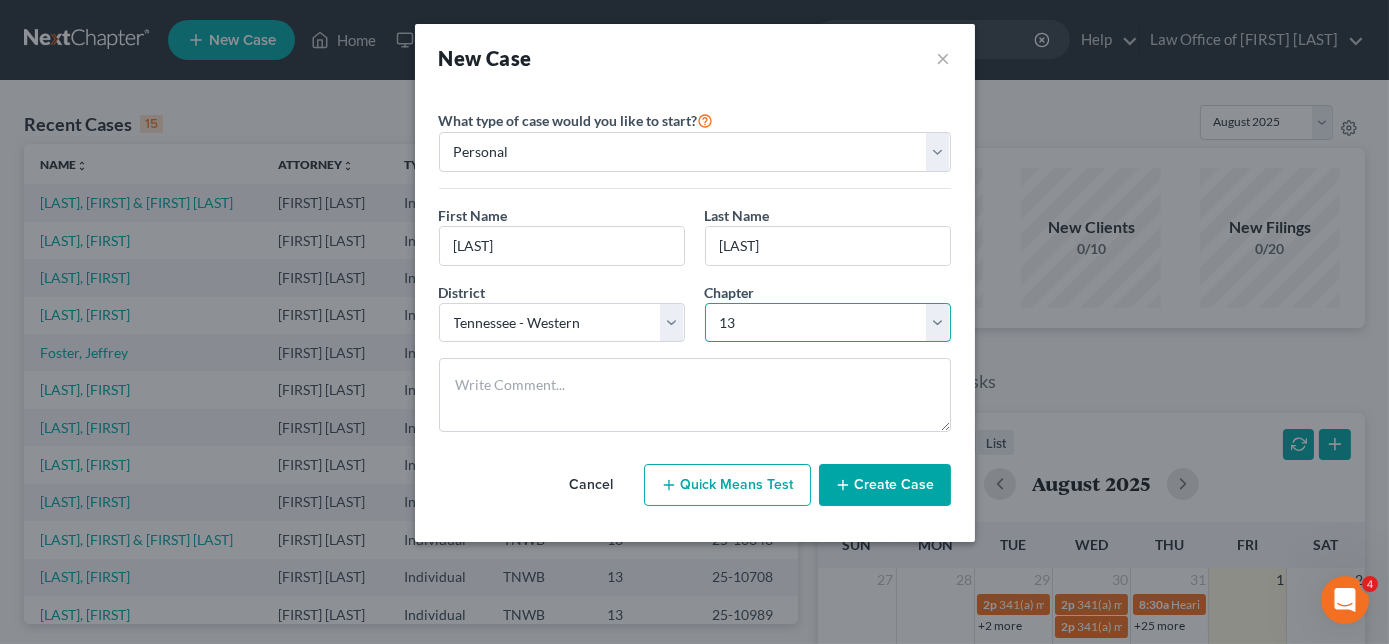 click on "Select 7 11 12 13" at bounding box center (828, 323) 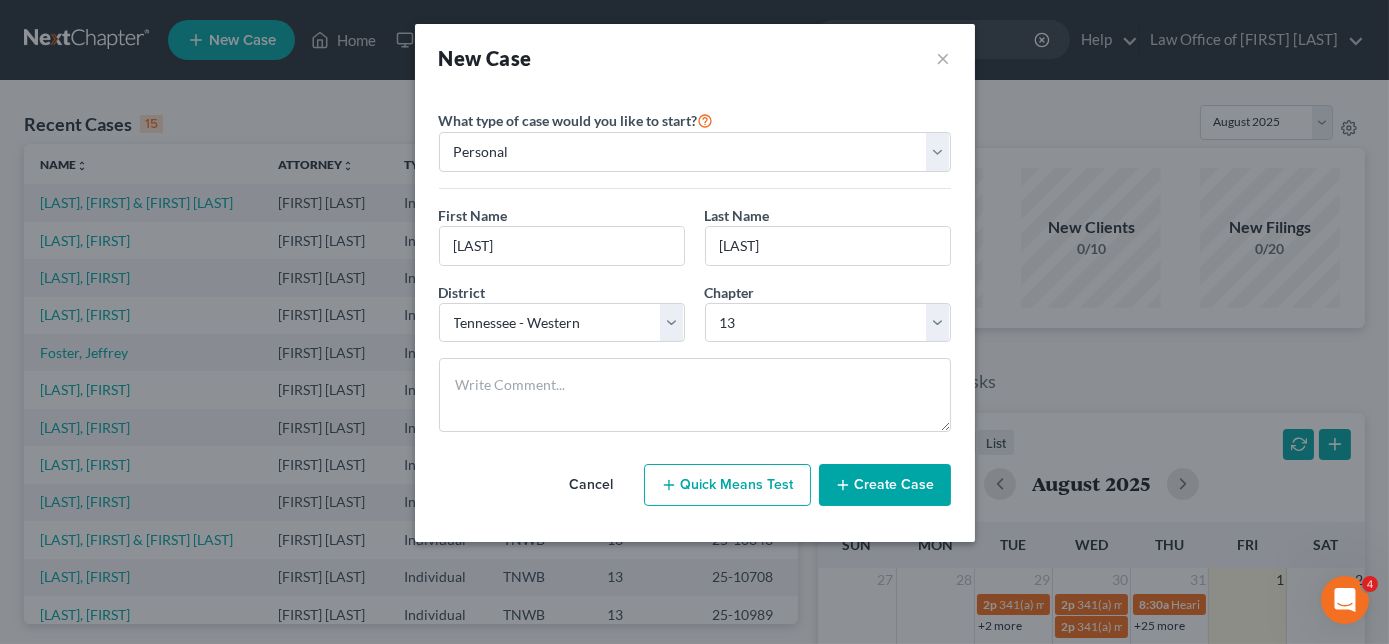 click on "Create Case" at bounding box center (885, 485) 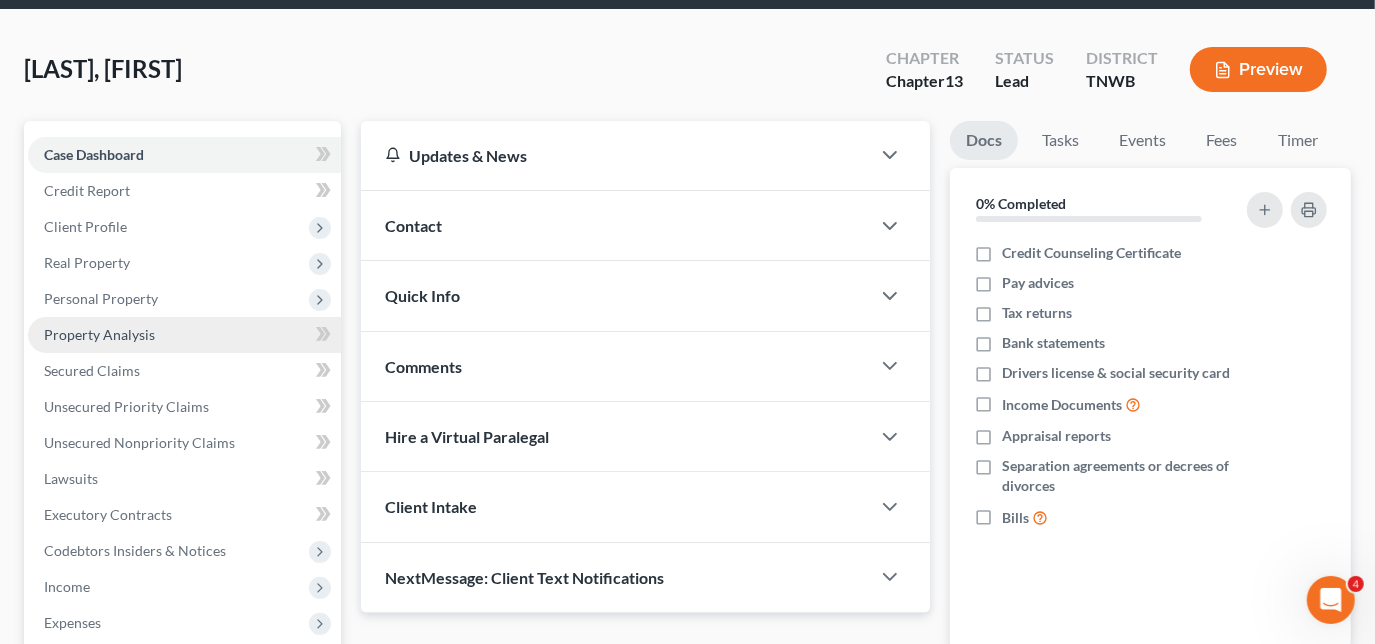 scroll, scrollTop: 90, scrollLeft: 0, axis: vertical 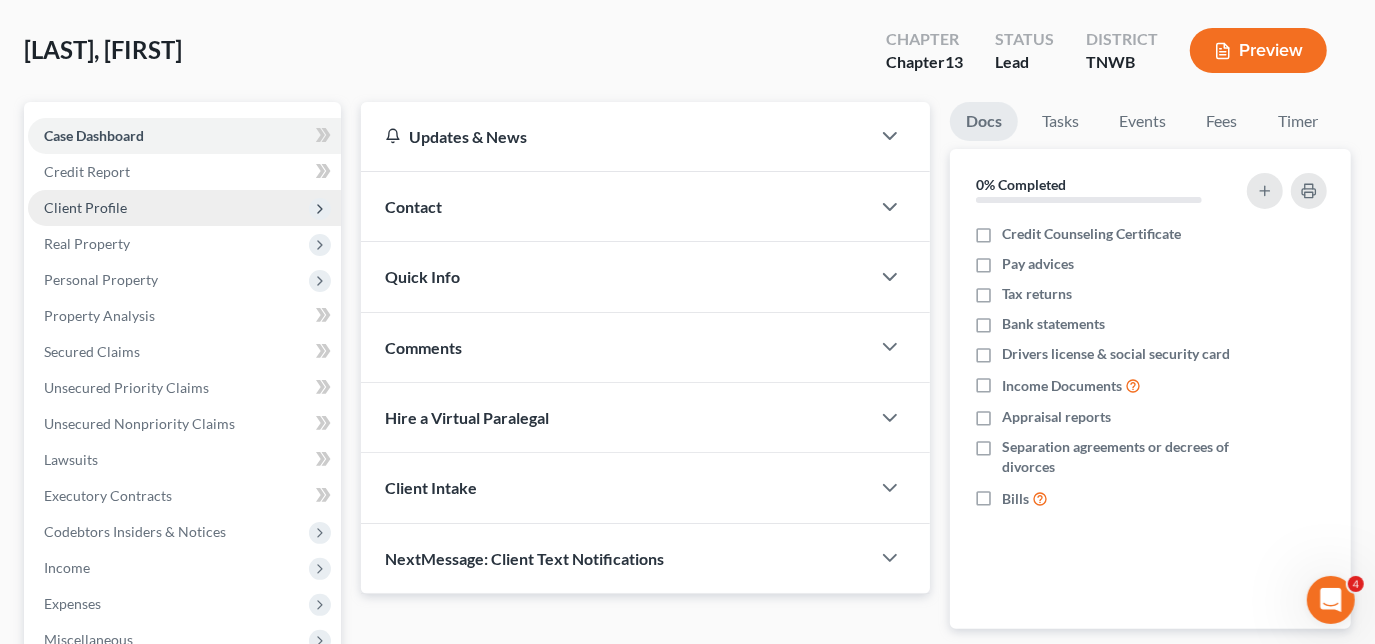 click on "Client Profile" at bounding box center (85, 207) 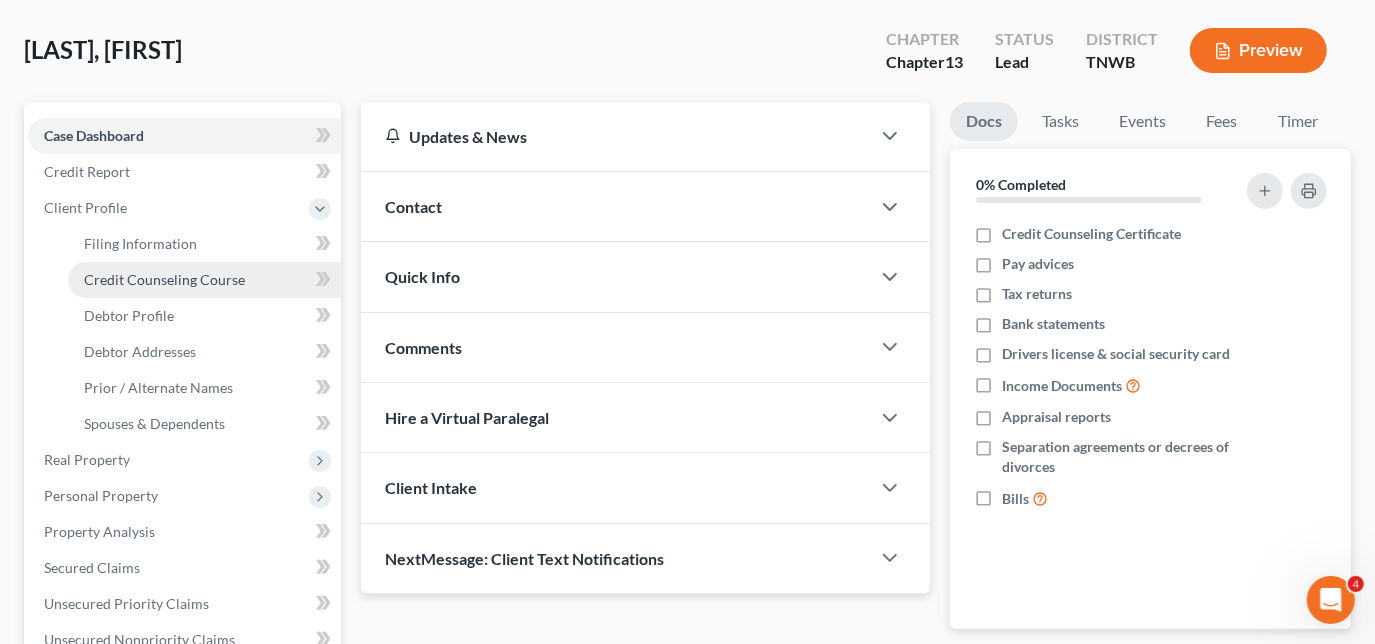 click on "Credit Counseling Course" at bounding box center [204, 280] 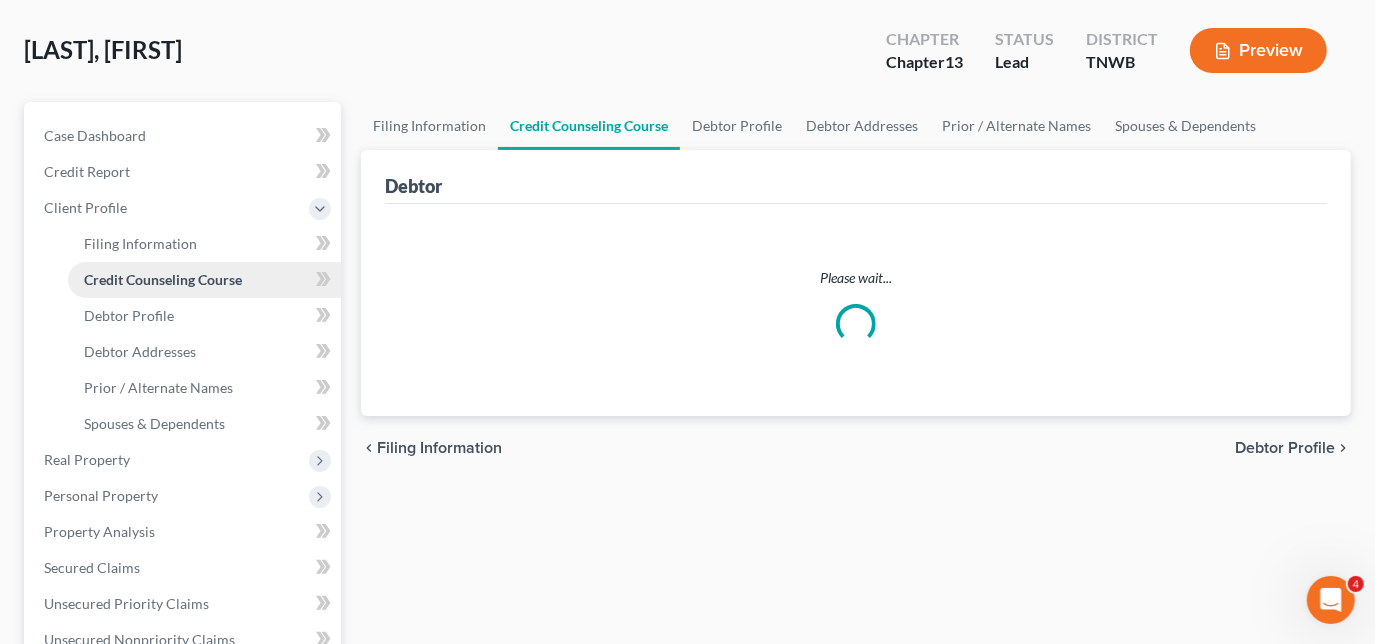 scroll, scrollTop: 0, scrollLeft: 0, axis: both 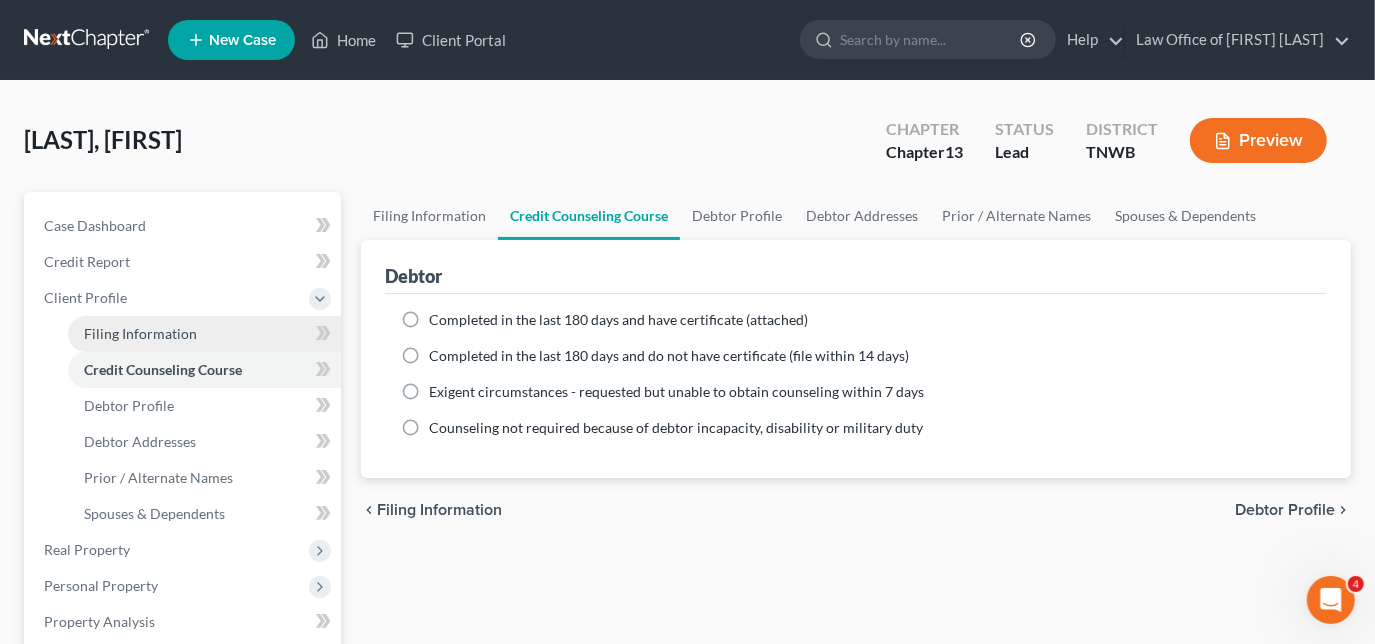 click on "Filing Information" at bounding box center (140, 333) 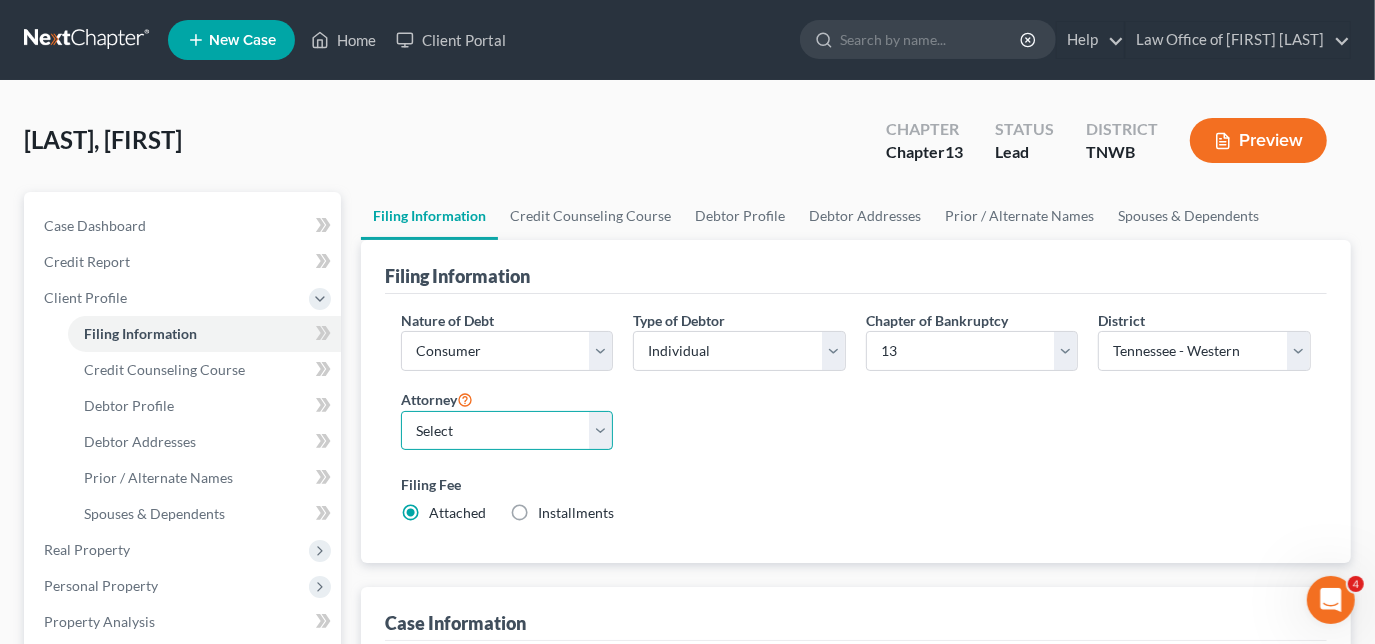 click on "Select [FIRST] [LAST] - TNWB [FIRST] [LAST]  - TNMB" at bounding box center [507, 431] 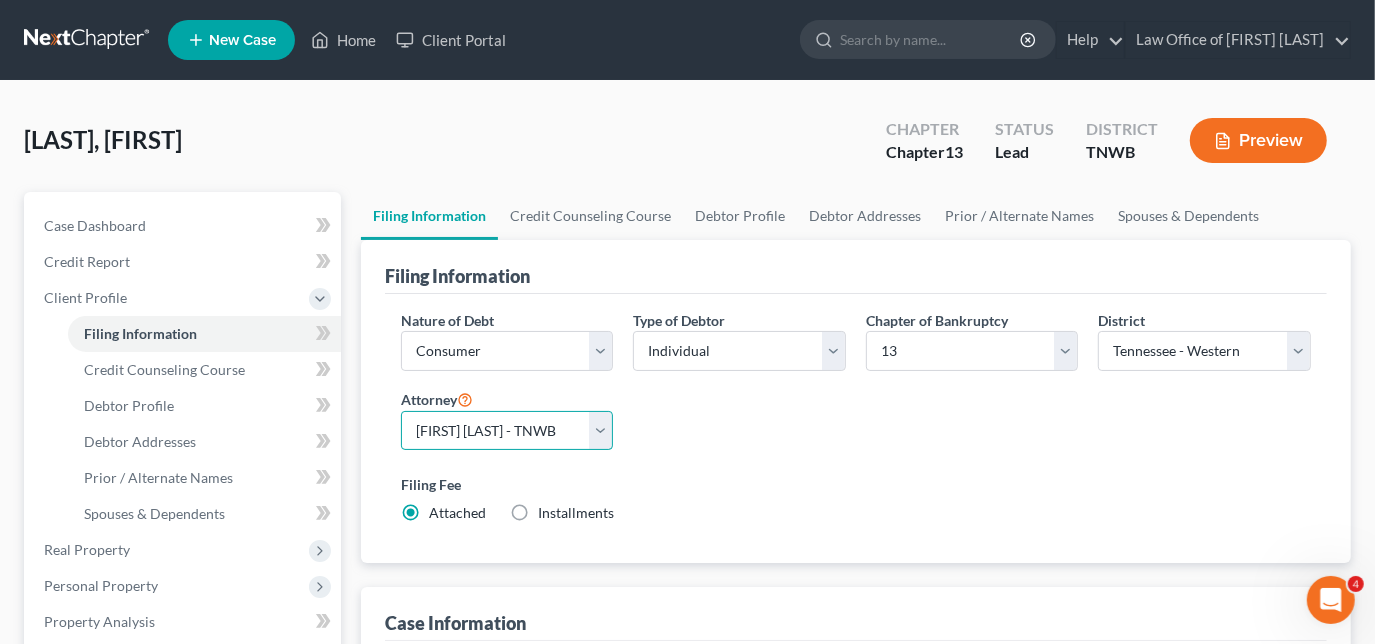 click on "Select [FIRST] [LAST] - TNWB [FIRST] [LAST]  - TNMB" at bounding box center [507, 431] 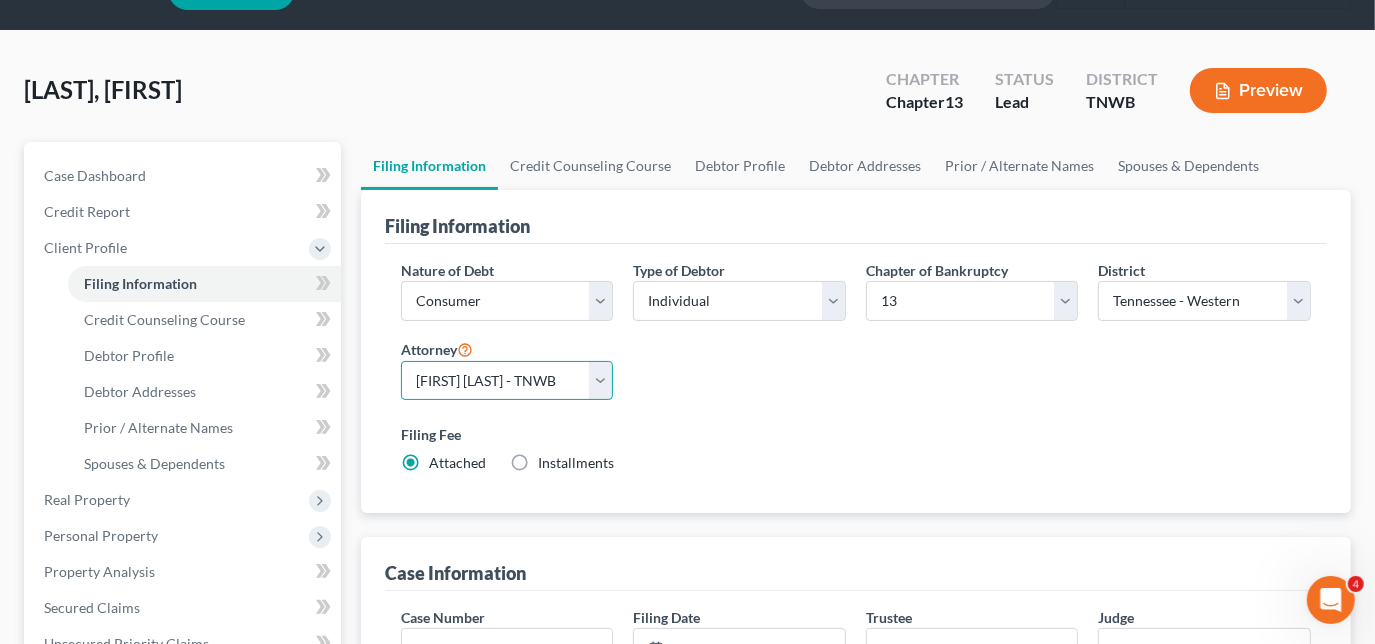 scroll, scrollTop: 90, scrollLeft: 0, axis: vertical 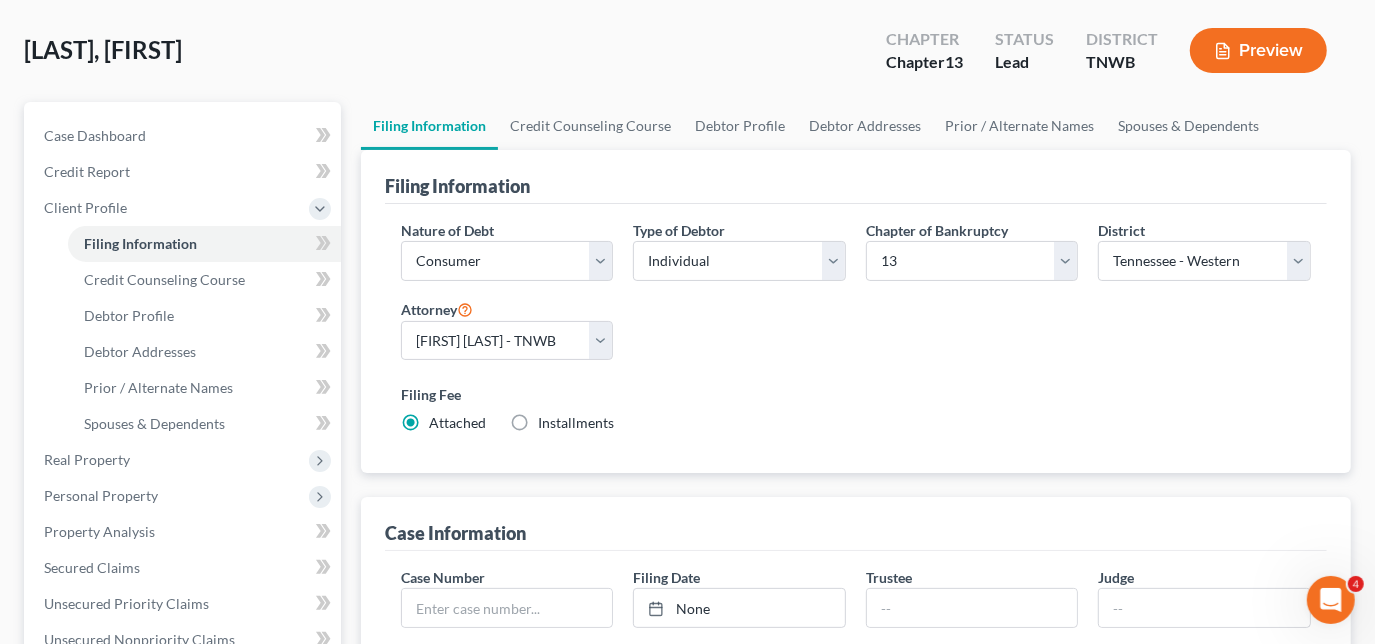click on "Installments Installments" at bounding box center [576, 423] 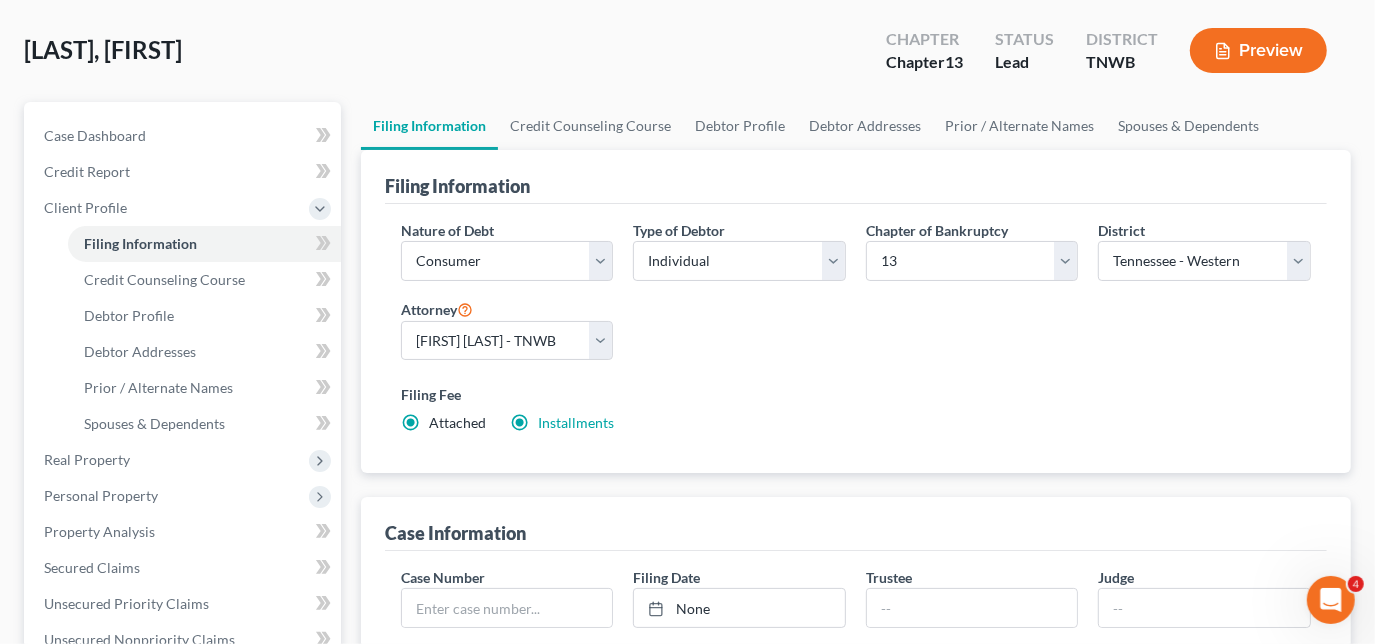radio on "false" 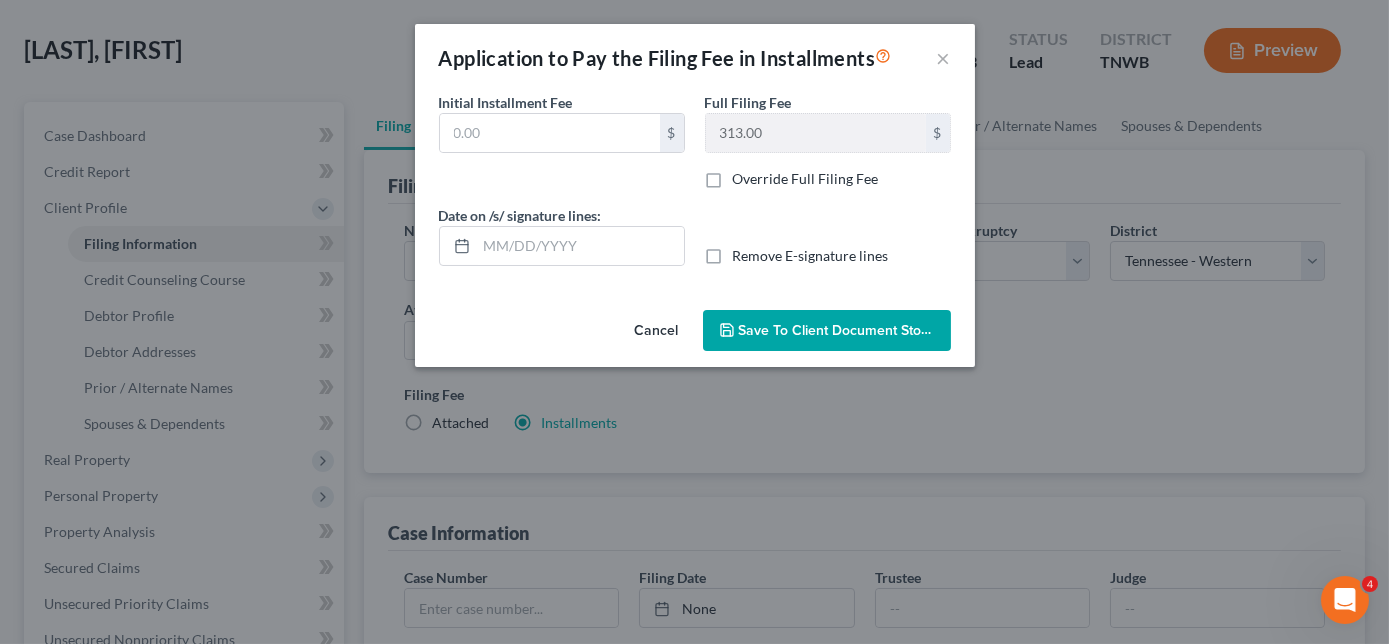 type on "0.00" 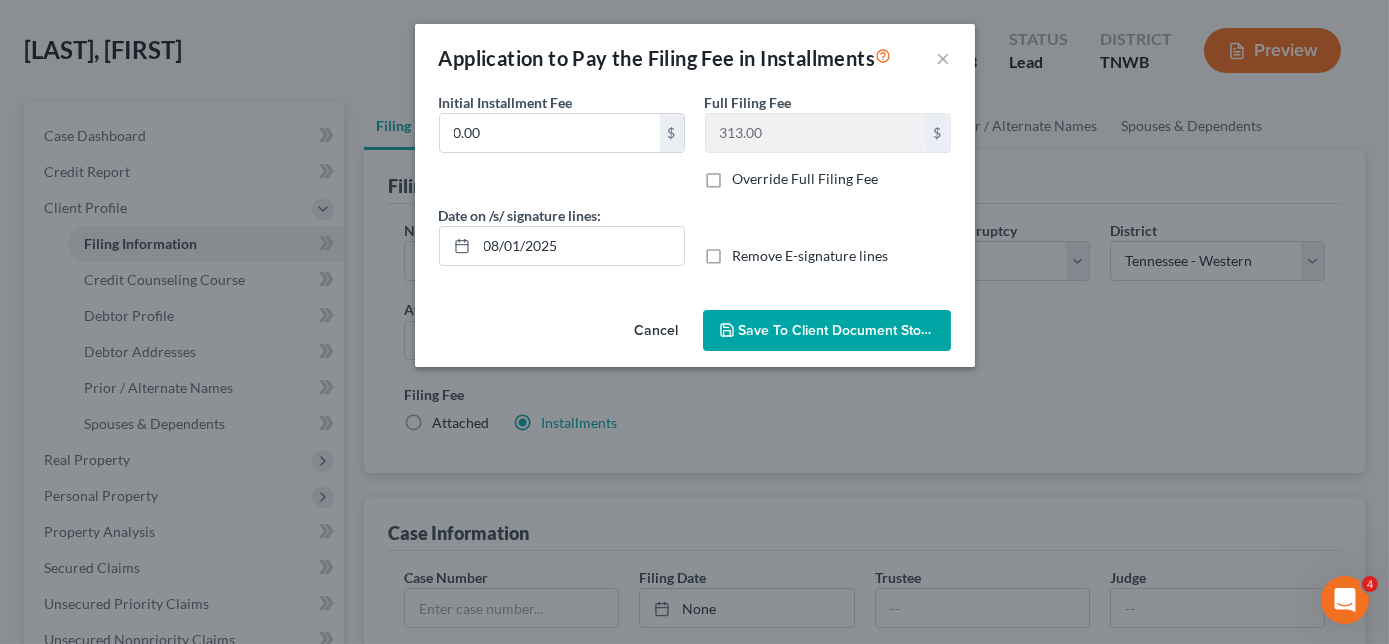 click on "Save to Client Document Storage" at bounding box center [845, 330] 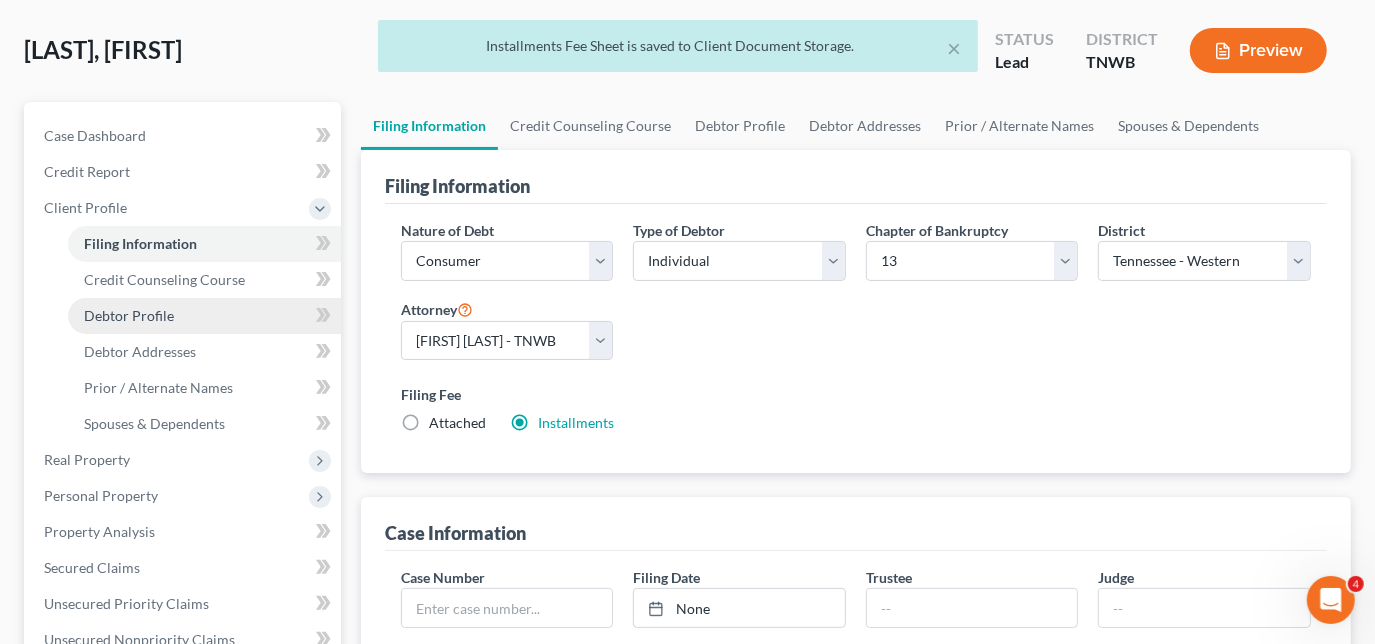 click on "Debtor Profile" at bounding box center [129, 315] 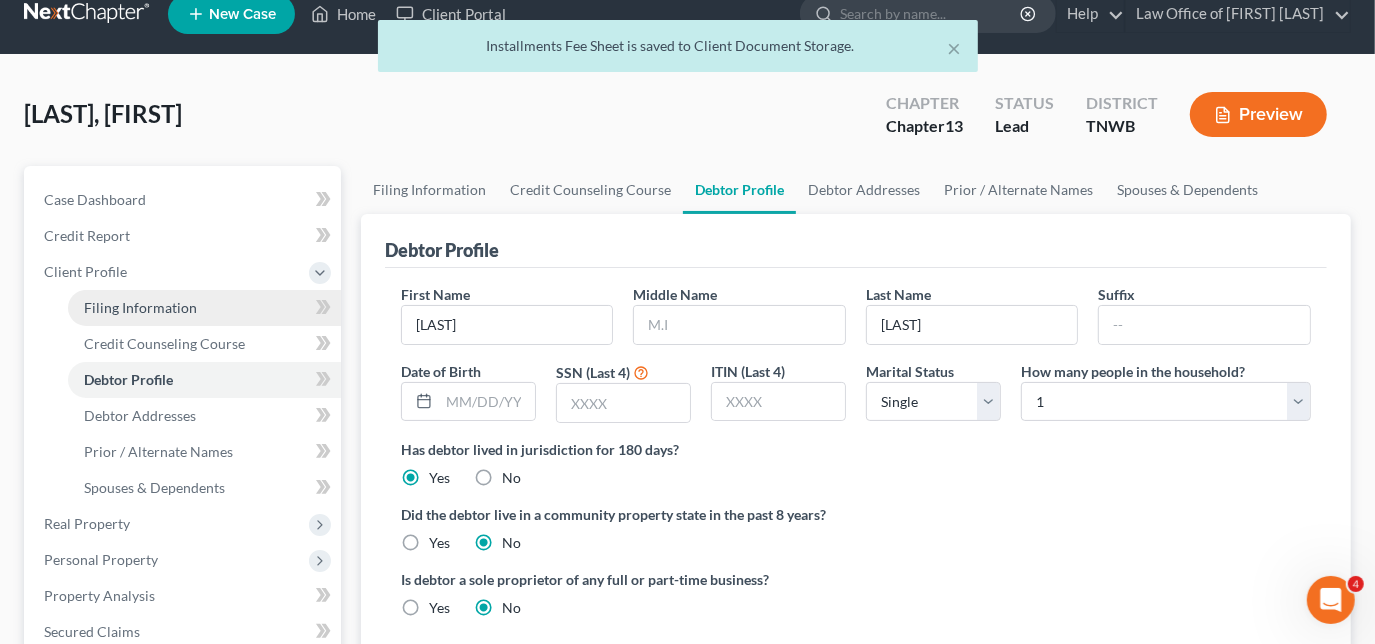 scroll, scrollTop: 0, scrollLeft: 0, axis: both 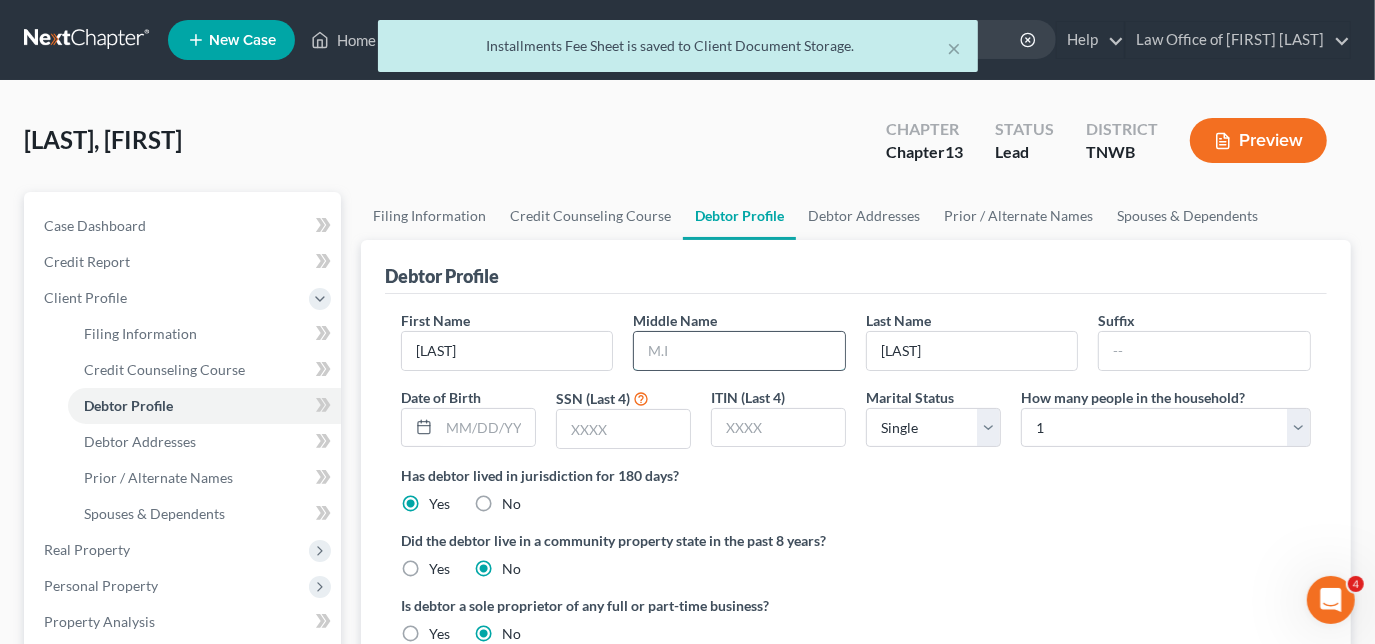 click at bounding box center [739, 351] 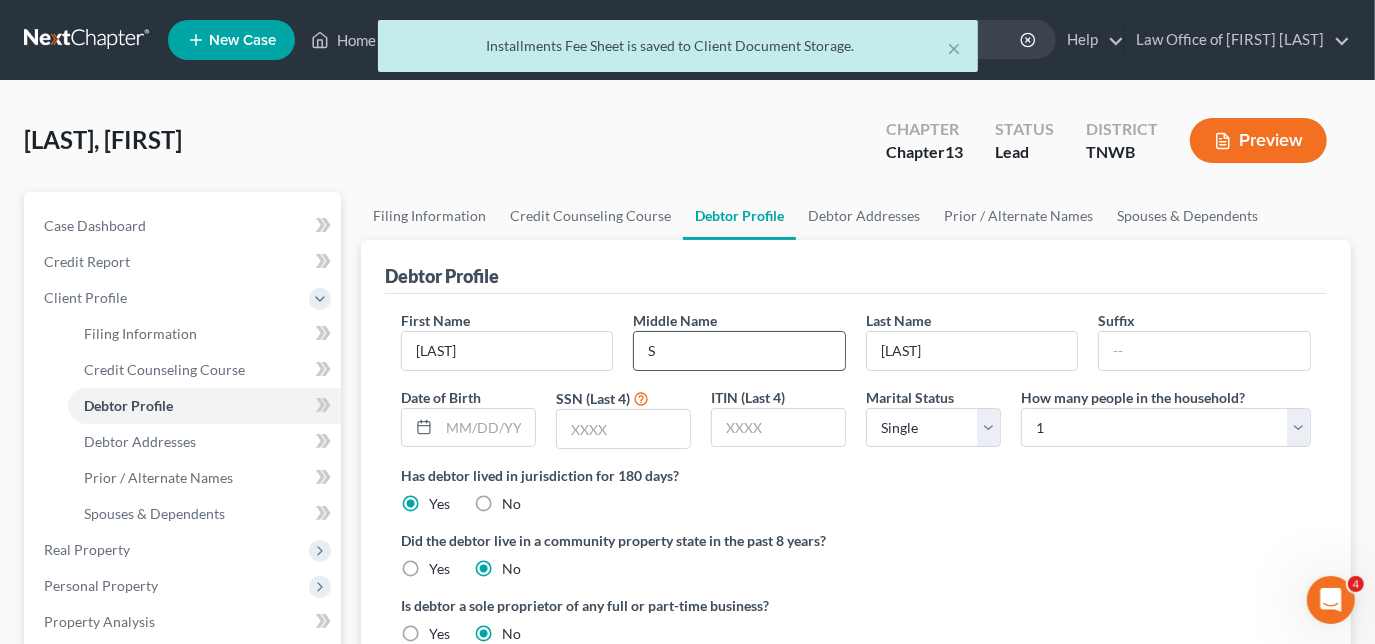 type on "S" 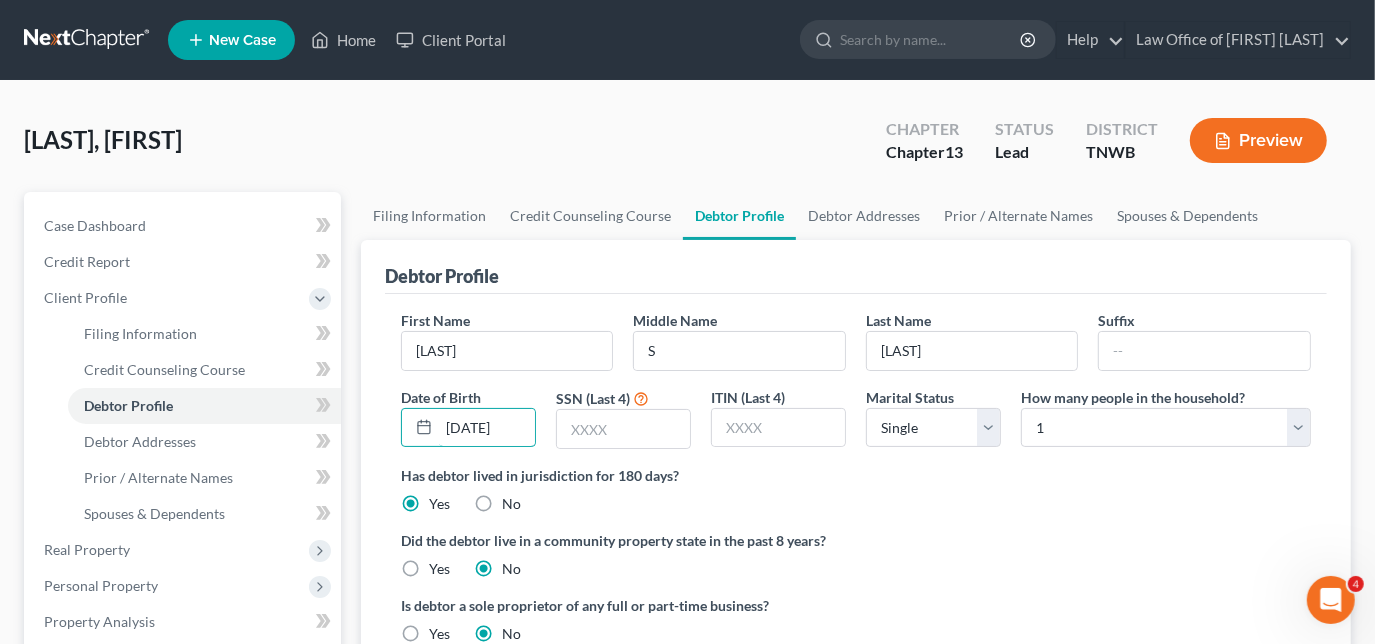 type on "[DATE]" 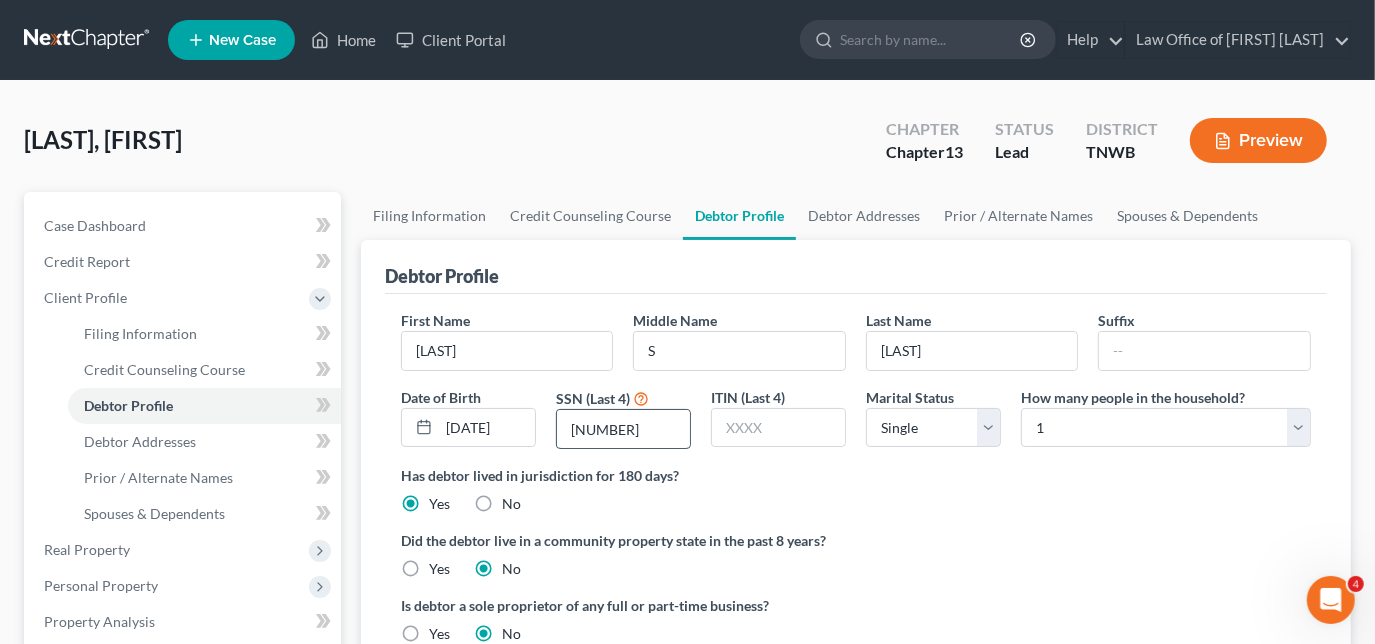 type on "[NUMBER]" 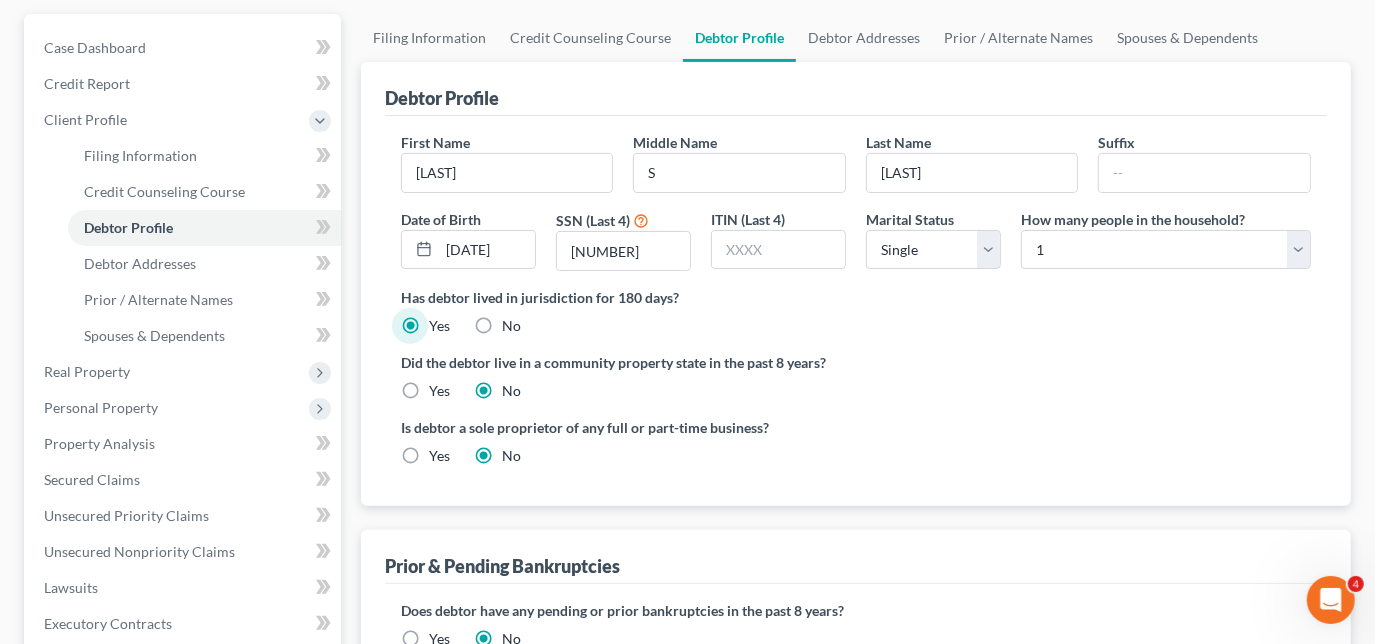 scroll, scrollTop: 124, scrollLeft: 0, axis: vertical 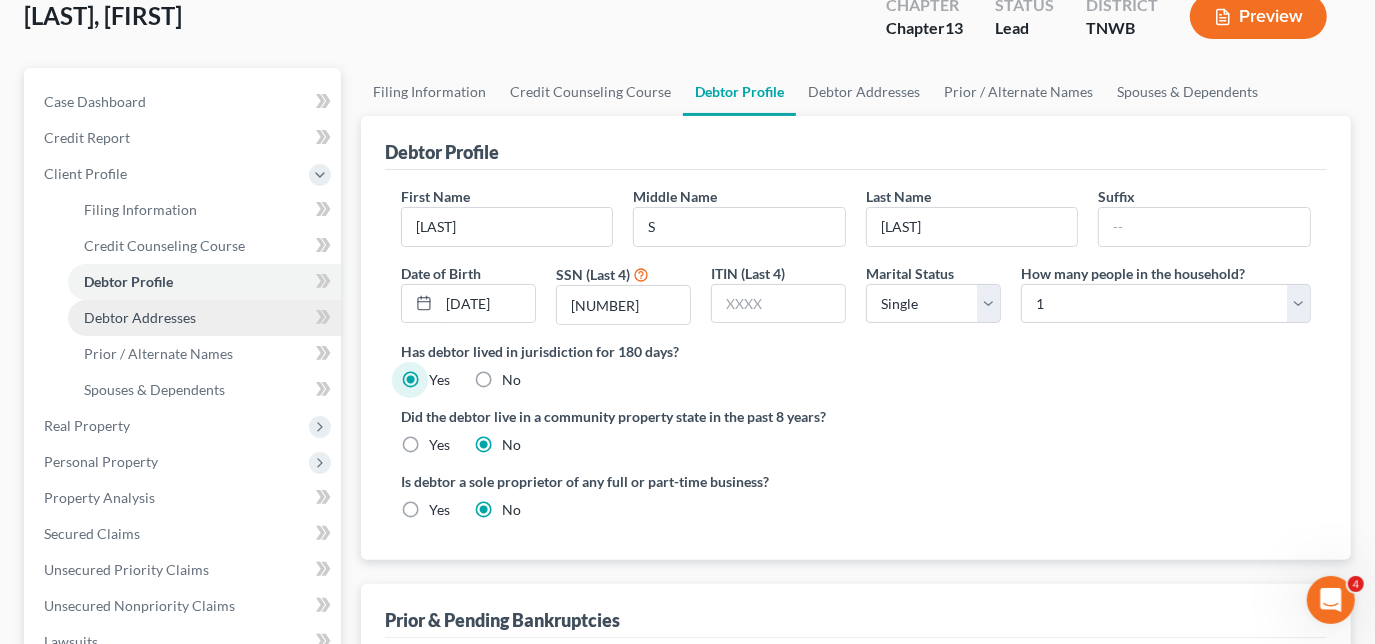 click on "Debtor Addresses" at bounding box center [140, 317] 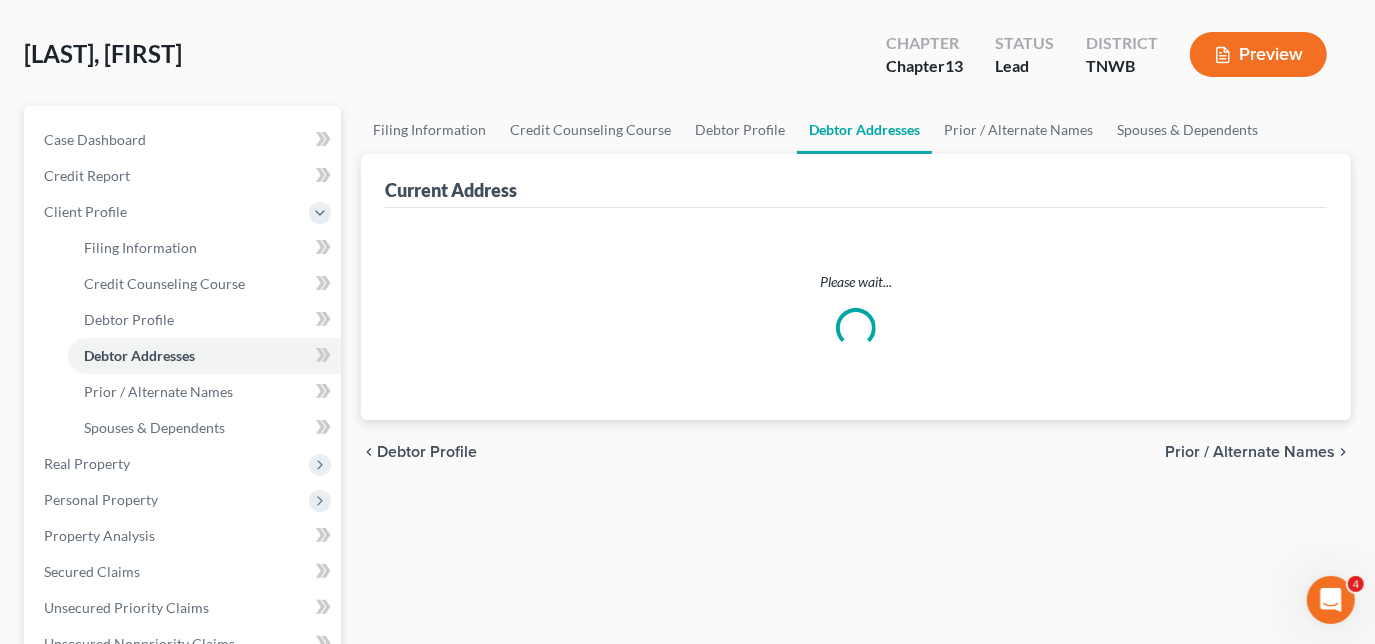 scroll, scrollTop: 1, scrollLeft: 0, axis: vertical 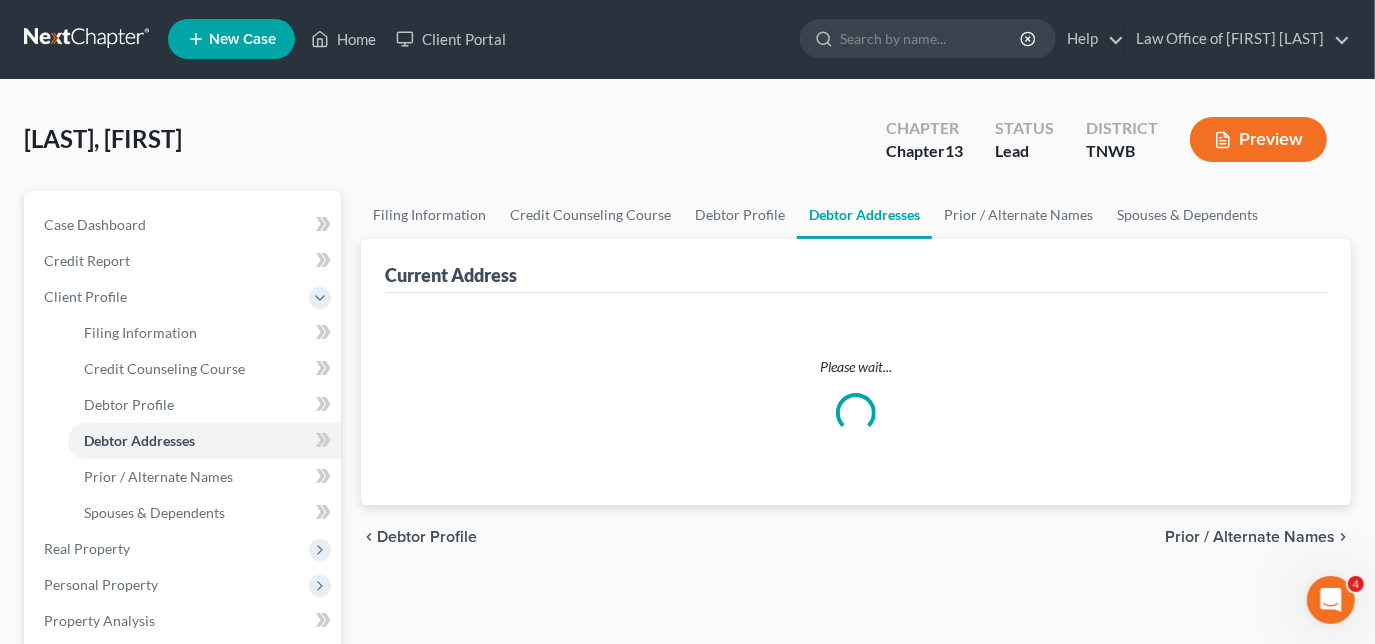 select on "0" 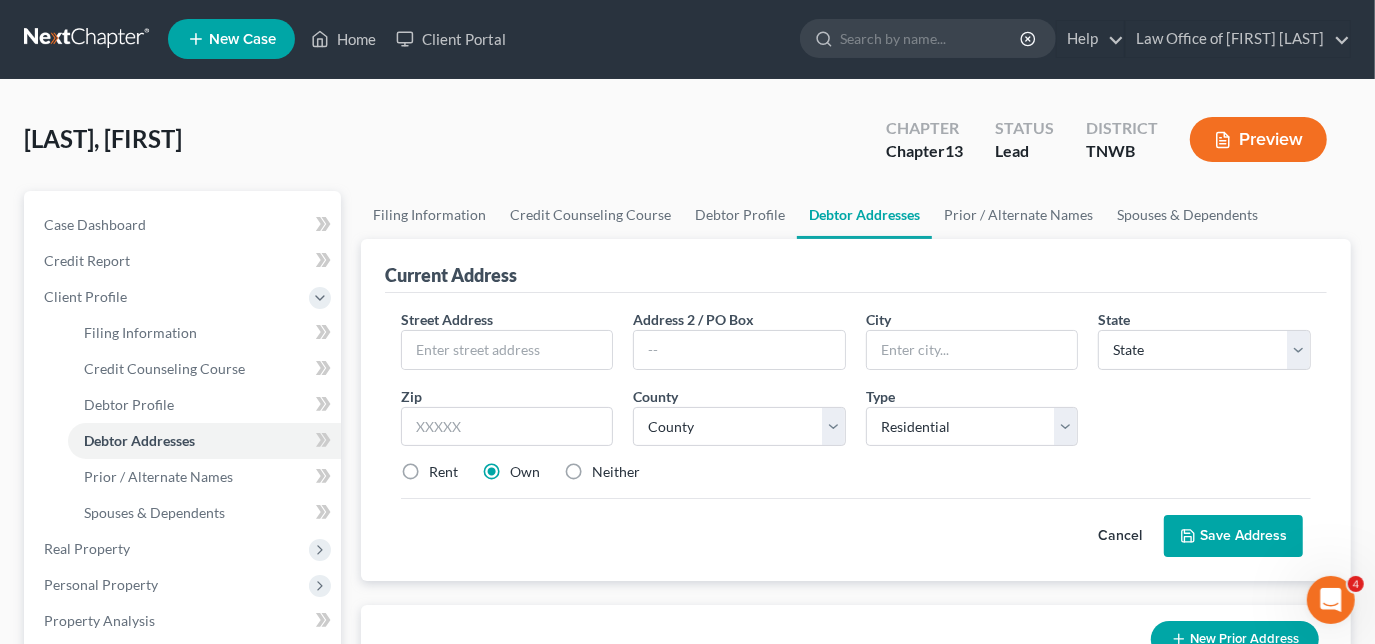 scroll, scrollTop: 0, scrollLeft: 0, axis: both 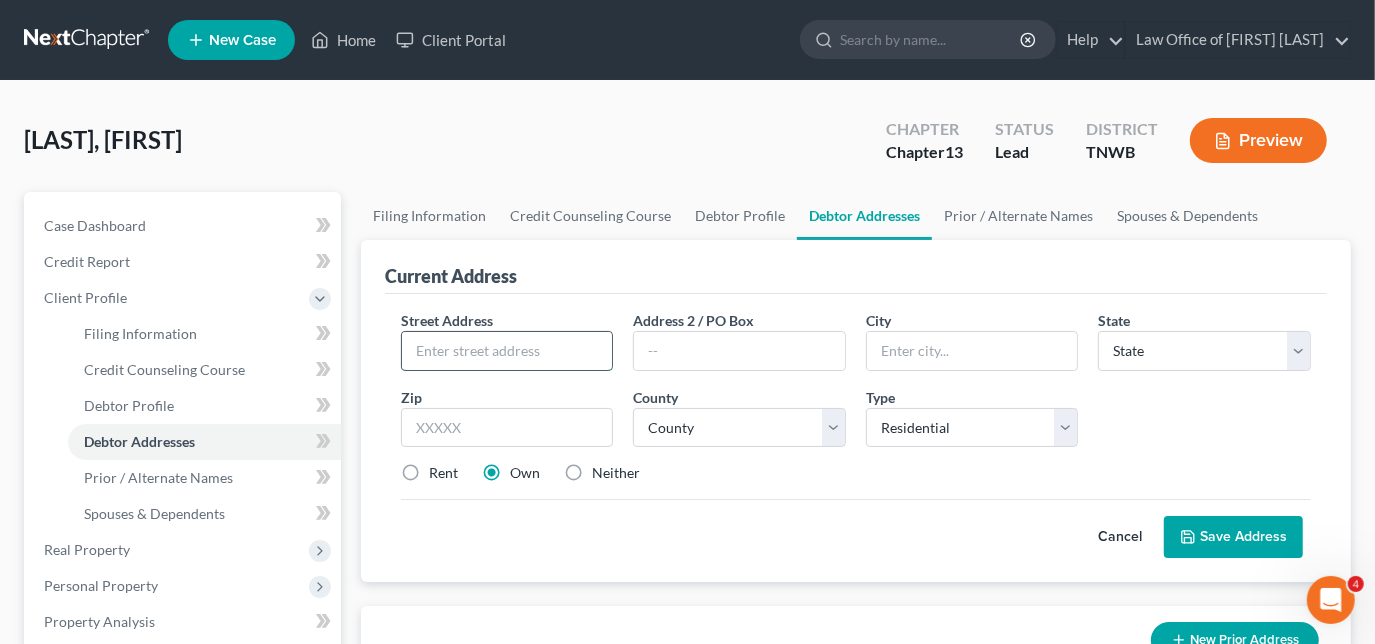 click at bounding box center (507, 351) 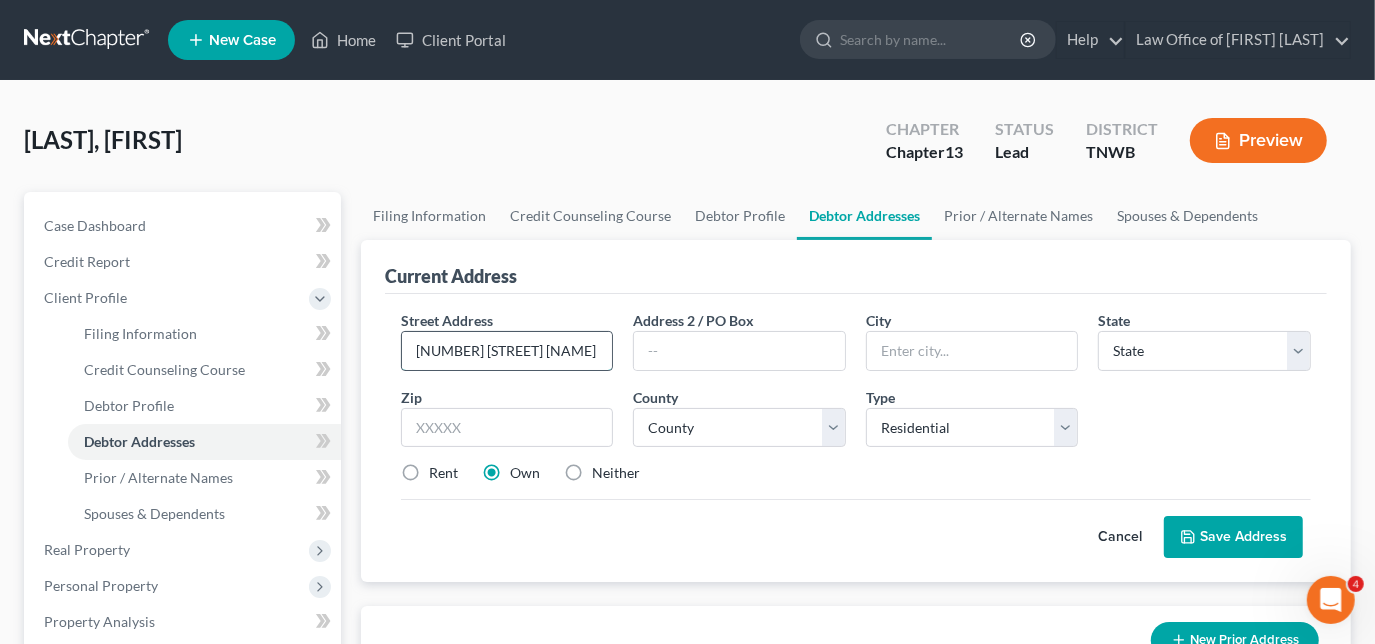 type on "[NUMBER] [STREET] [NAME]" 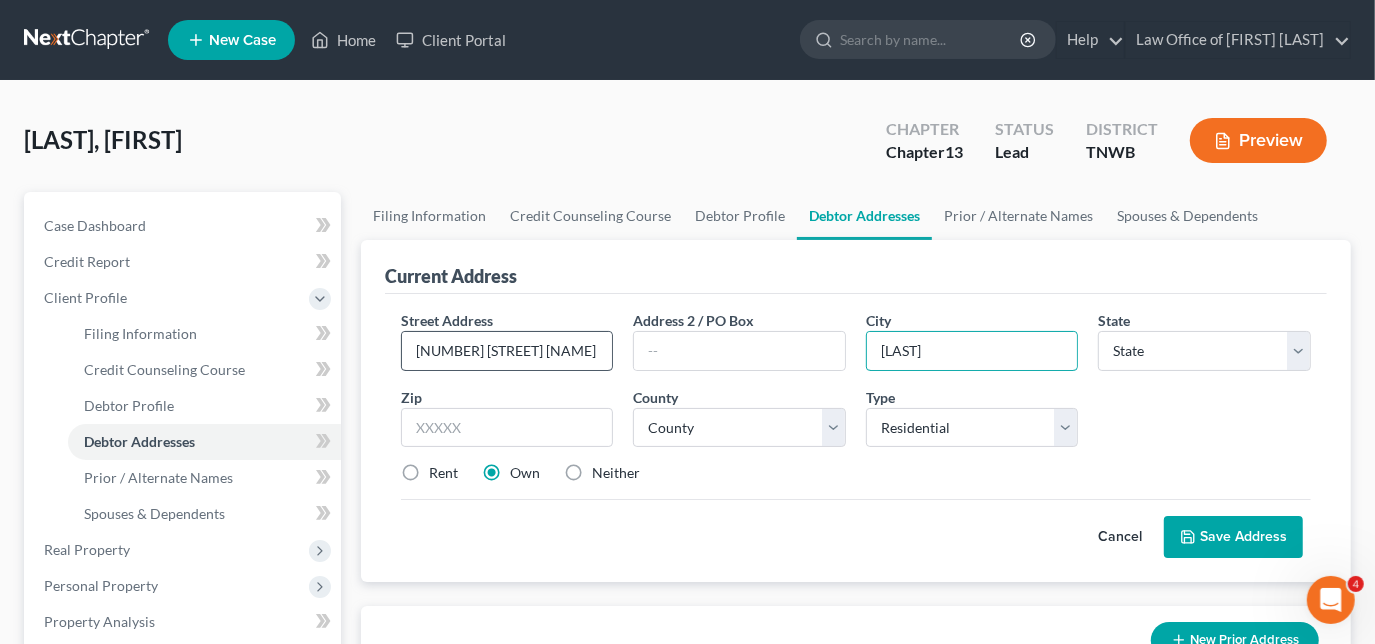 type on "[LAST]" 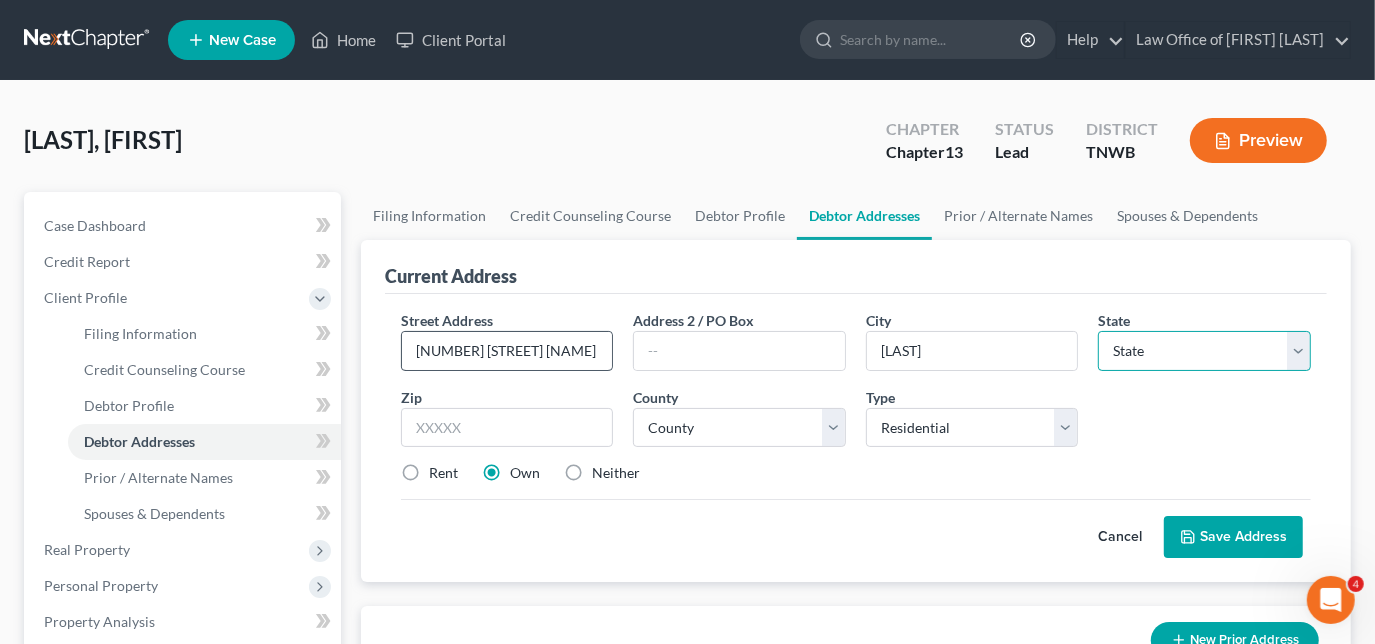 select on "44" 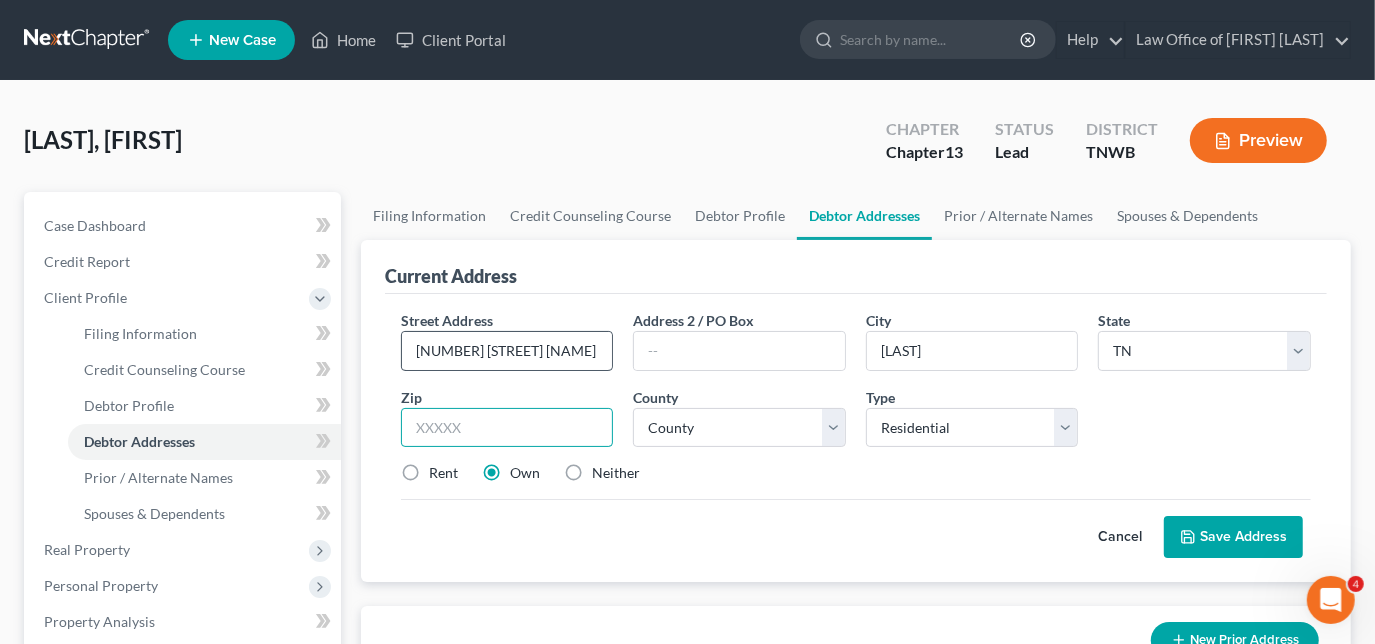 click on "Save Address" at bounding box center [1233, 537] 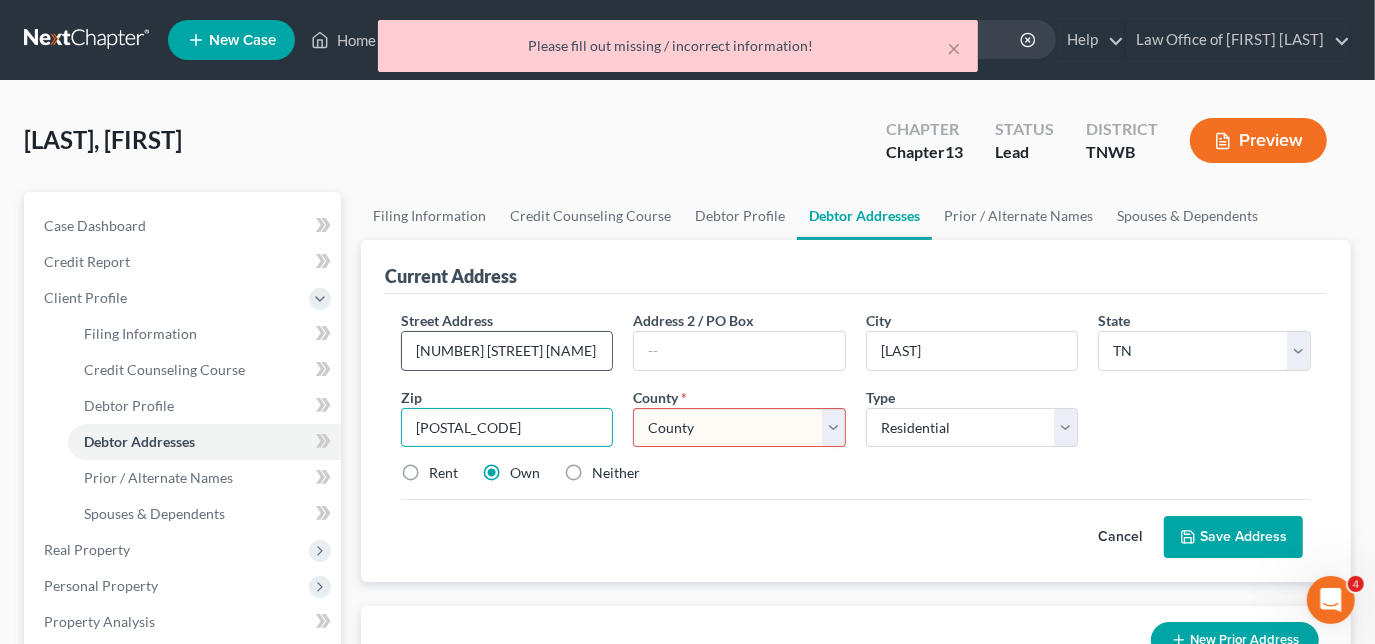type on "[POSTAL_CODE]" 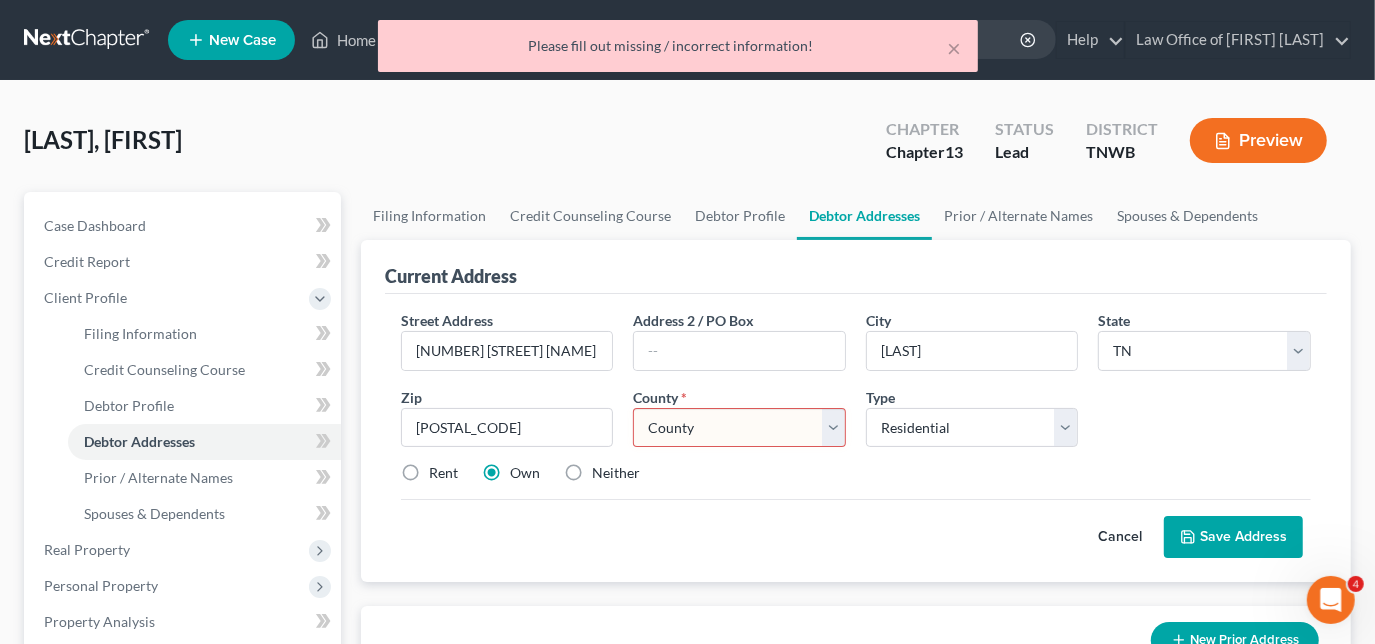 click on "County Anderson County Bedford County Benton County Bledsoe County Blount County Bradley County Campbell County Cannon County Carroll County Carter County Cheatham County Chester County Claiborne County Clay County Cocke County Coffee County Crockett County Cumberland County Davidson County DeKalb County Decatur County Dickson County Dyer County Fayette County Fentress County Franklin County Gibson County Giles County Grainger County Greene County Grundy County Hamblen County Hamilton County Hancock County Hardeman County Hardin County Hawkins County Haywood County Henderson County Henry County Hickman County Houston County Humphreys County Jackson County Jefferson County Johnson County Knox County Lake County Lauderdale County Lawrence County Lewis County Lincoln County Loudon County Macon County Madison County Marion County Marshall County Maury County McMinn County McNairy County Meigs County Monroe County Montgomery County Moore County Morgan County Obion County Overton County Perry County Pickett County" at bounding box center (739, 428) 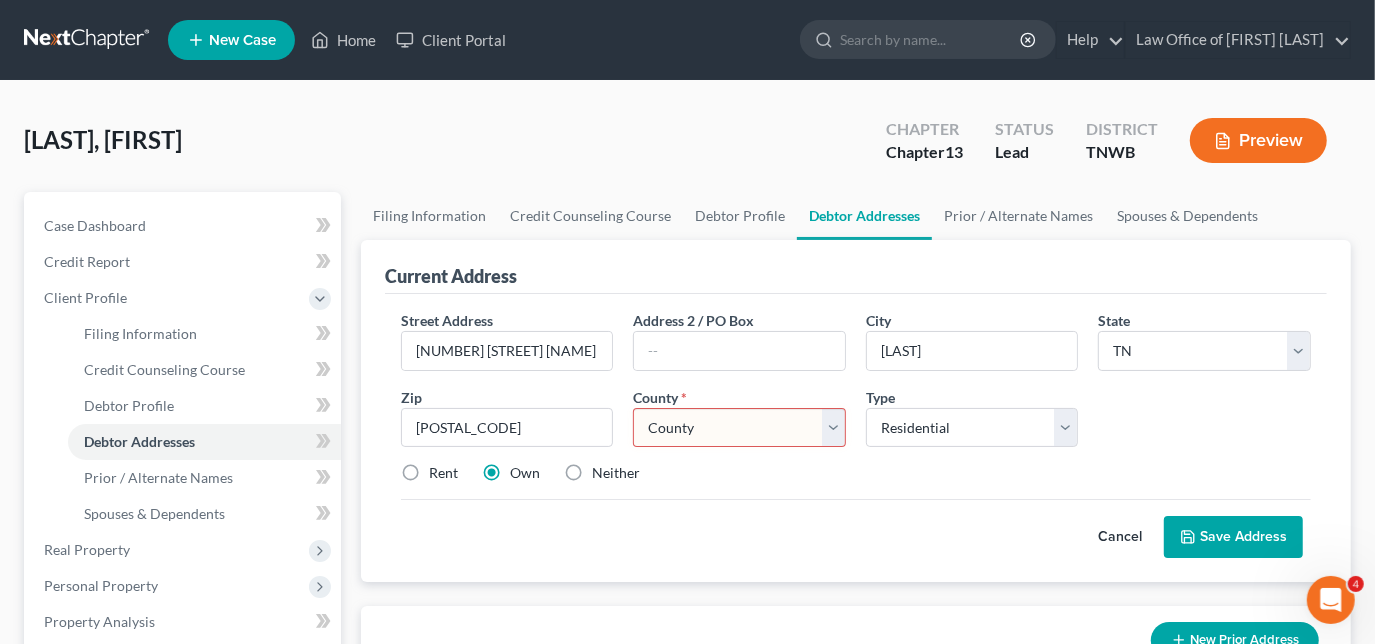 select on "26" 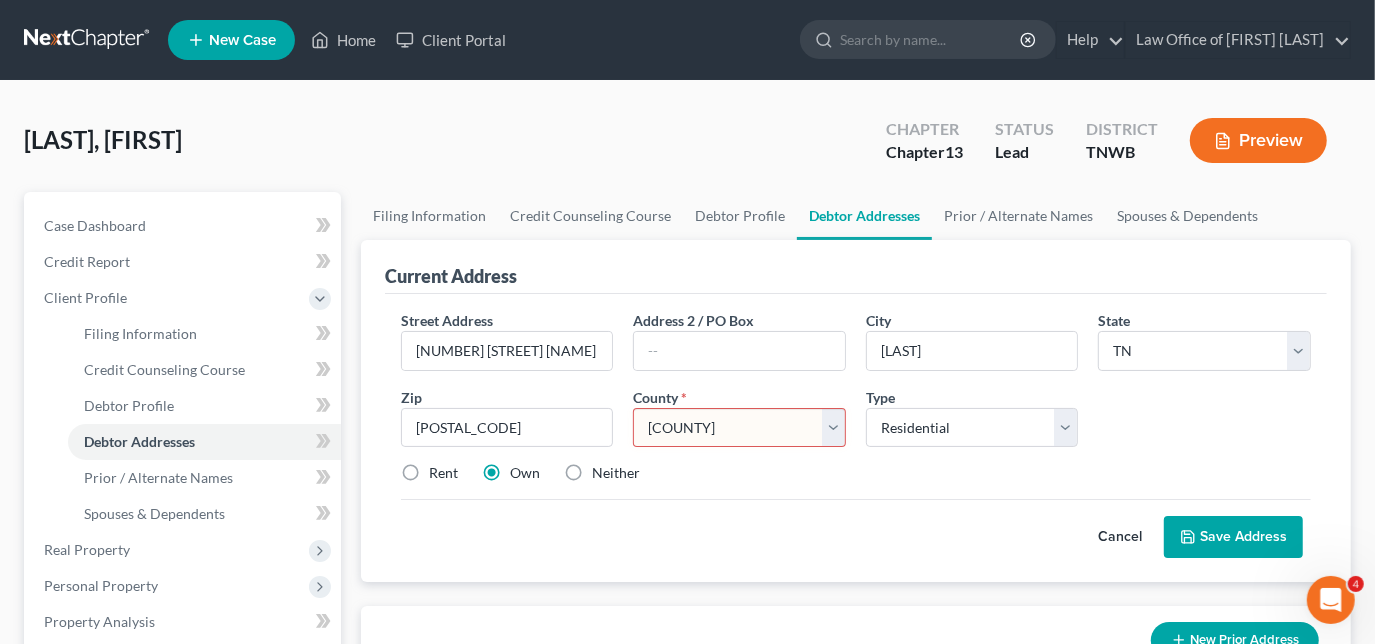 click on "County Anderson County Bedford County Benton County Bledsoe County Blount County Bradley County Campbell County Cannon County Carroll County Carter County Cheatham County Chester County Claiborne County Clay County Cocke County Coffee County Crockett County Cumberland County Davidson County DeKalb County Decatur County Dickson County Dyer County Fayette County Fentress County Franklin County Gibson County Giles County Grainger County Greene County Grundy County Hamblen County Hamilton County Hancock County Hardeman County Hardin County Hawkins County Haywood County Henderson County Henry County Hickman County Houston County Humphreys County Jackson County Jefferson County Johnson County Knox County Lake County Lauderdale County Lawrence County Lewis County Lincoln County Loudon County Macon County Madison County Marion County Marshall County Maury County McMinn County McNairy County Meigs County Monroe County Montgomery County Moore County Morgan County Obion County Overton County Perry County Pickett County" at bounding box center [739, 428] 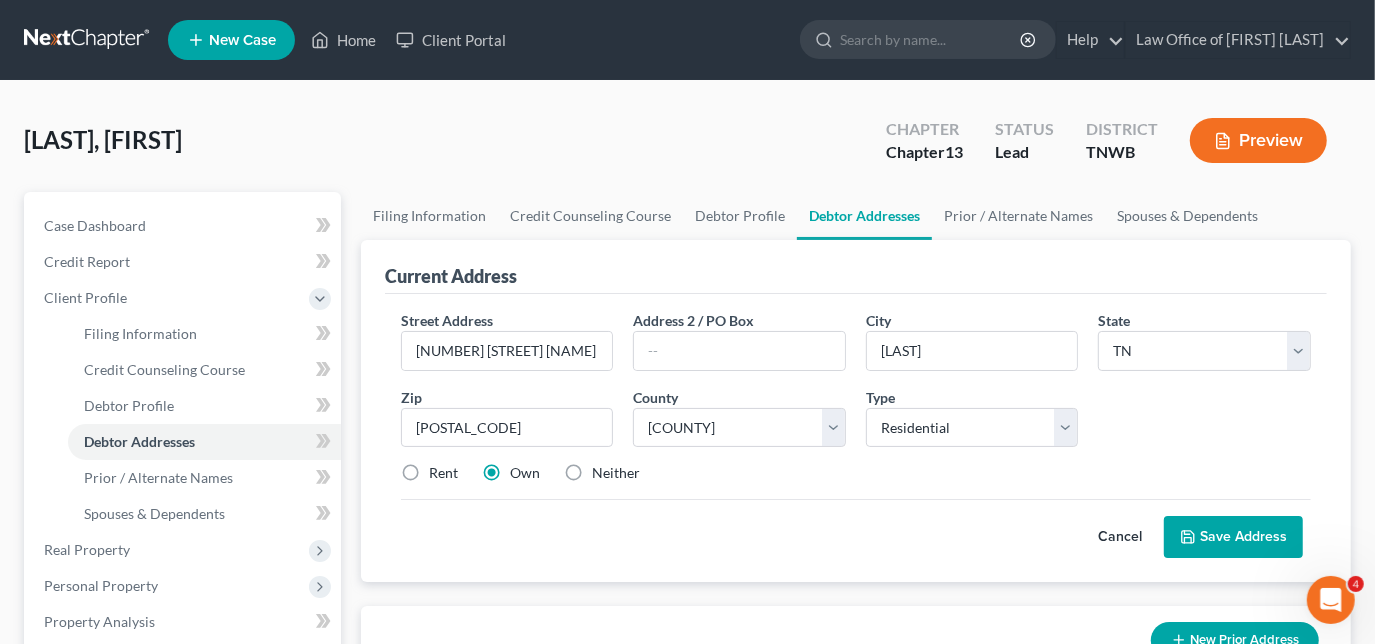 click on "Rent" at bounding box center (443, 473) 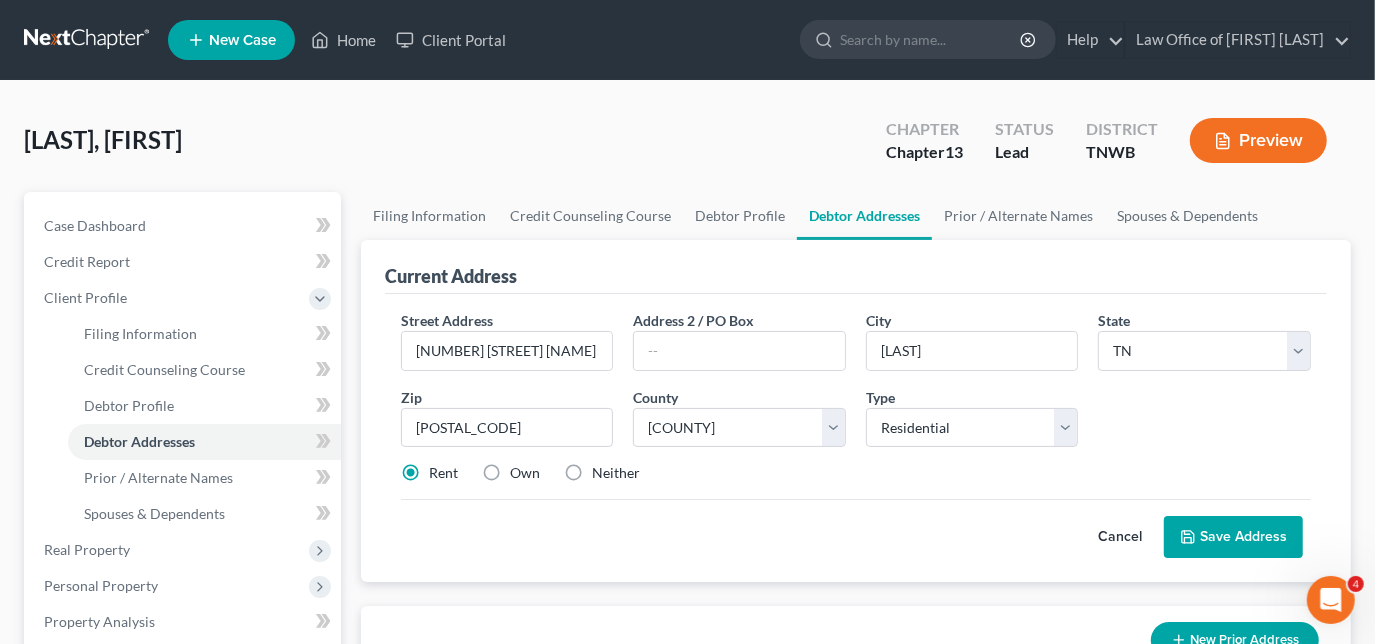 click on "Rent" at bounding box center (443, 473) 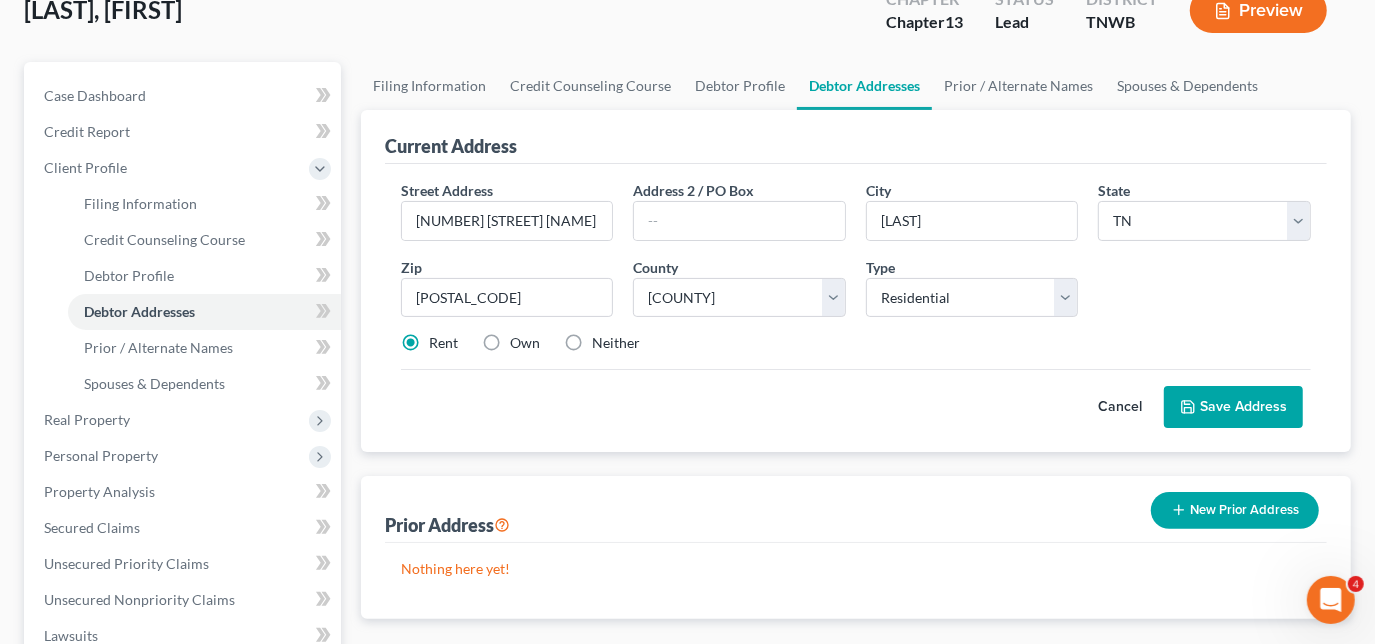 scroll, scrollTop: 181, scrollLeft: 0, axis: vertical 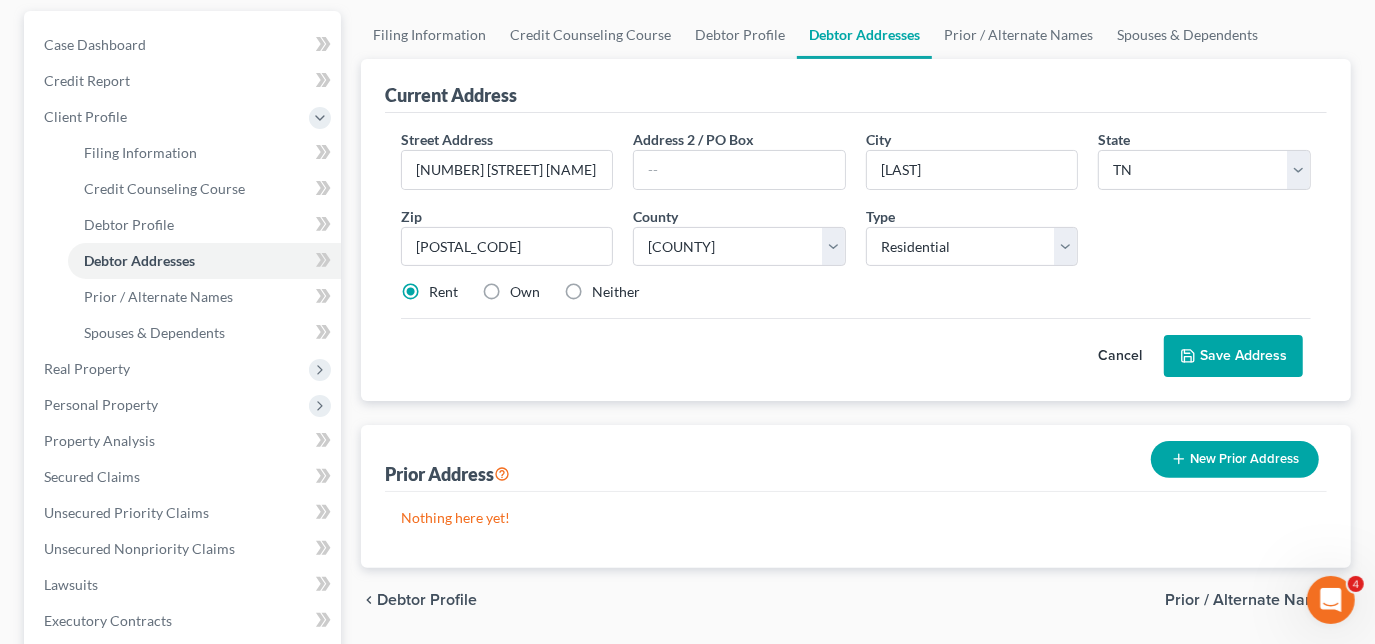 click on "Save Address" at bounding box center (1233, 356) 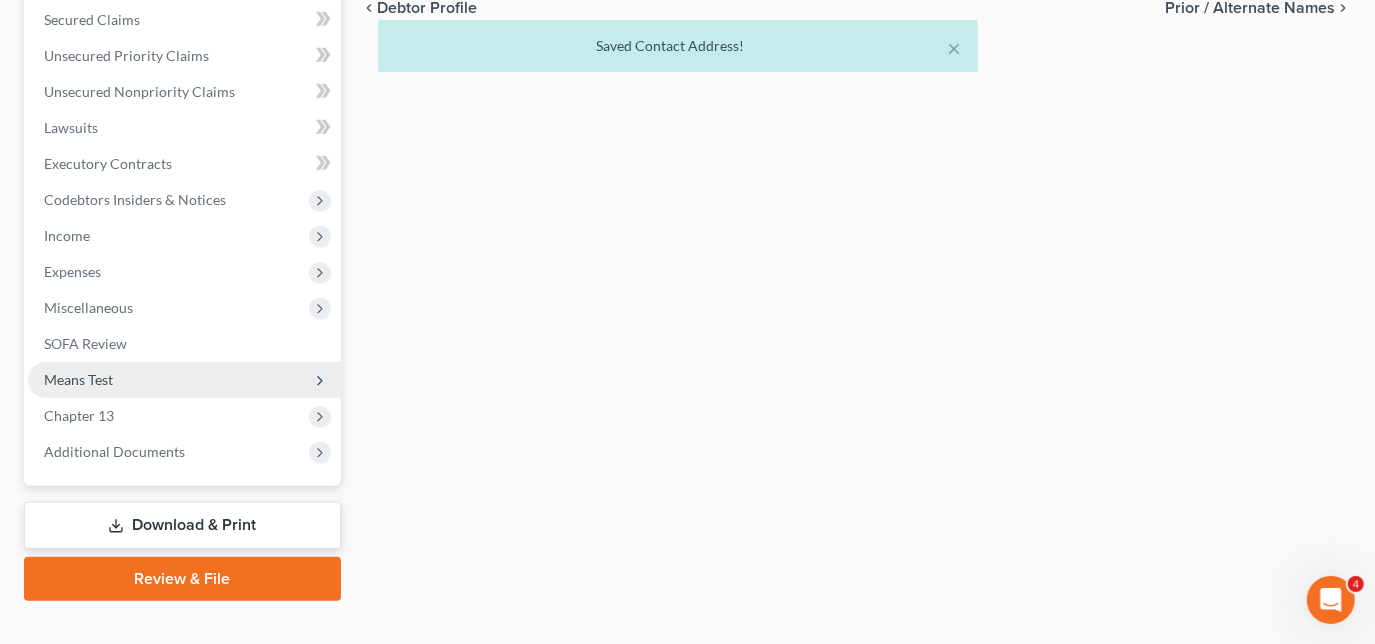 scroll, scrollTop: 669, scrollLeft: 0, axis: vertical 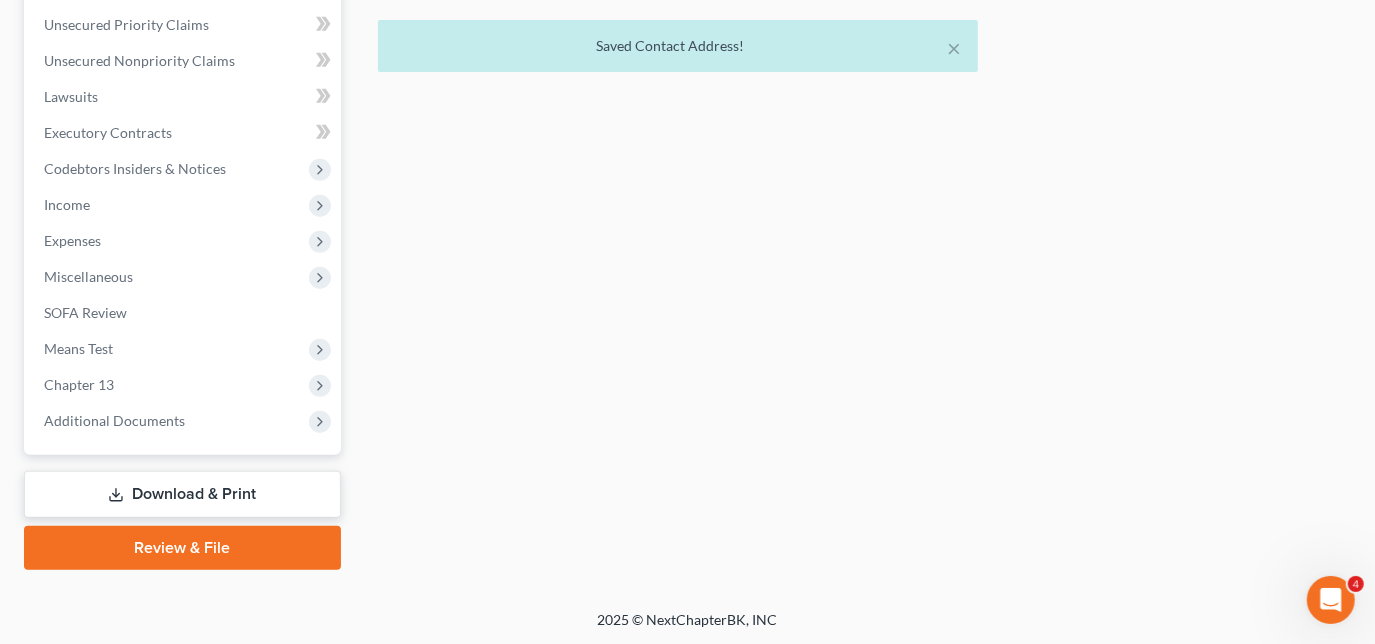 click on "Download & Print" at bounding box center [182, 494] 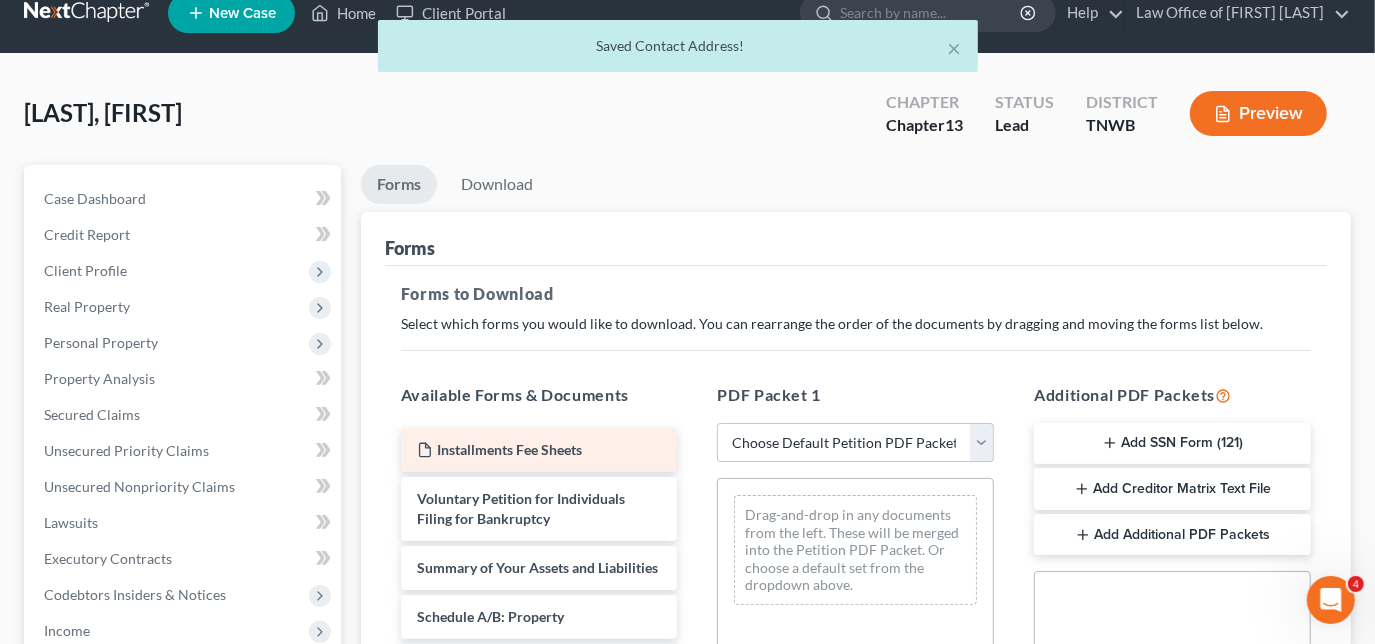 scroll, scrollTop: 0, scrollLeft: 0, axis: both 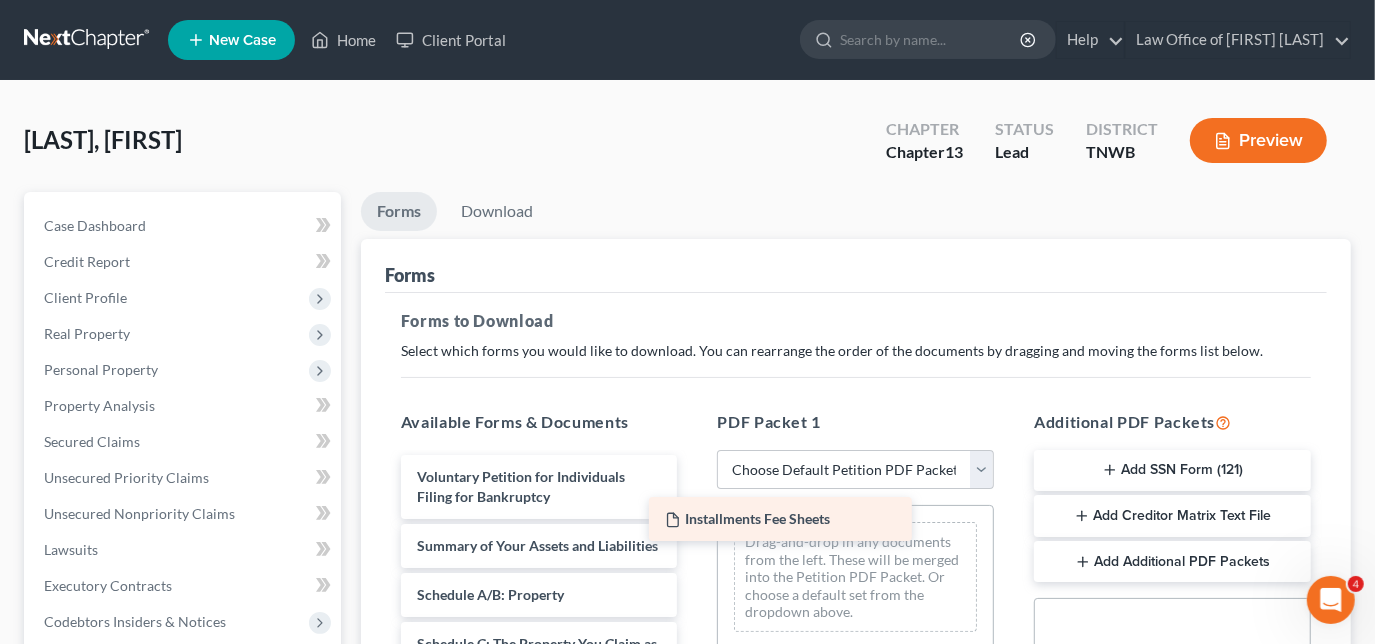 drag, startPoint x: 512, startPoint y: 477, endPoint x: 779, endPoint y: 524, distance: 271.10513 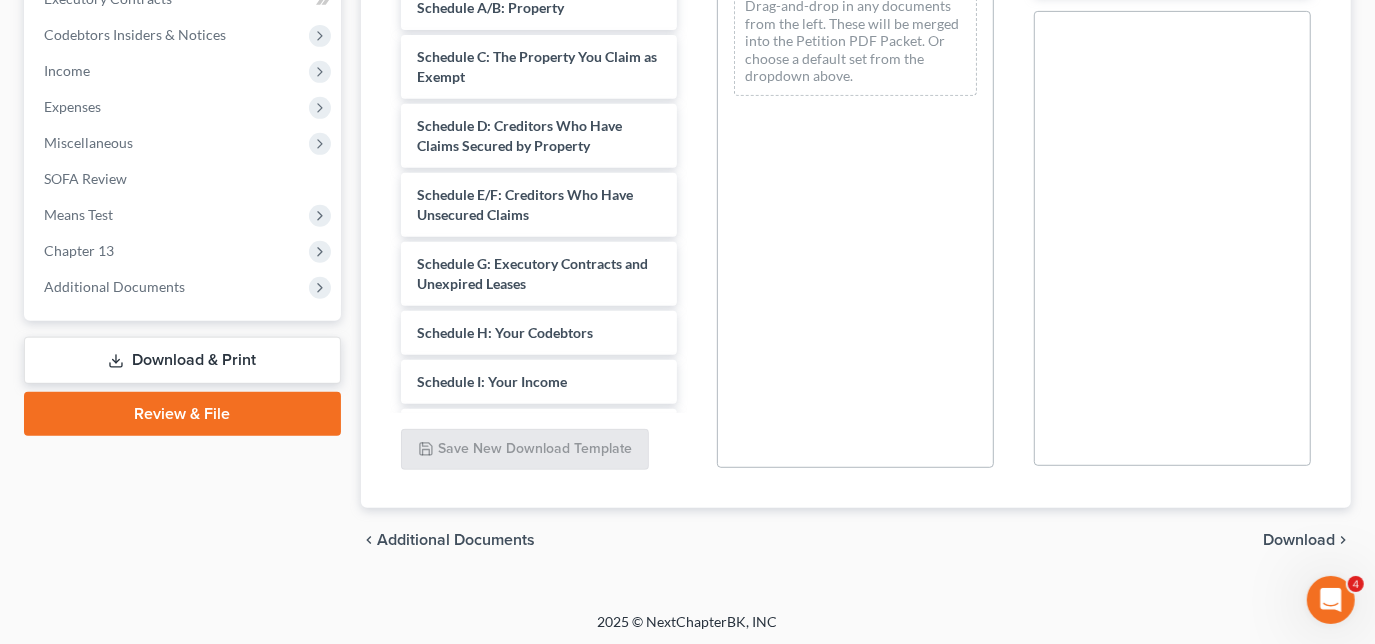 scroll, scrollTop: 589, scrollLeft: 0, axis: vertical 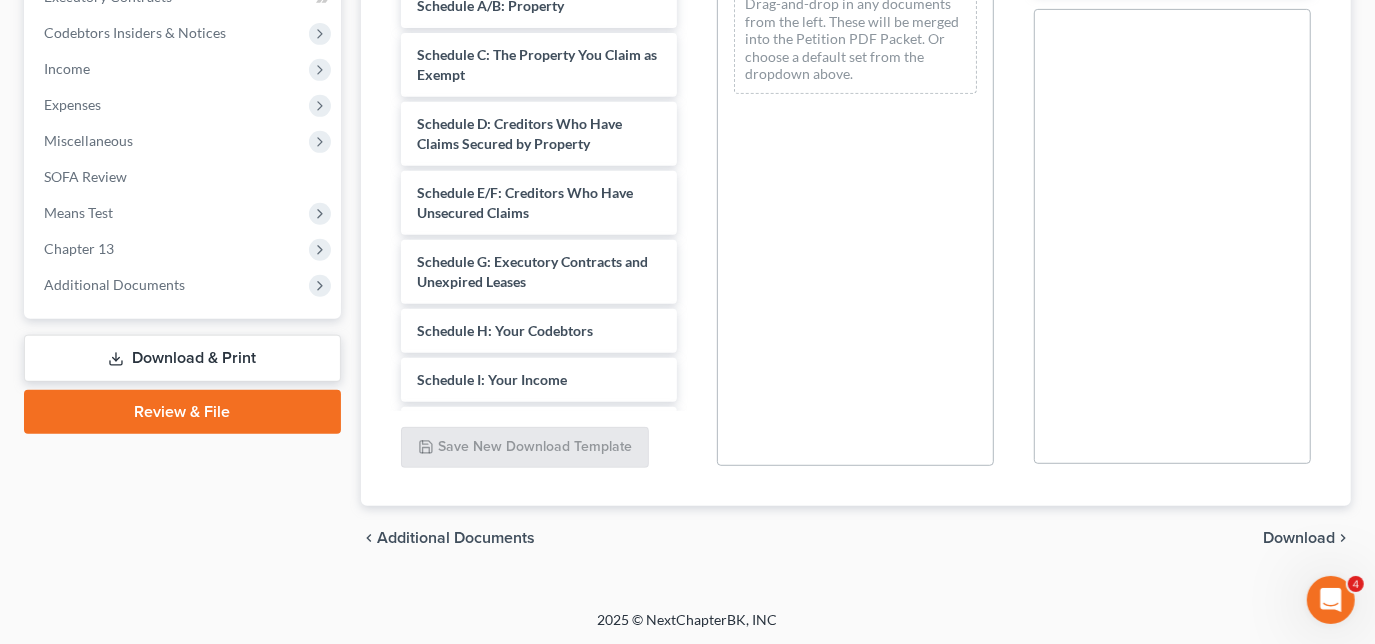 click on "chevron_left   Additional Documents Download   chevron_right" at bounding box center [856, 538] 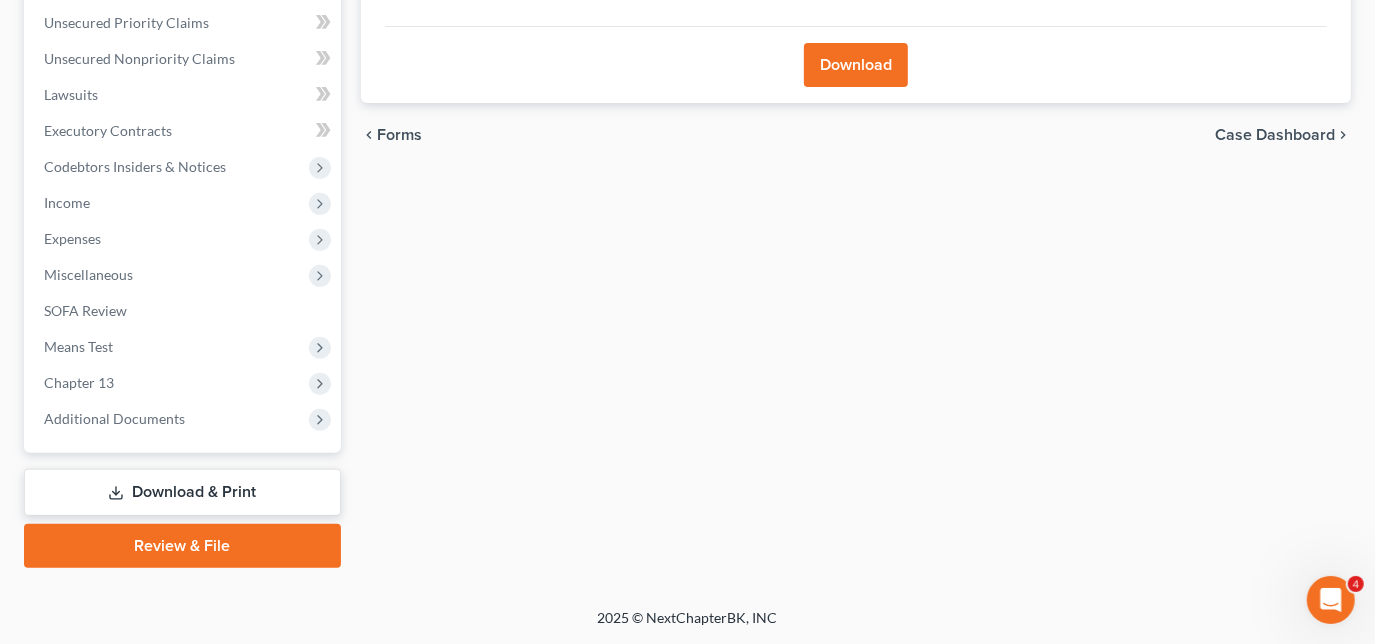 scroll, scrollTop: 453, scrollLeft: 0, axis: vertical 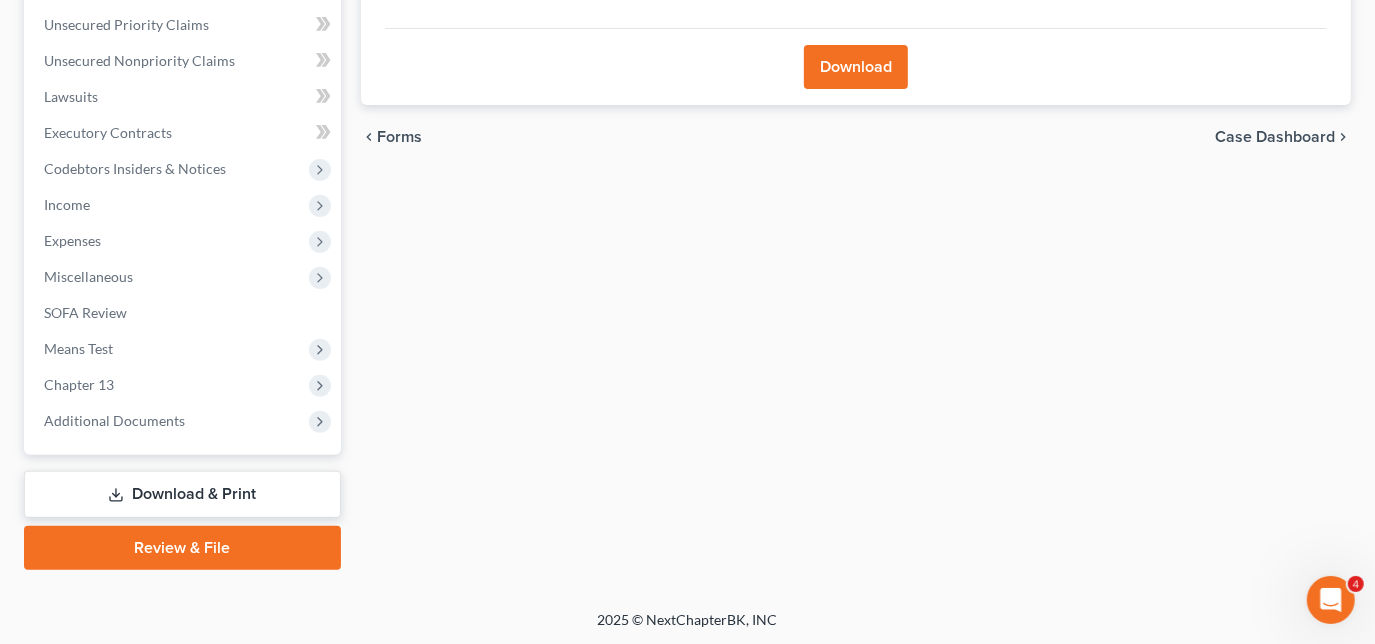 click on "Download" at bounding box center [856, 67] 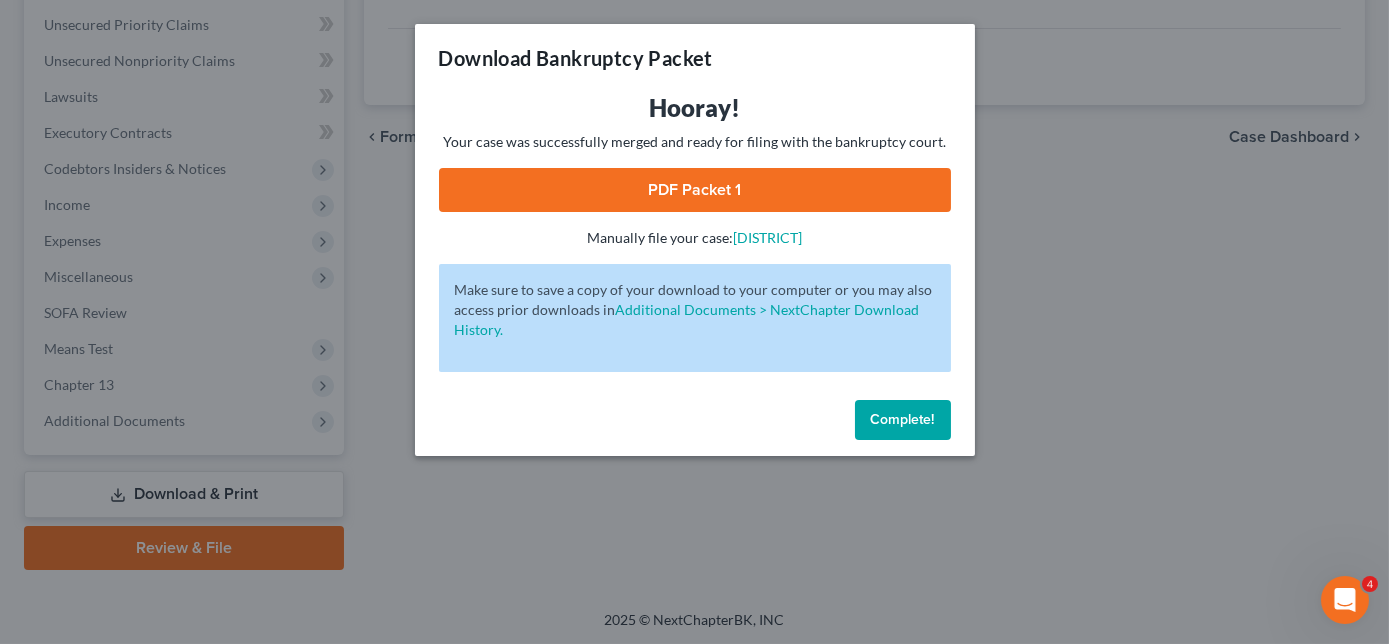 click on "Complete!" at bounding box center (903, 419) 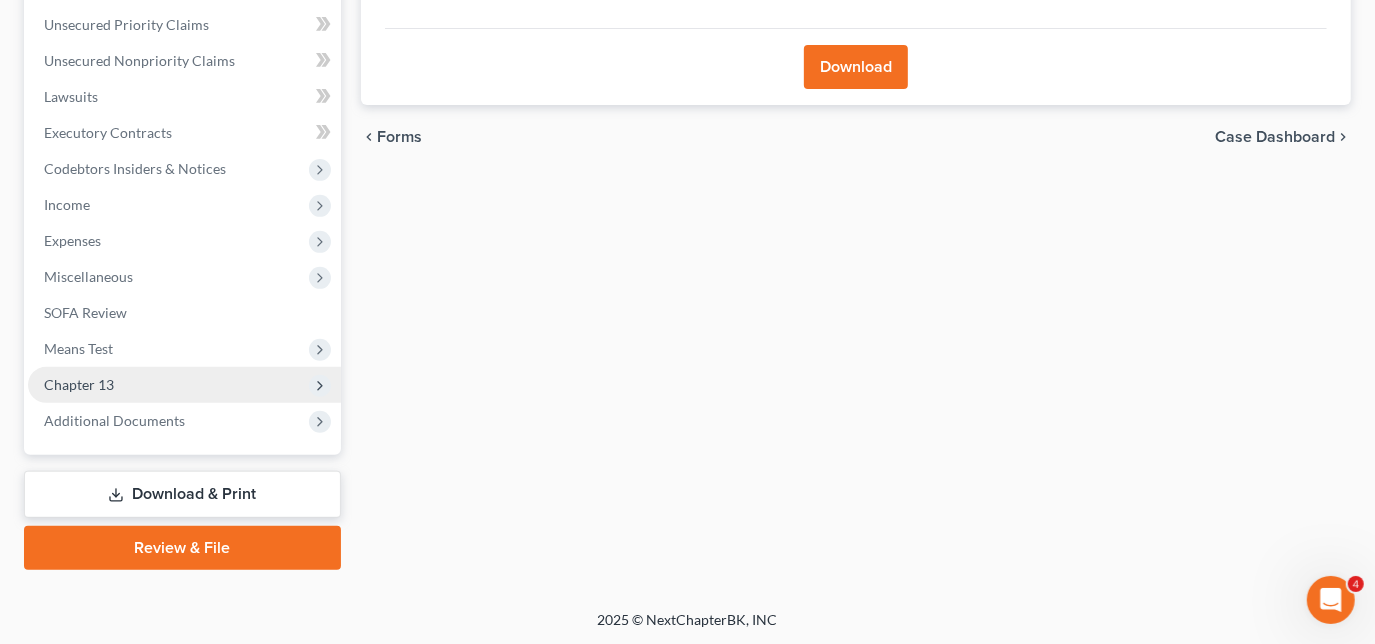 click on "Chapter 13" at bounding box center (79, 384) 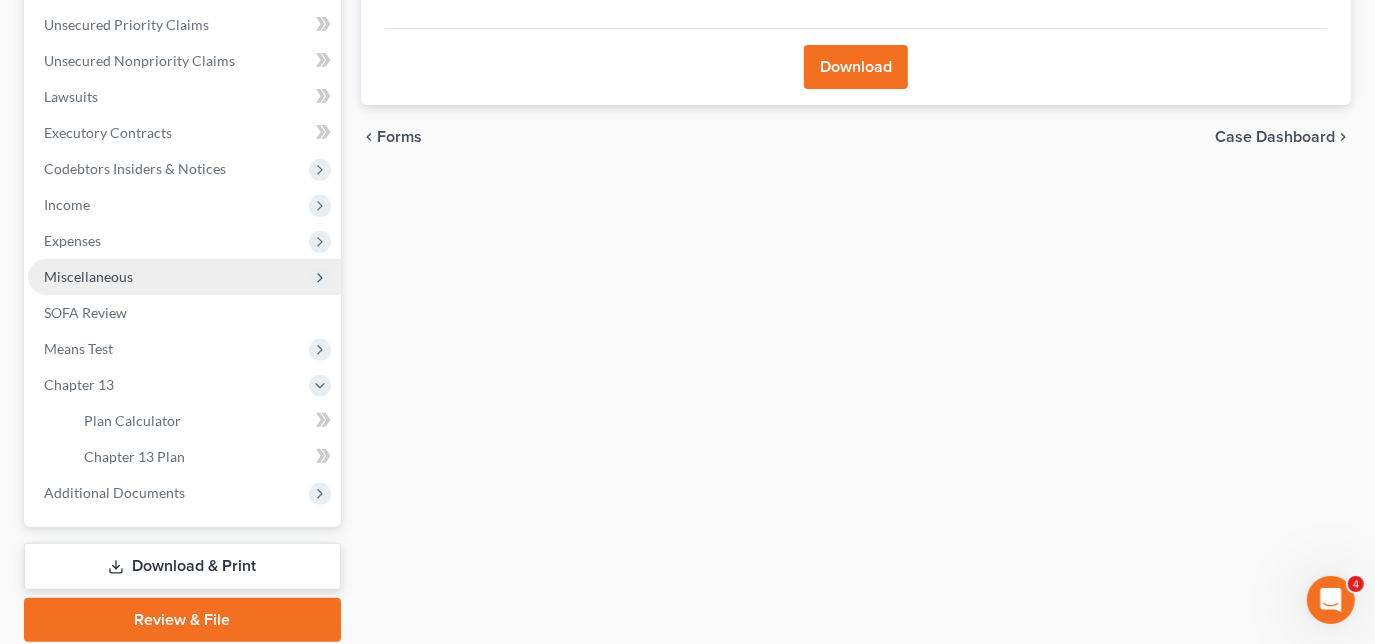click on "Miscellaneous" at bounding box center (88, 276) 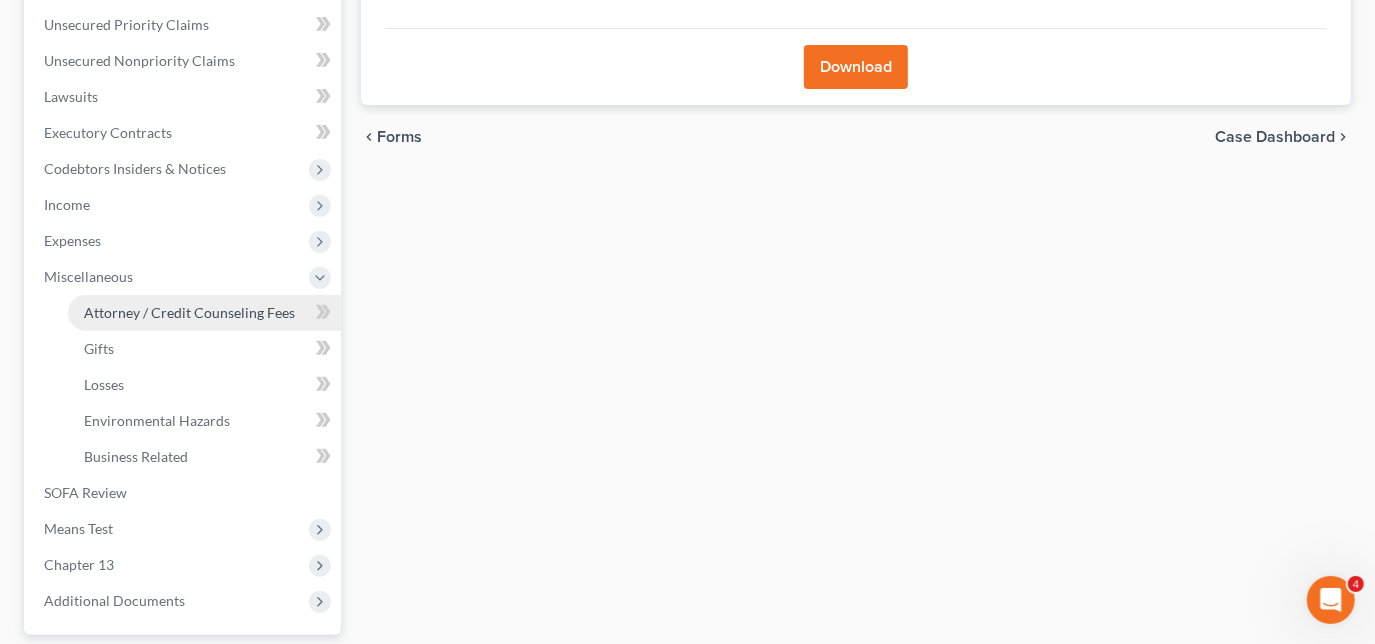 click on "Attorney / Credit Counseling Fees" at bounding box center [204, 313] 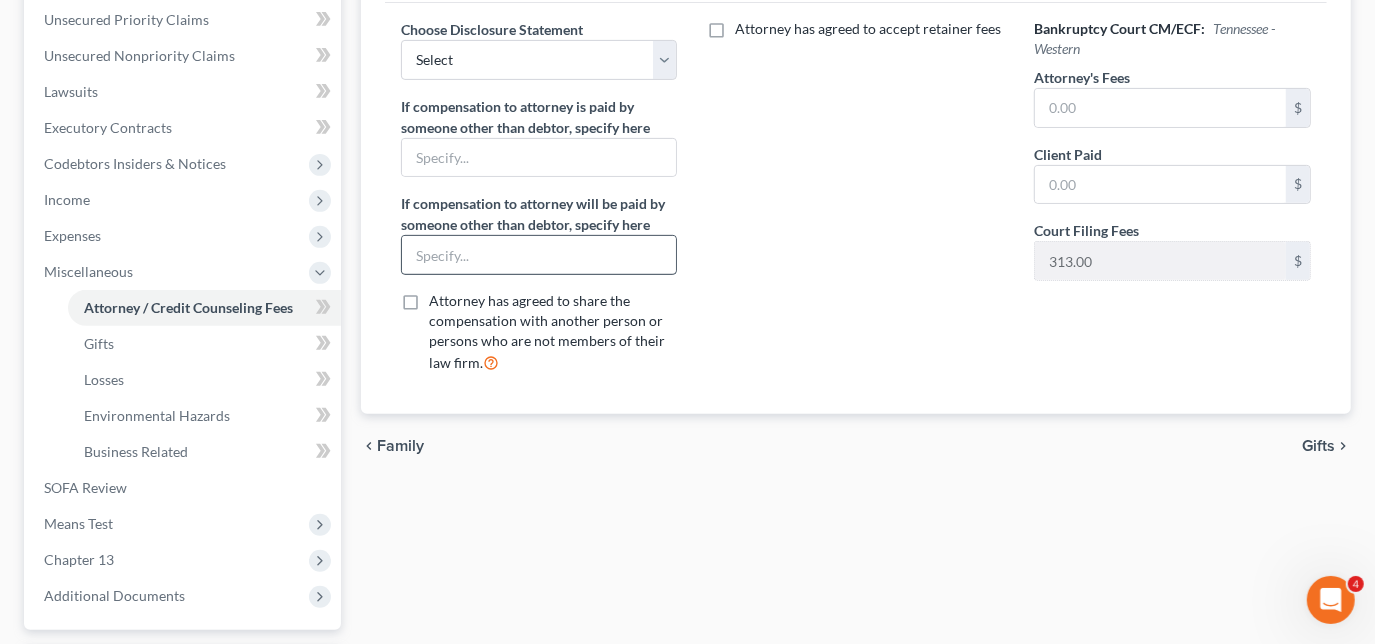 scroll, scrollTop: 363, scrollLeft: 0, axis: vertical 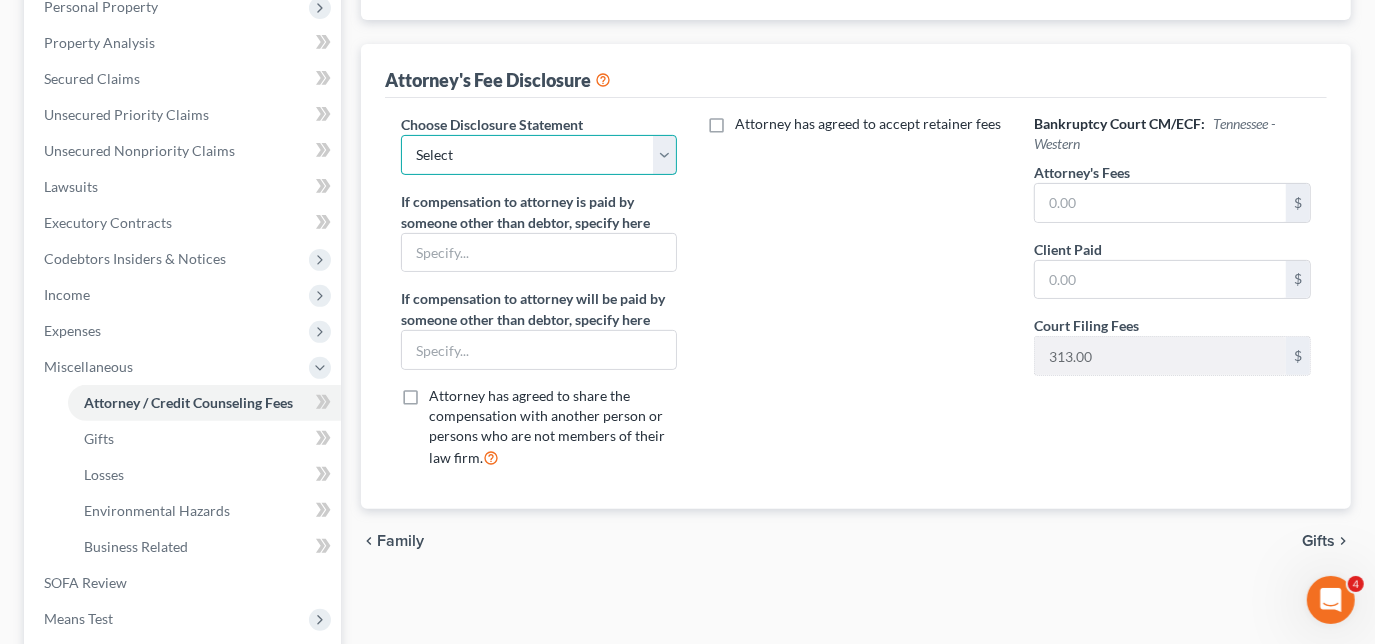 click on "Select Chapter 11 Ch 13 Chapter 7" at bounding box center [539, 155] 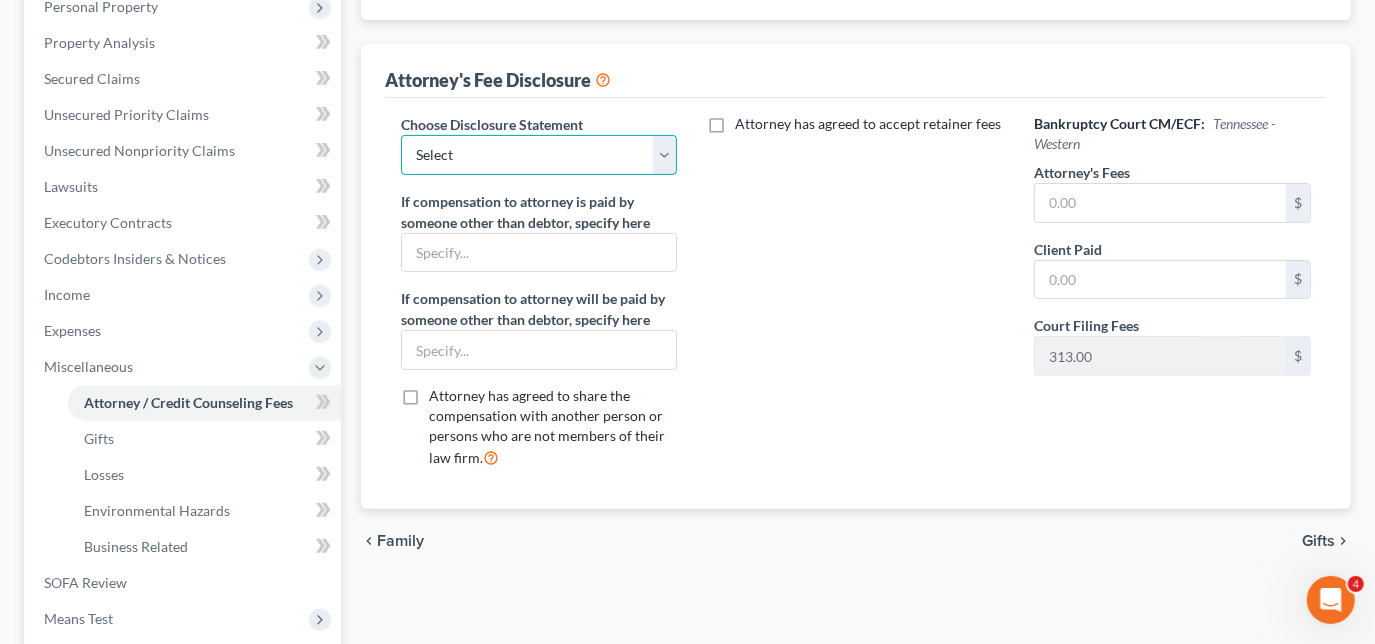 select on "1" 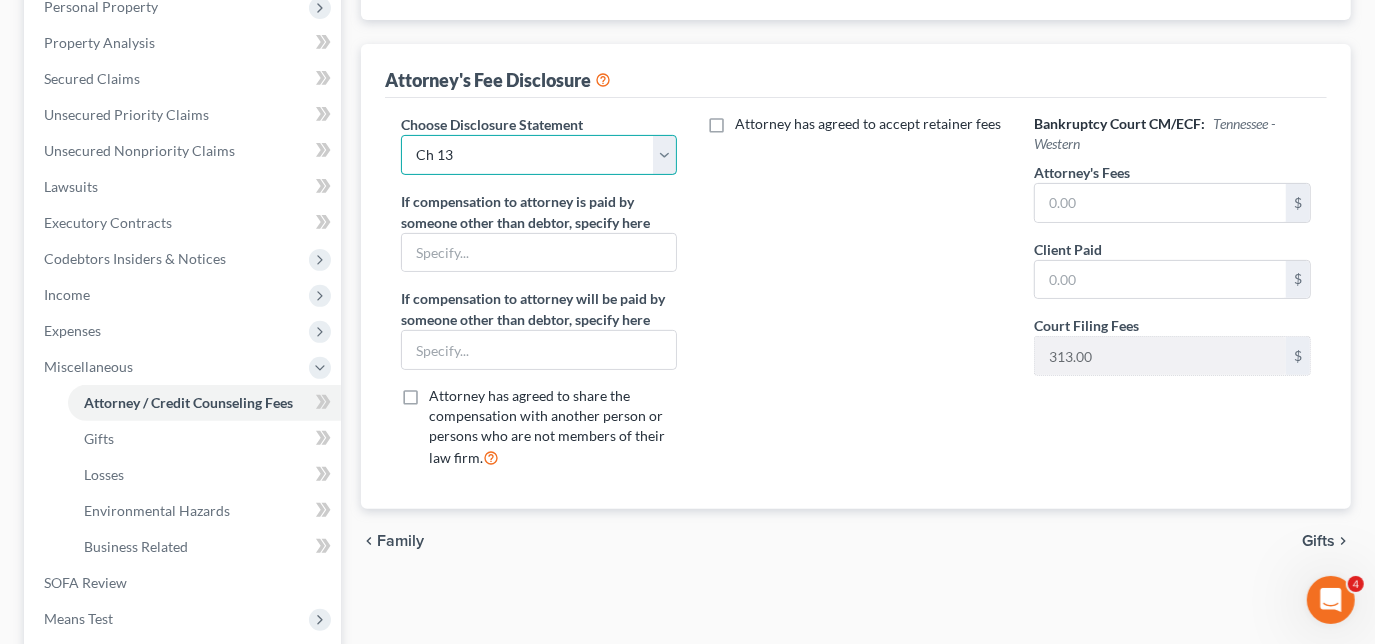 click on "Select Chapter 11 Ch 13 Chapter 7" at bounding box center [539, 155] 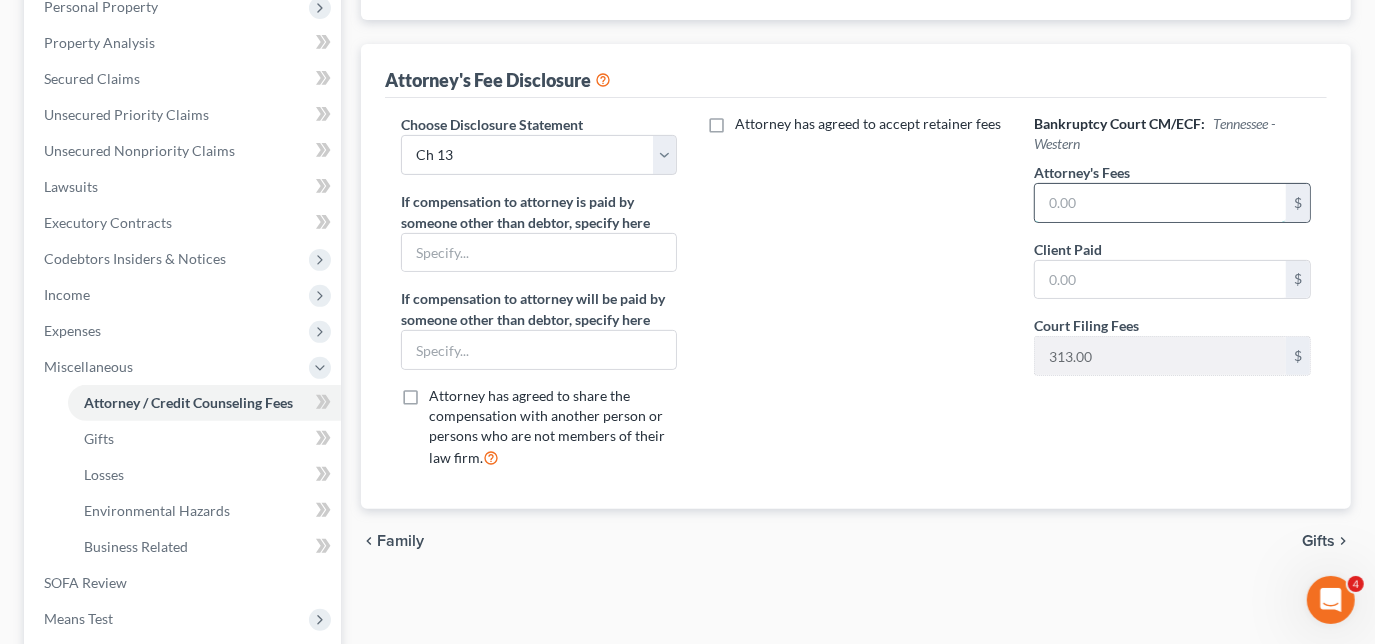 click at bounding box center (1160, 203) 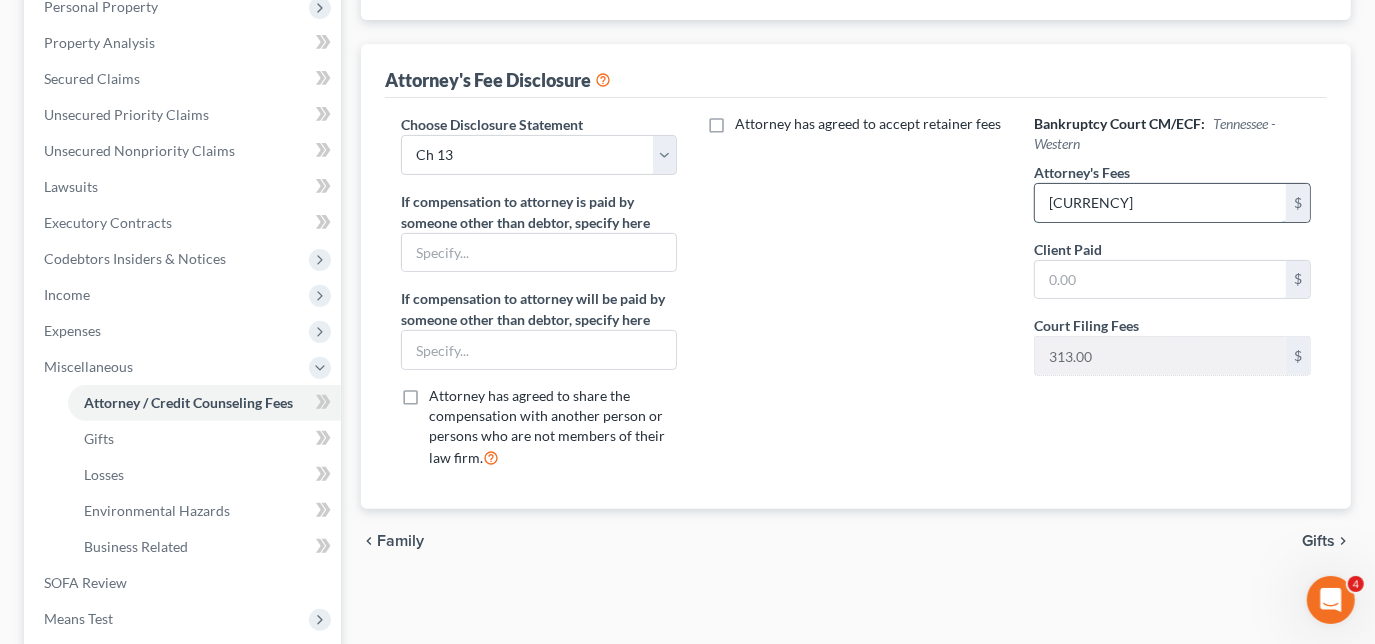 type on "[CURRENCY]" 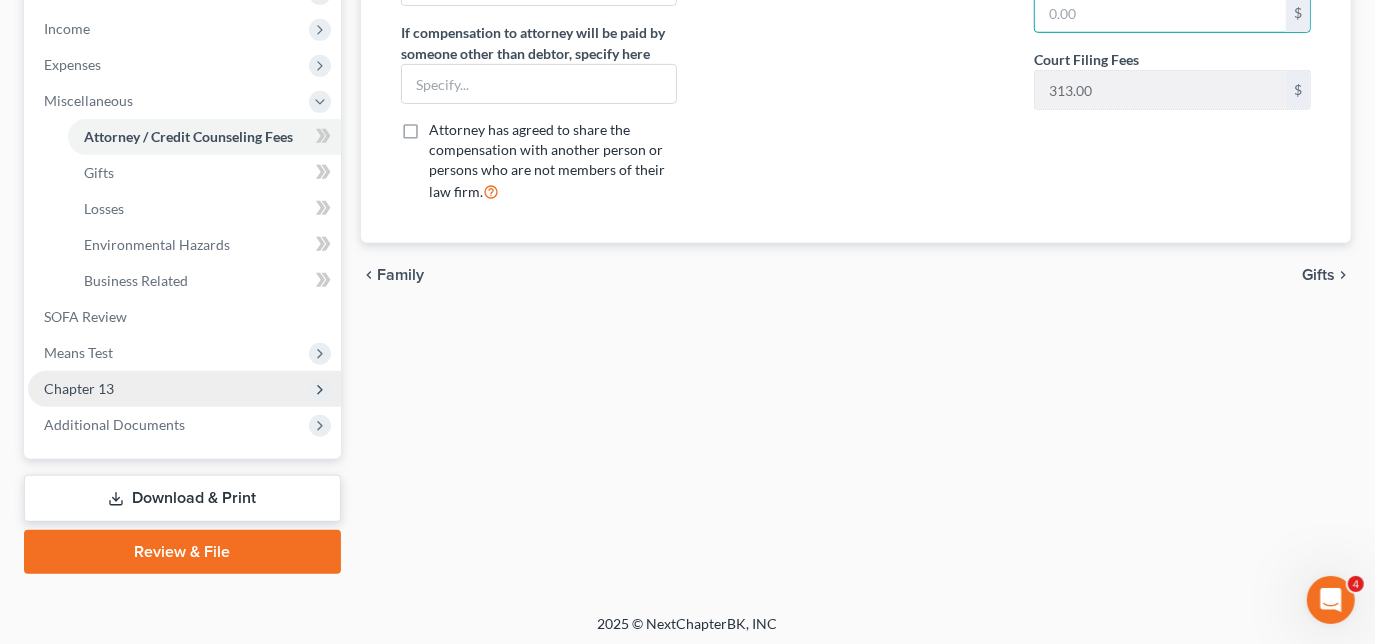 scroll, scrollTop: 634, scrollLeft: 0, axis: vertical 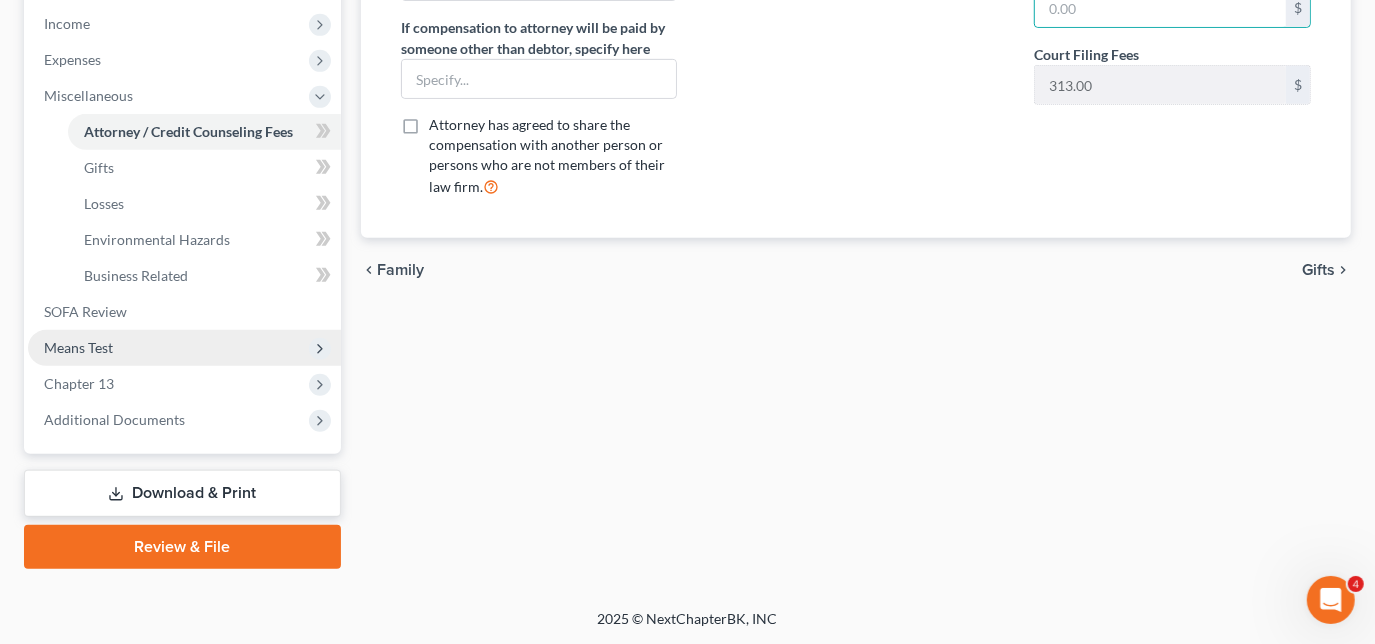 click on "Means Test" at bounding box center [78, 347] 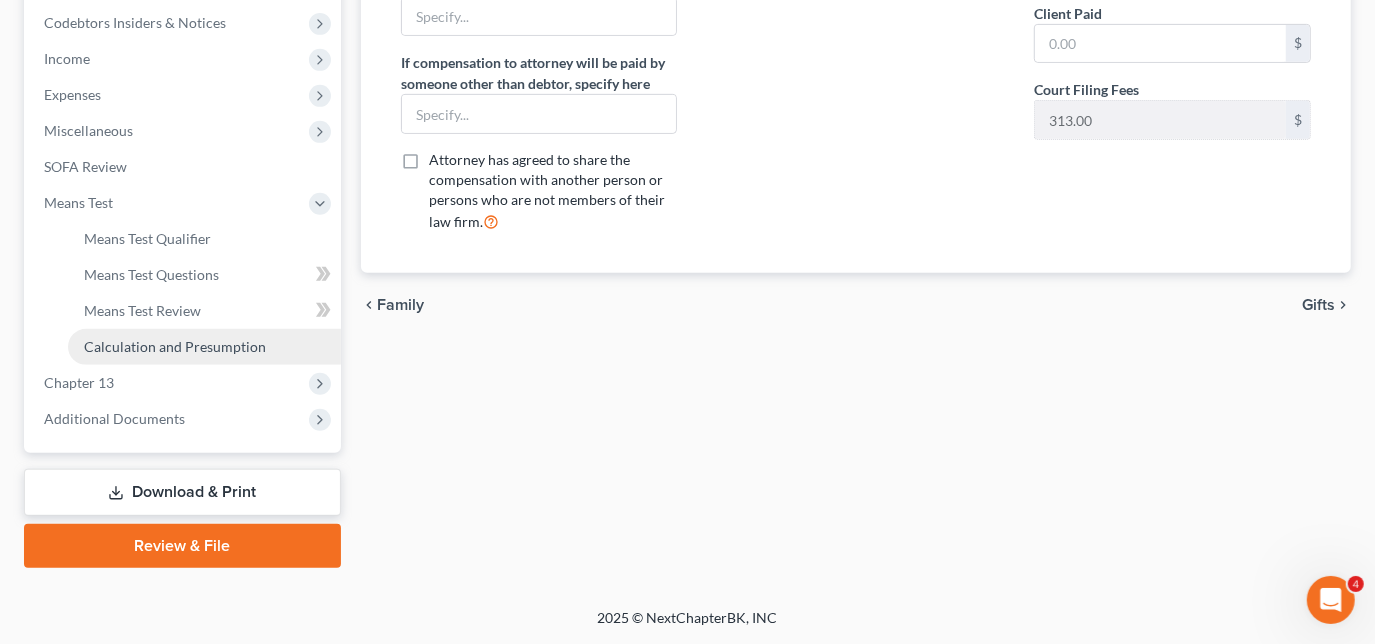 scroll, scrollTop: 597, scrollLeft: 0, axis: vertical 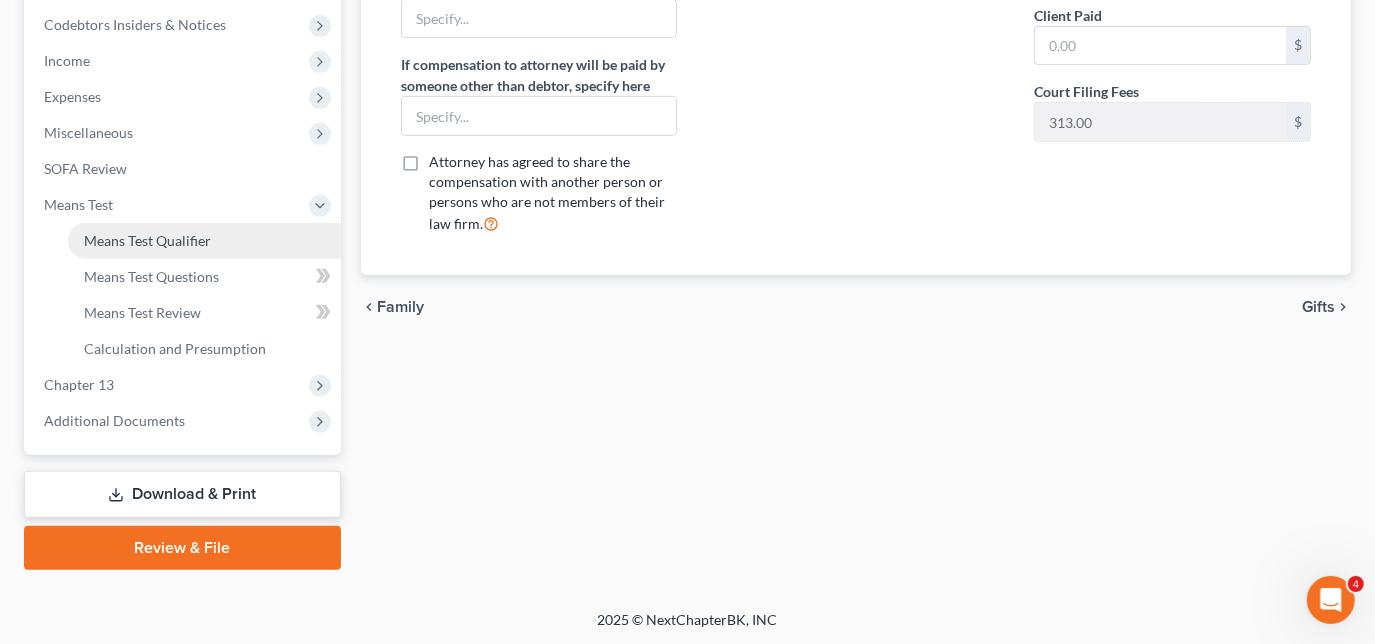 click on "Means Test Qualifier" at bounding box center [147, 240] 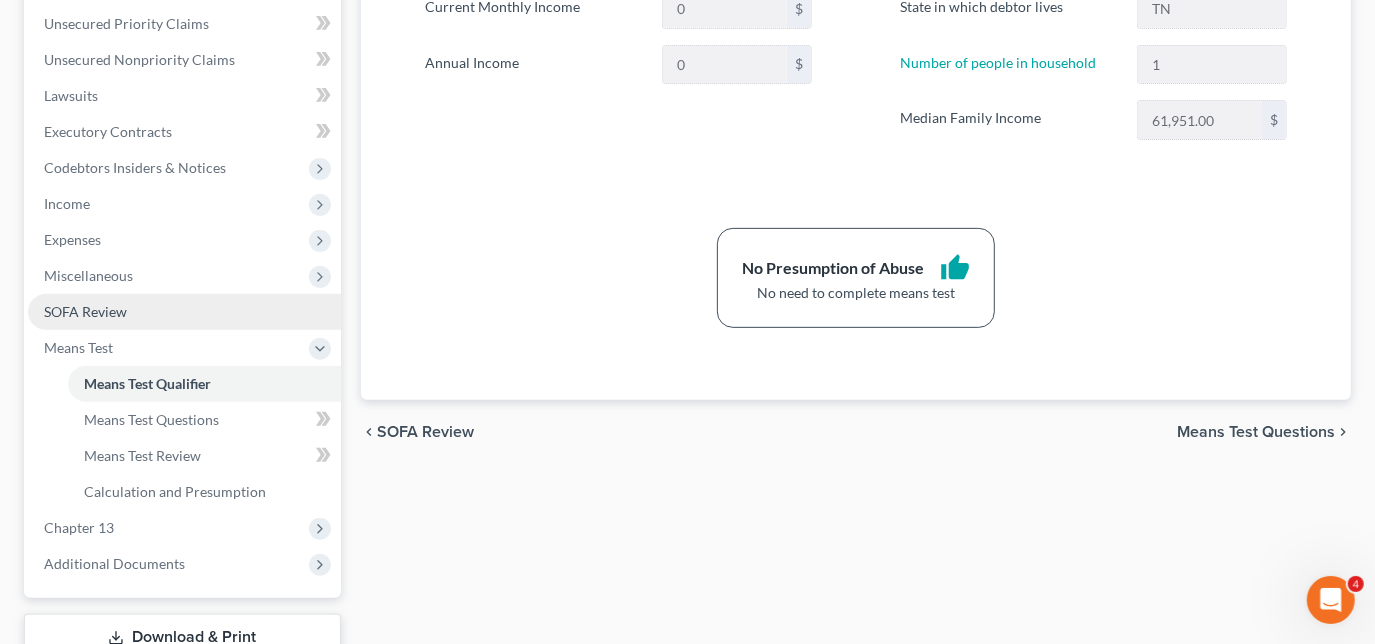 scroll, scrollTop: 597, scrollLeft: 0, axis: vertical 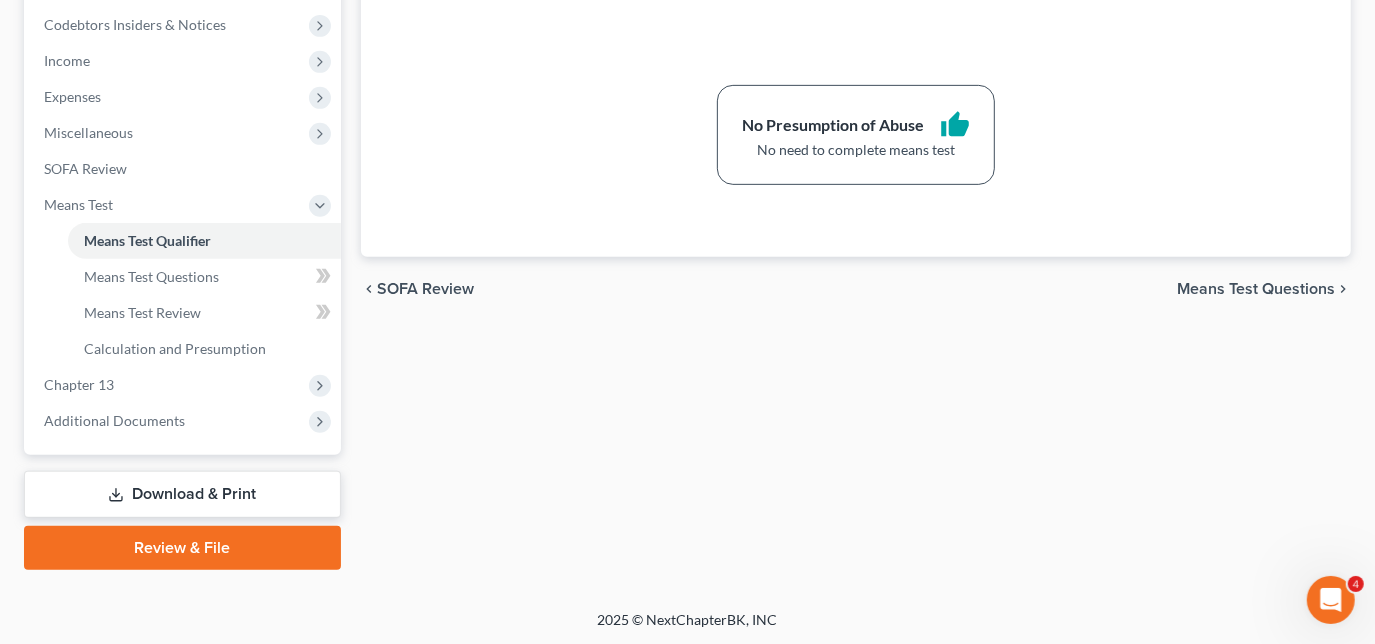 drag, startPoint x: 203, startPoint y: 490, endPoint x: 296, endPoint y: 480, distance: 93.53609 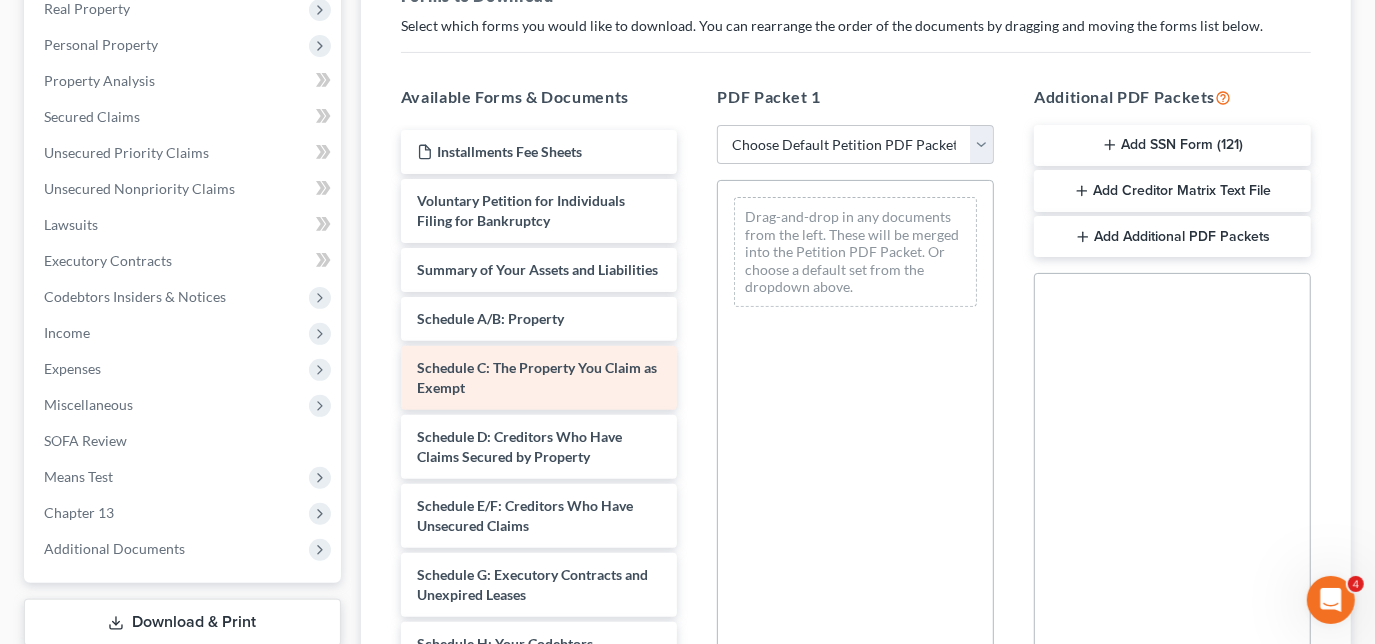 scroll, scrollTop: 363, scrollLeft: 0, axis: vertical 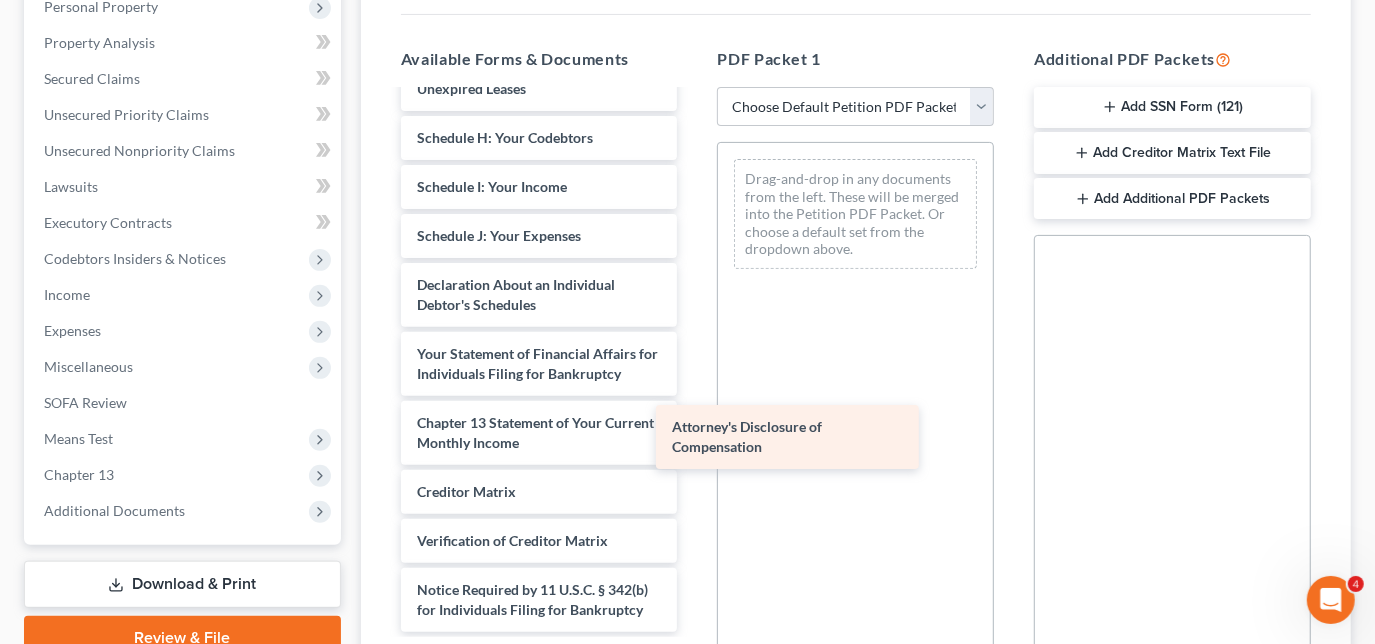 drag, startPoint x: 533, startPoint y: 593, endPoint x: 881, endPoint y: 344, distance: 427.9077 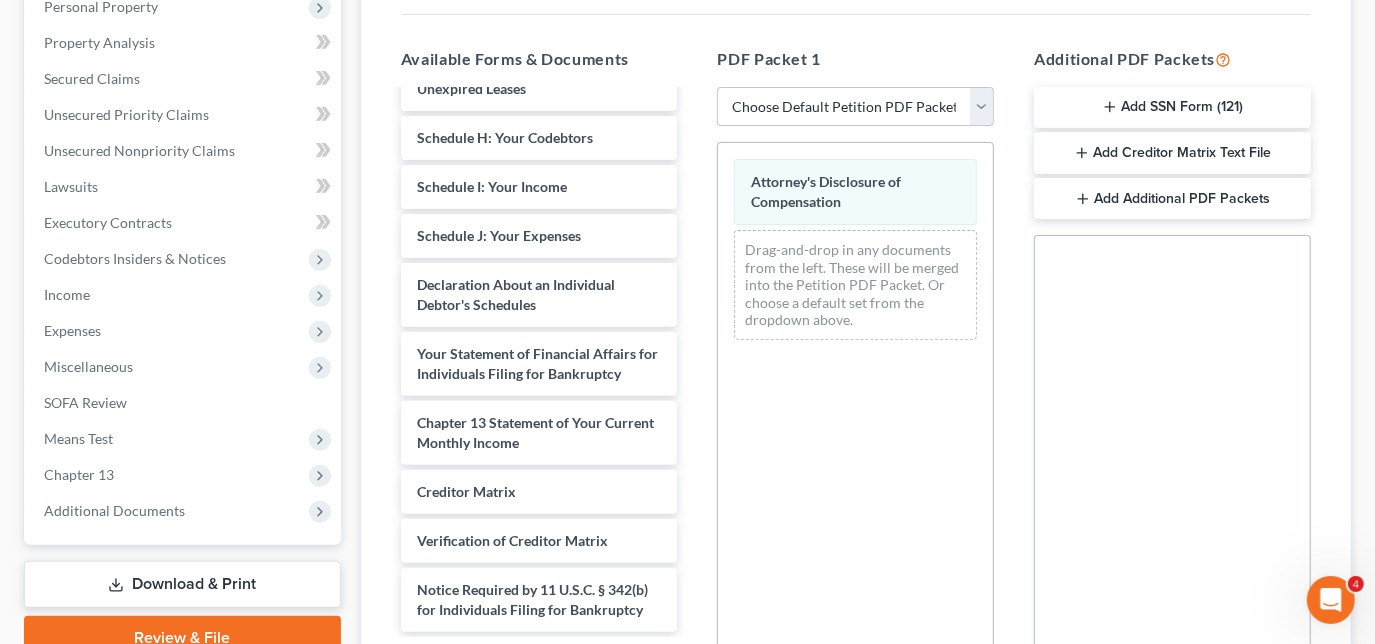 click on "Drag-and-drop in any documents from the left. These will be merged into the Petition PDF Packet. Or choose a default set from the dropdown above." at bounding box center (855, 285) 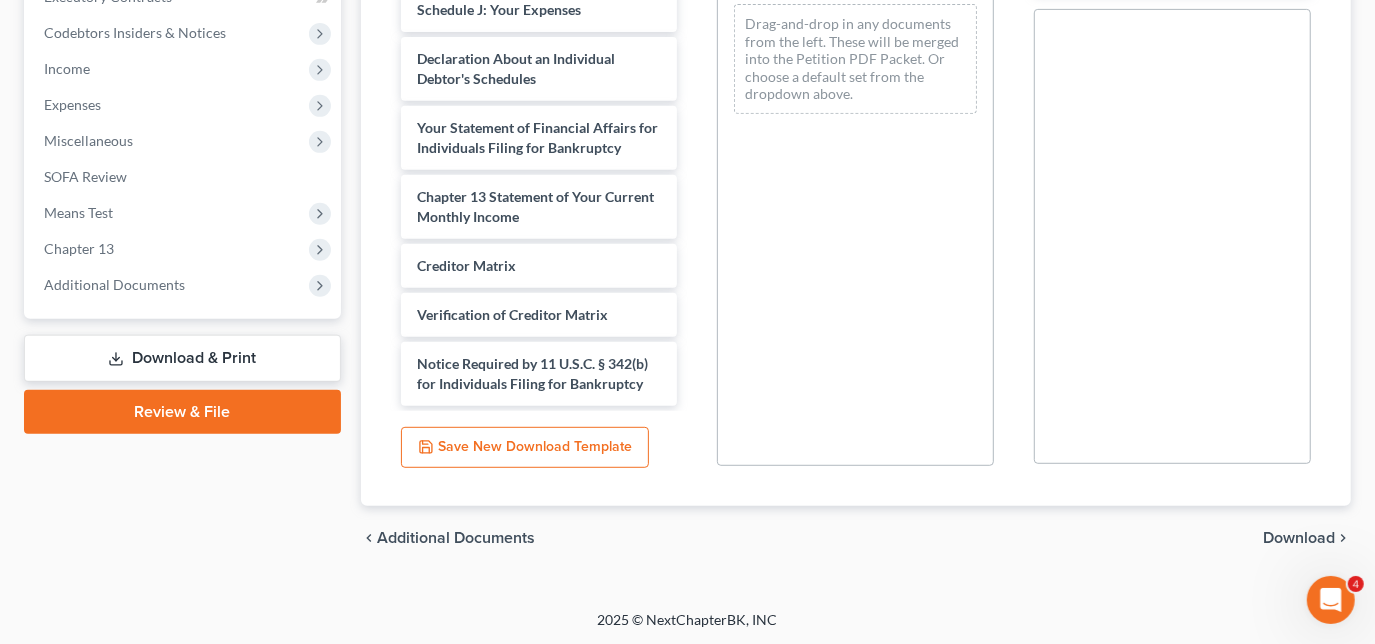 click on "Download" at bounding box center (1299, 538) 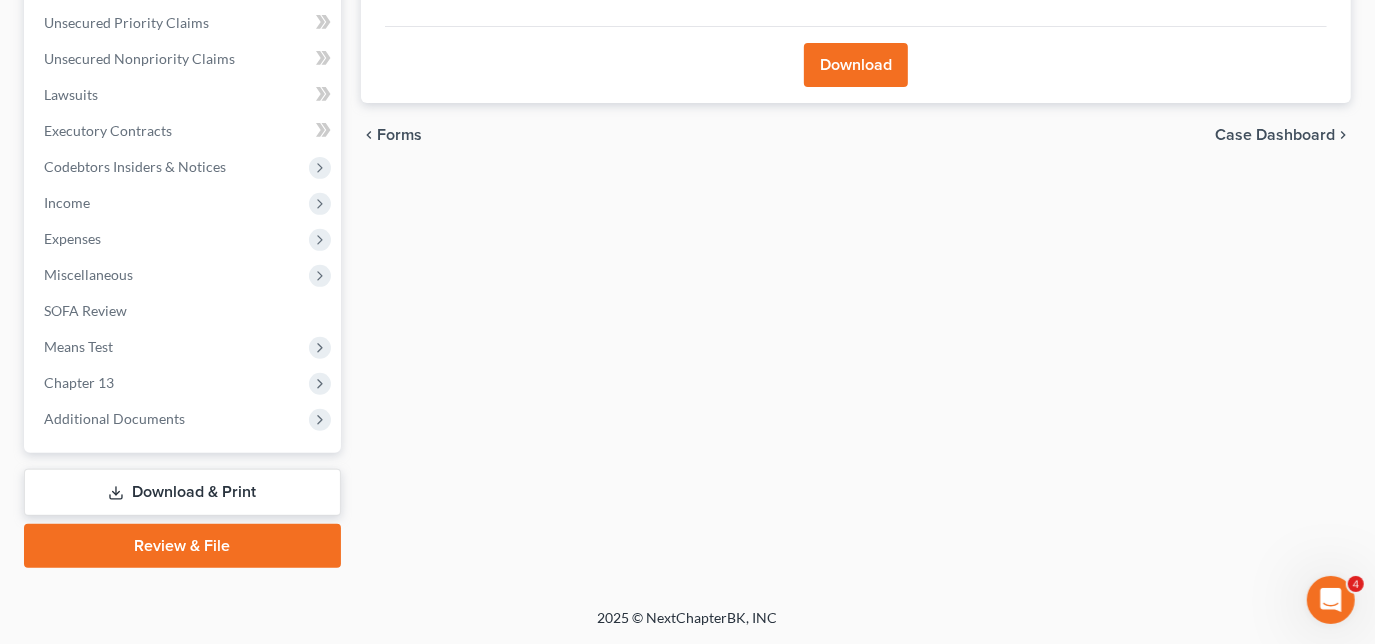 scroll, scrollTop: 453, scrollLeft: 0, axis: vertical 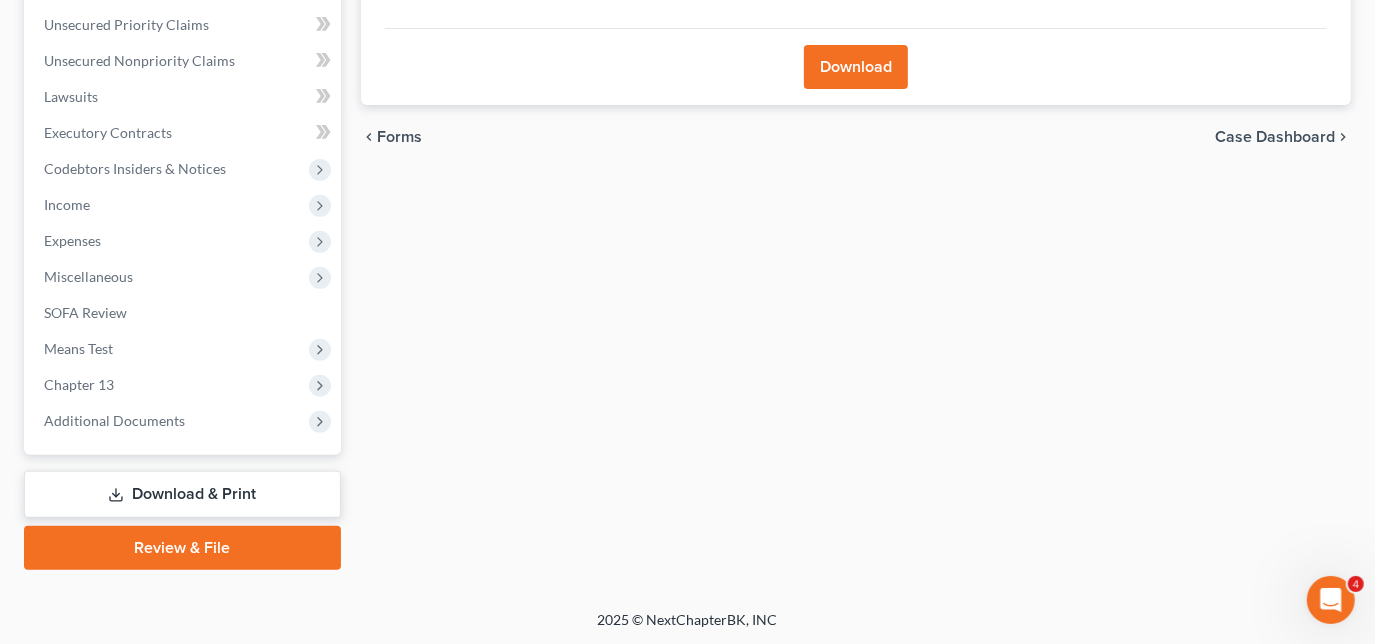 click on "Download" at bounding box center (856, 67) 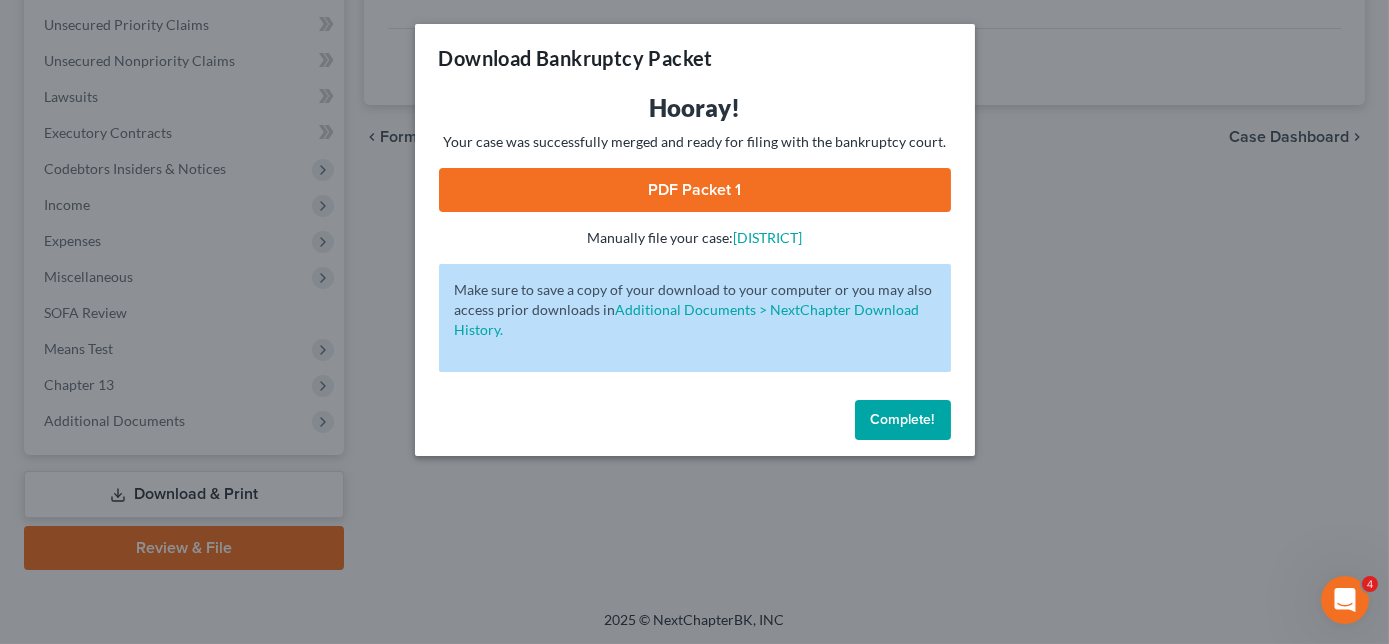 click on "PDF Packet 1" at bounding box center (695, 190) 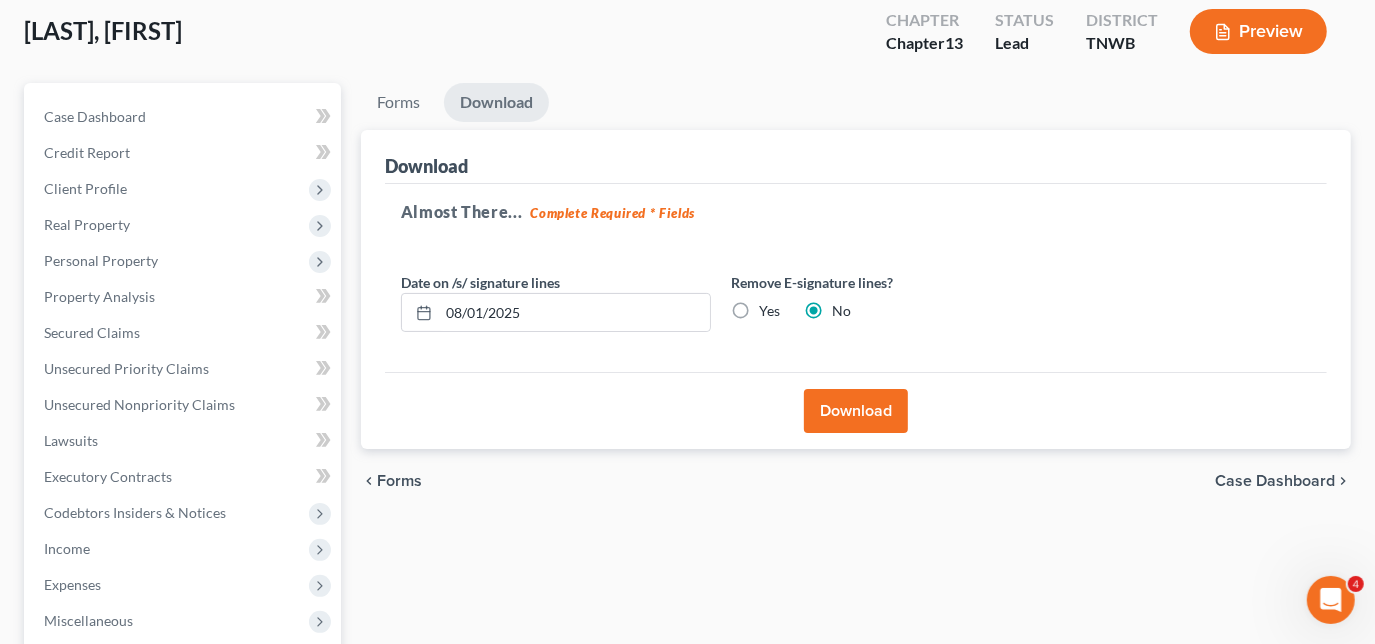 scroll, scrollTop: 0, scrollLeft: 0, axis: both 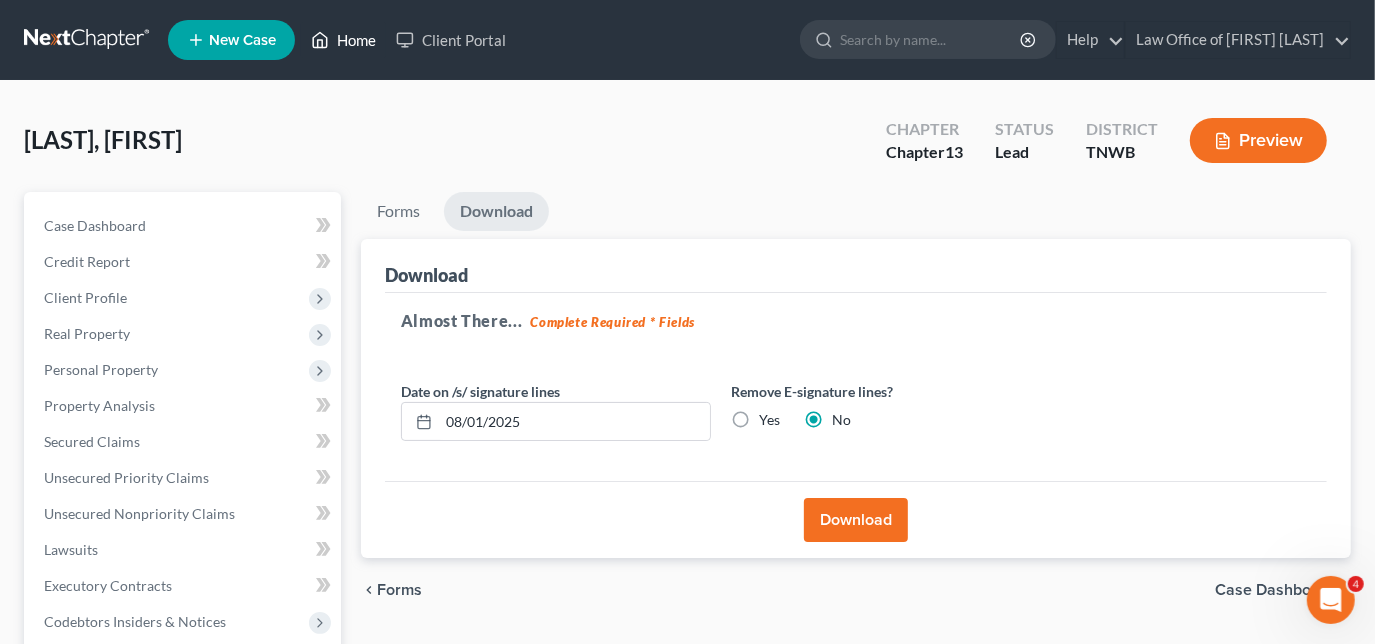 click on "Home" at bounding box center (343, 40) 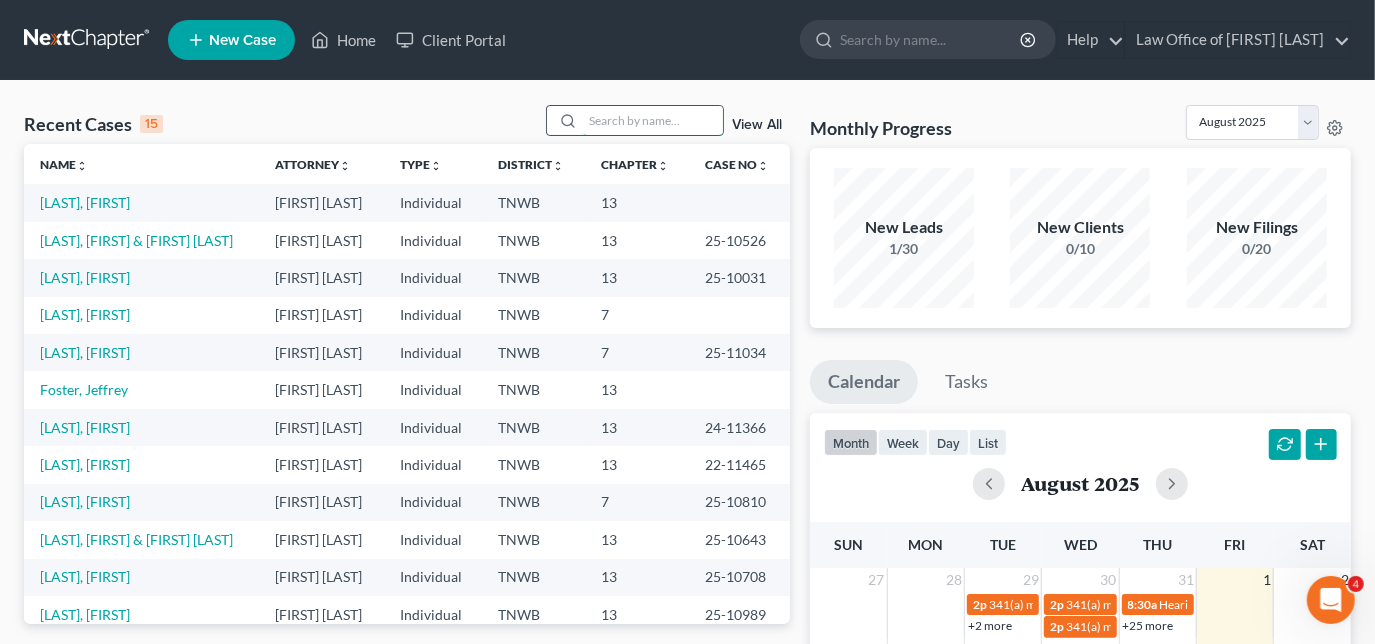 click at bounding box center [653, 120] 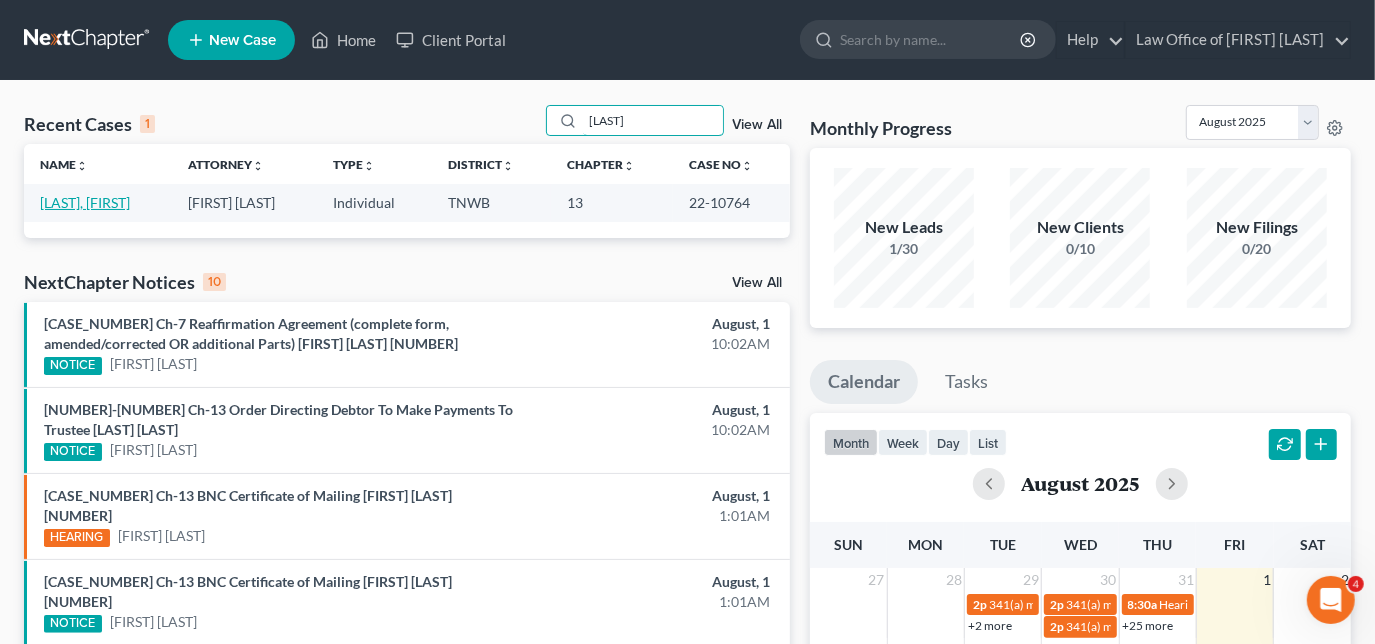 type on "[LAST]" 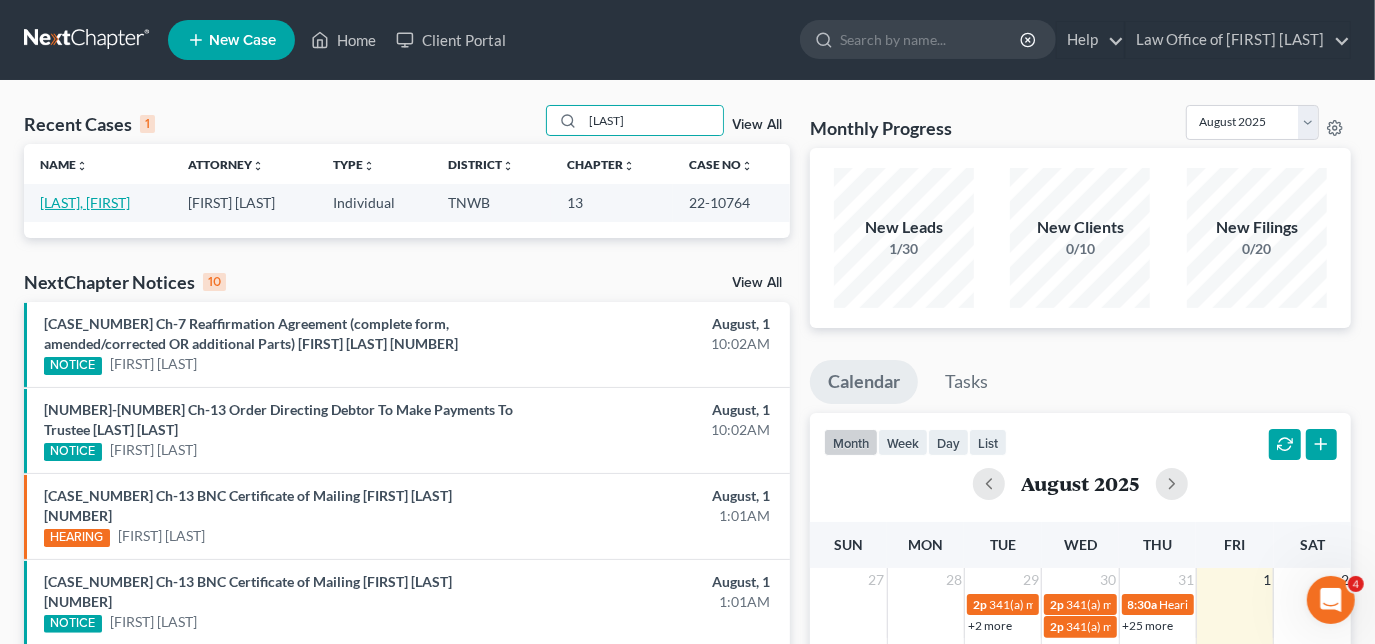 click on "[LAST], [FIRST]" at bounding box center [85, 202] 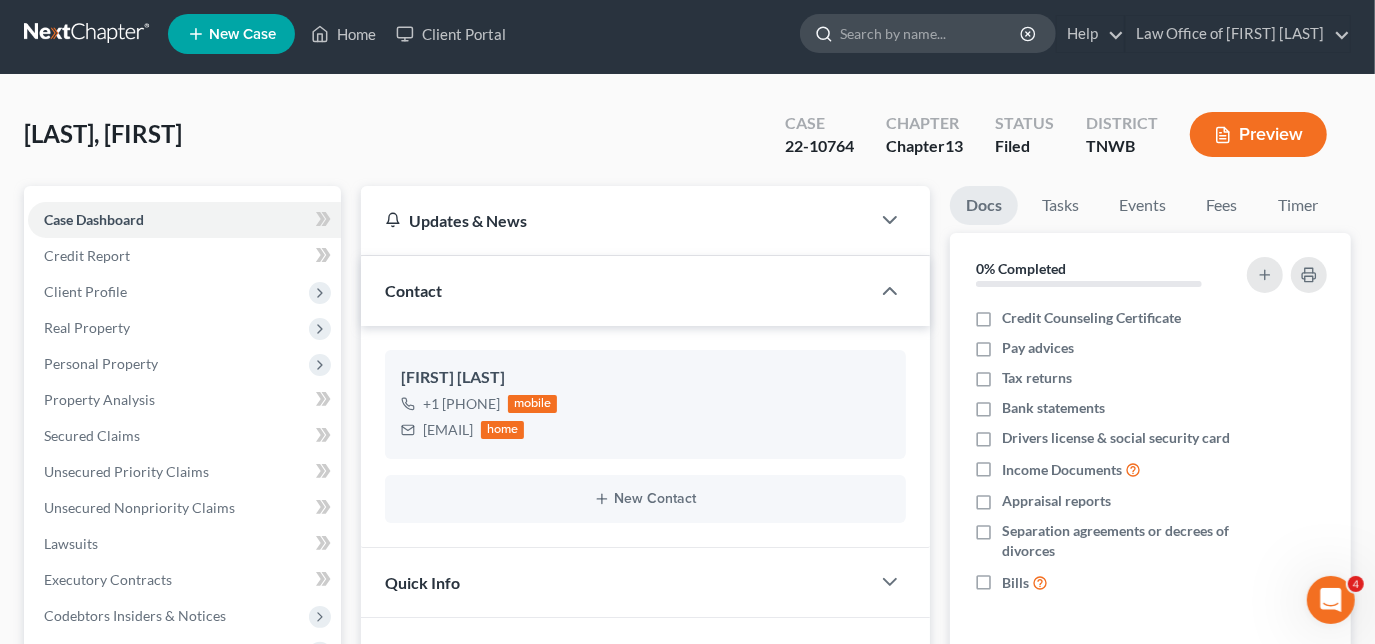 scroll, scrollTop: 0, scrollLeft: 0, axis: both 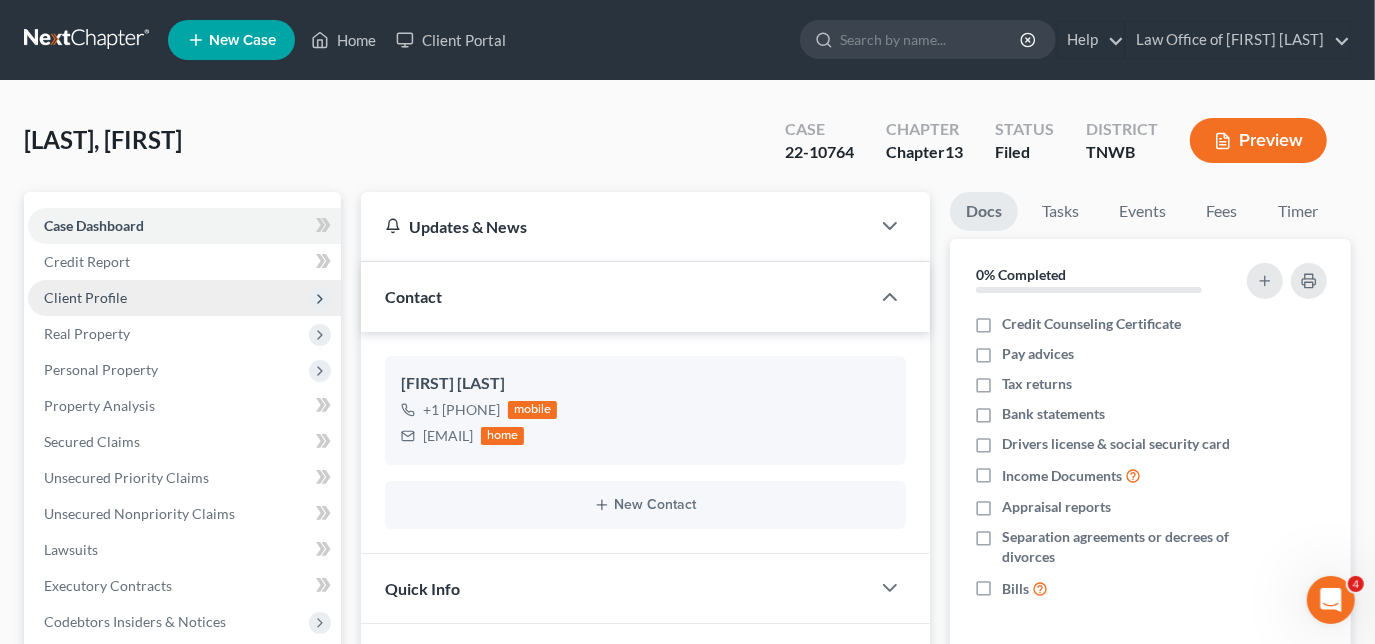 click on "Client Profile" at bounding box center [85, 297] 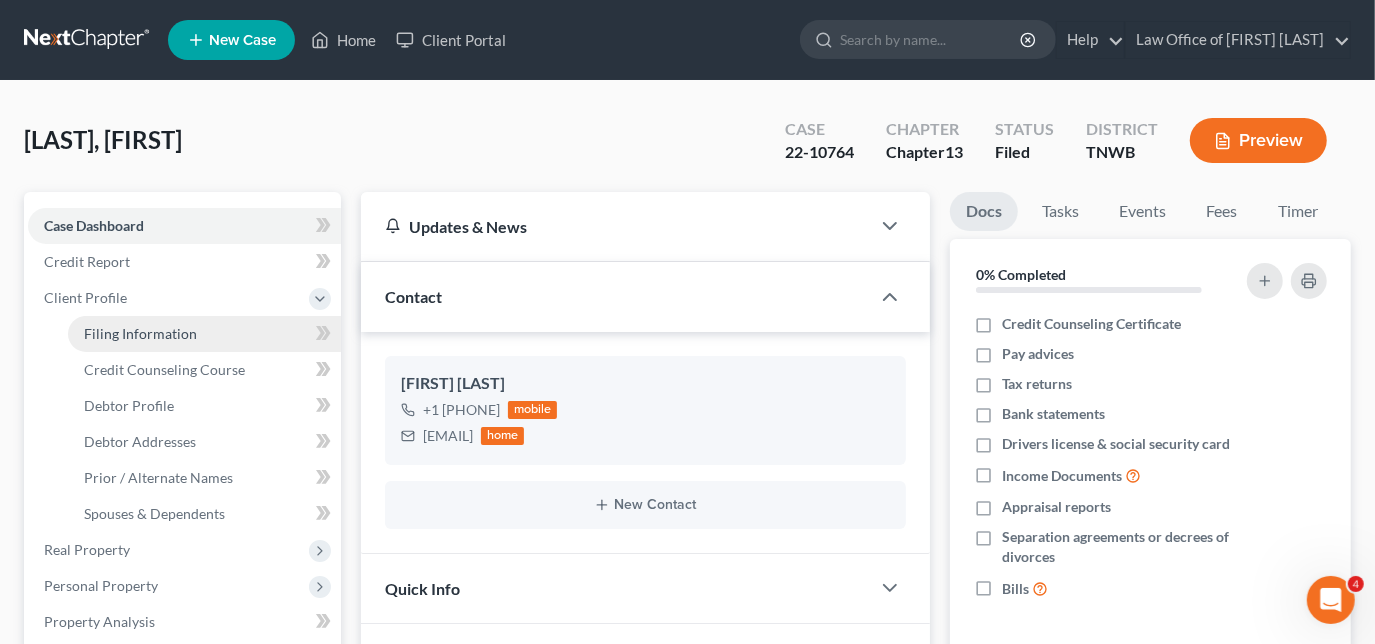 click on "Filing Information" at bounding box center [140, 333] 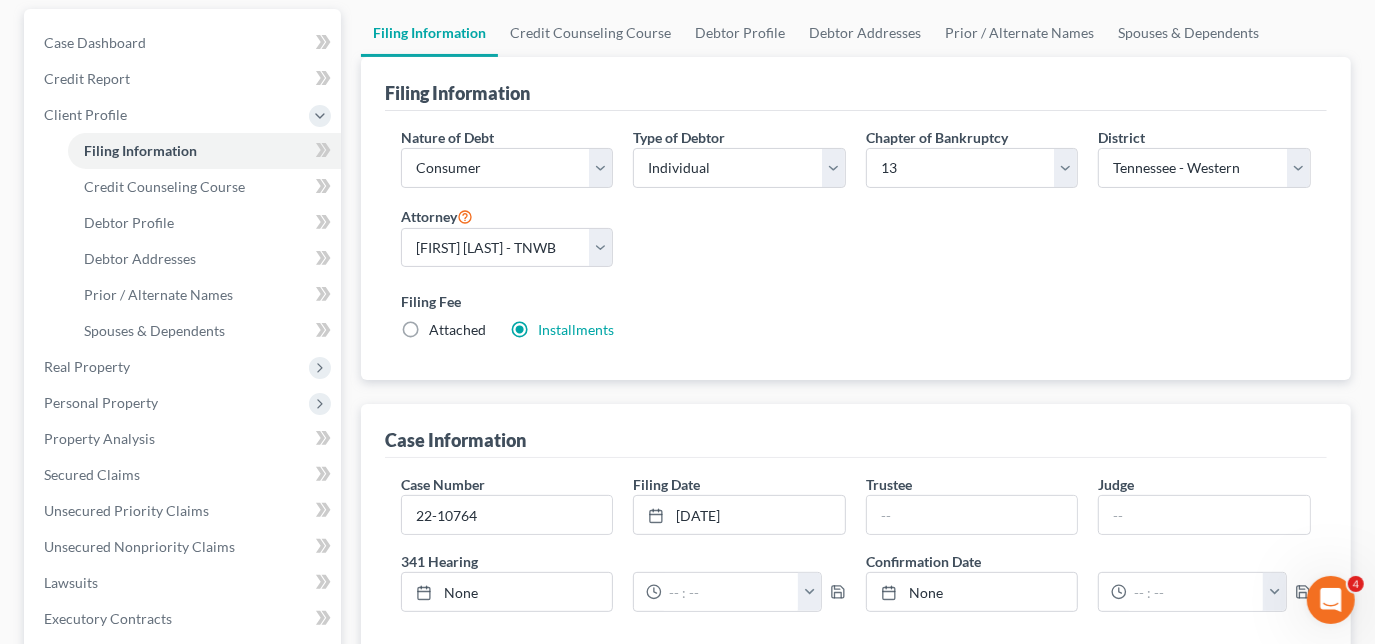 scroll, scrollTop: 181, scrollLeft: 0, axis: vertical 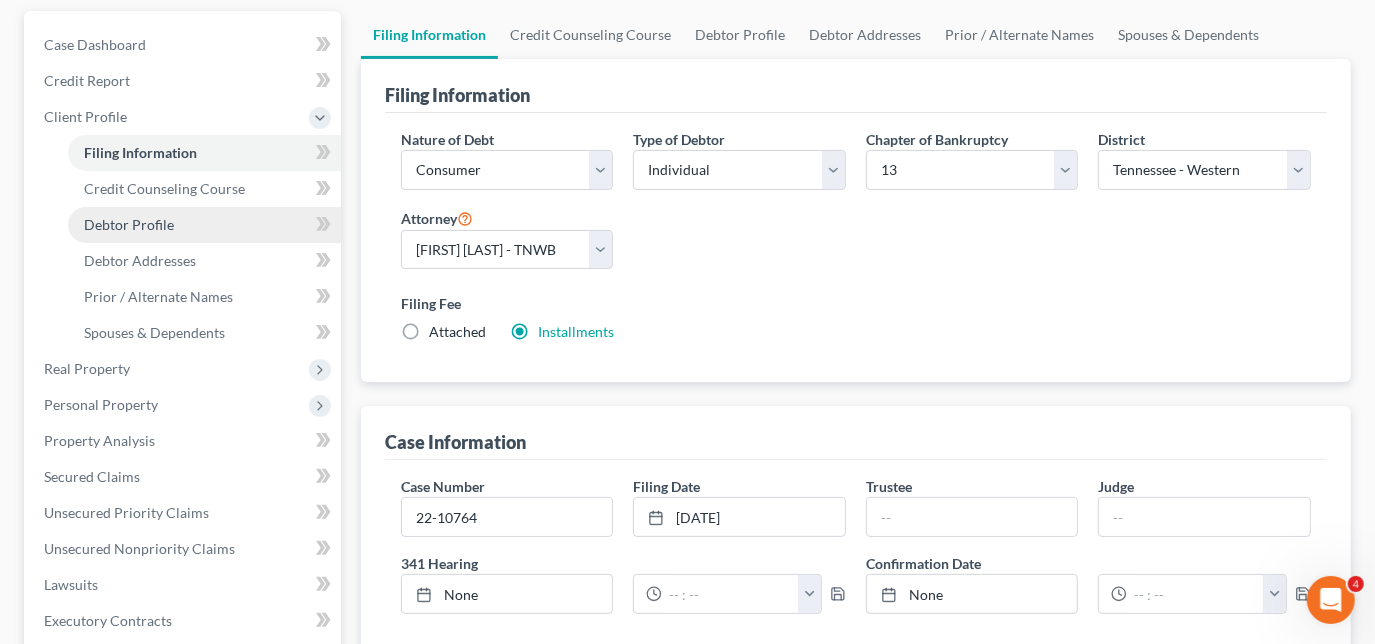 click on "Debtor Profile" at bounding box center [129, 224] 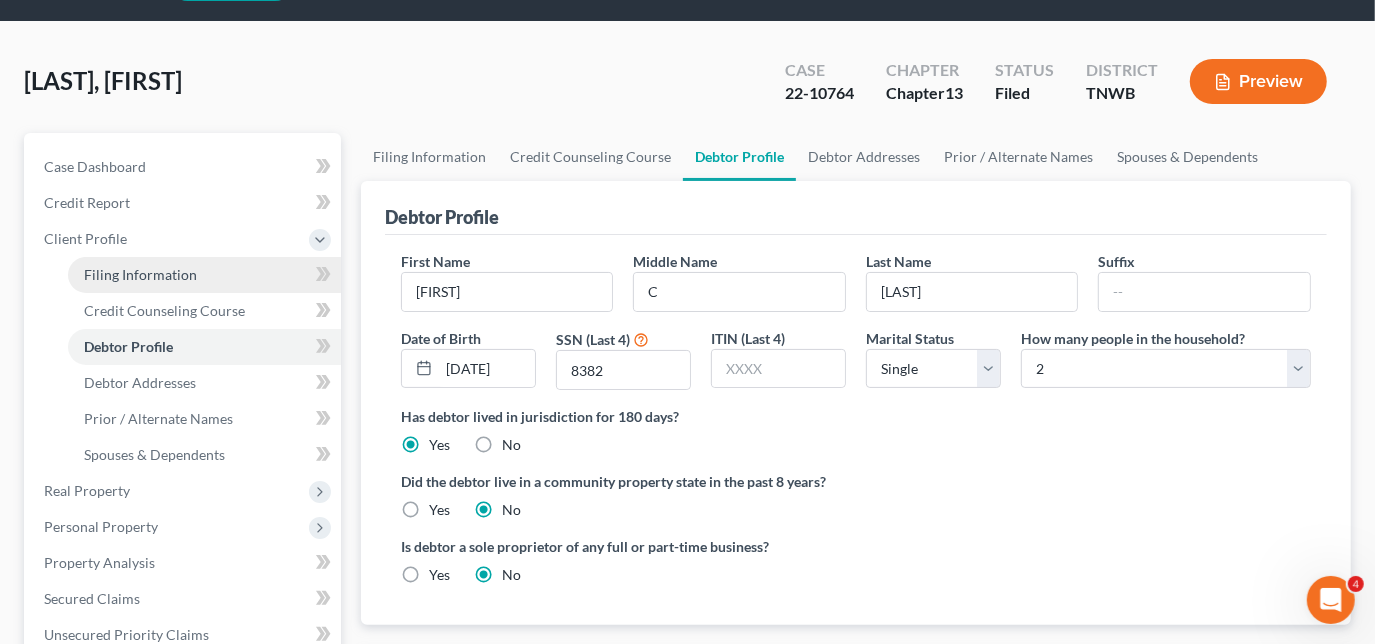 scroll, scrollTop: 90, scrollLeft: 0, axis: vertical 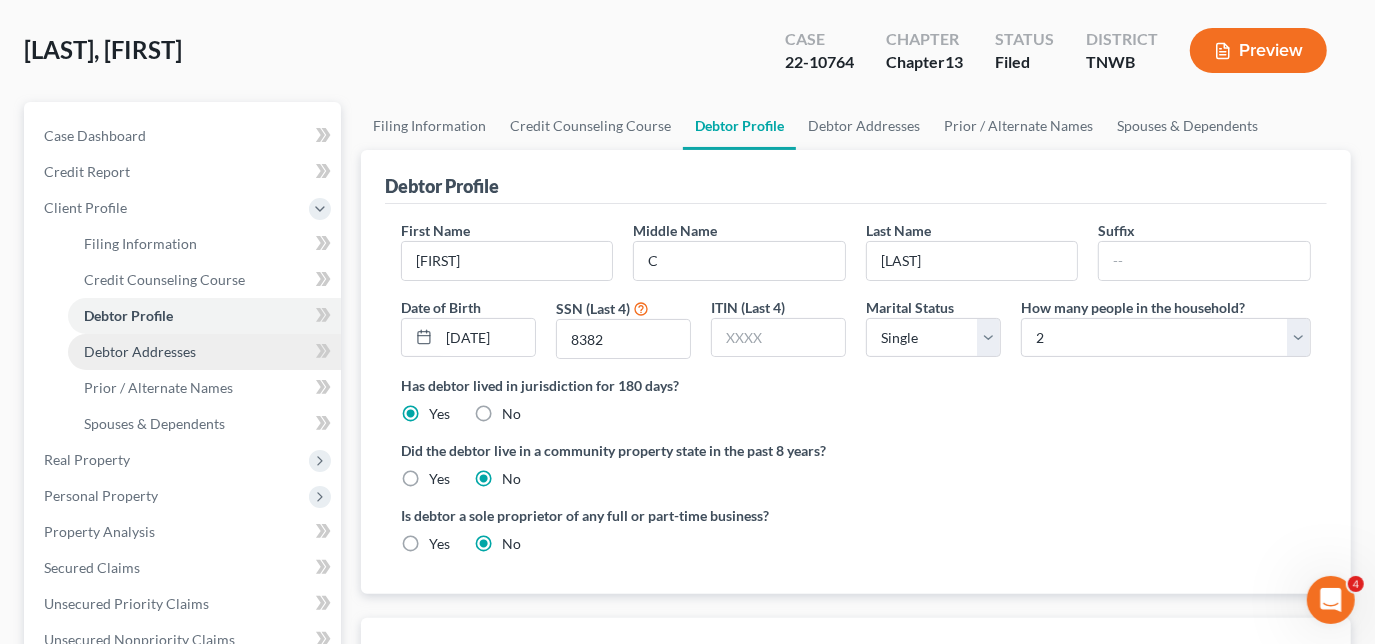 click on "Debtor Addresses" at bounding box center [140, 351] 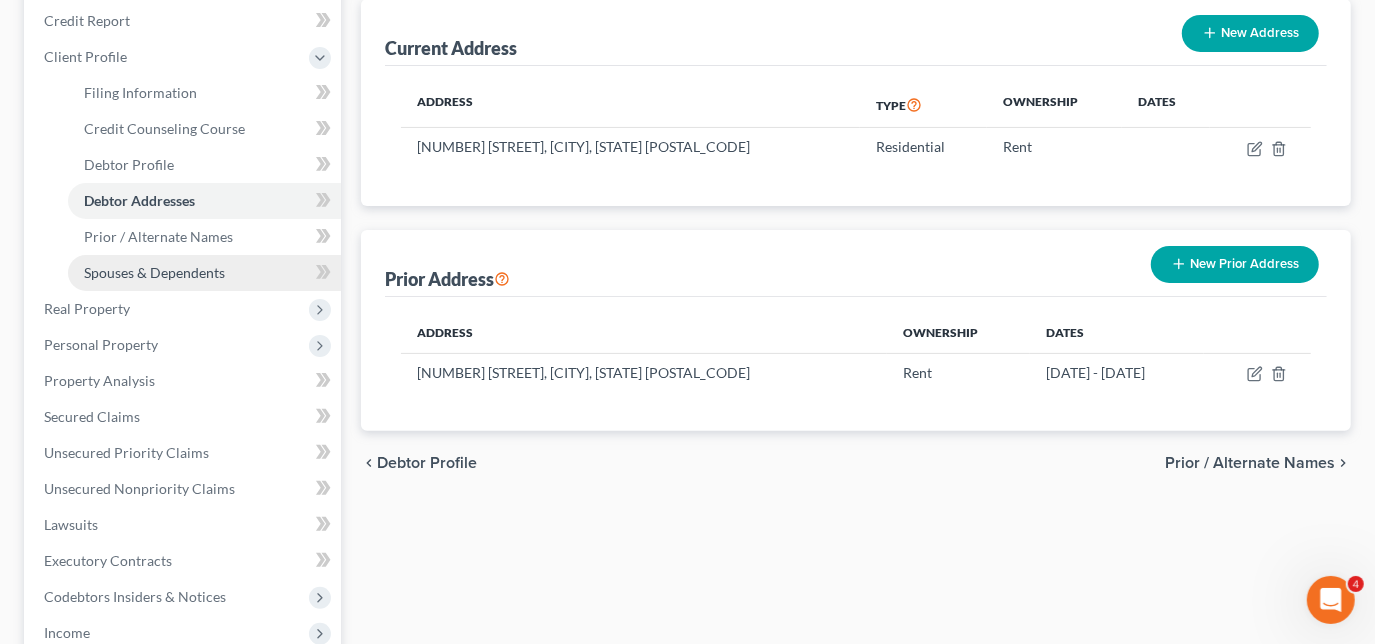 scroll, scrollTop: 272, scrollLeft: 0, axis: vertical 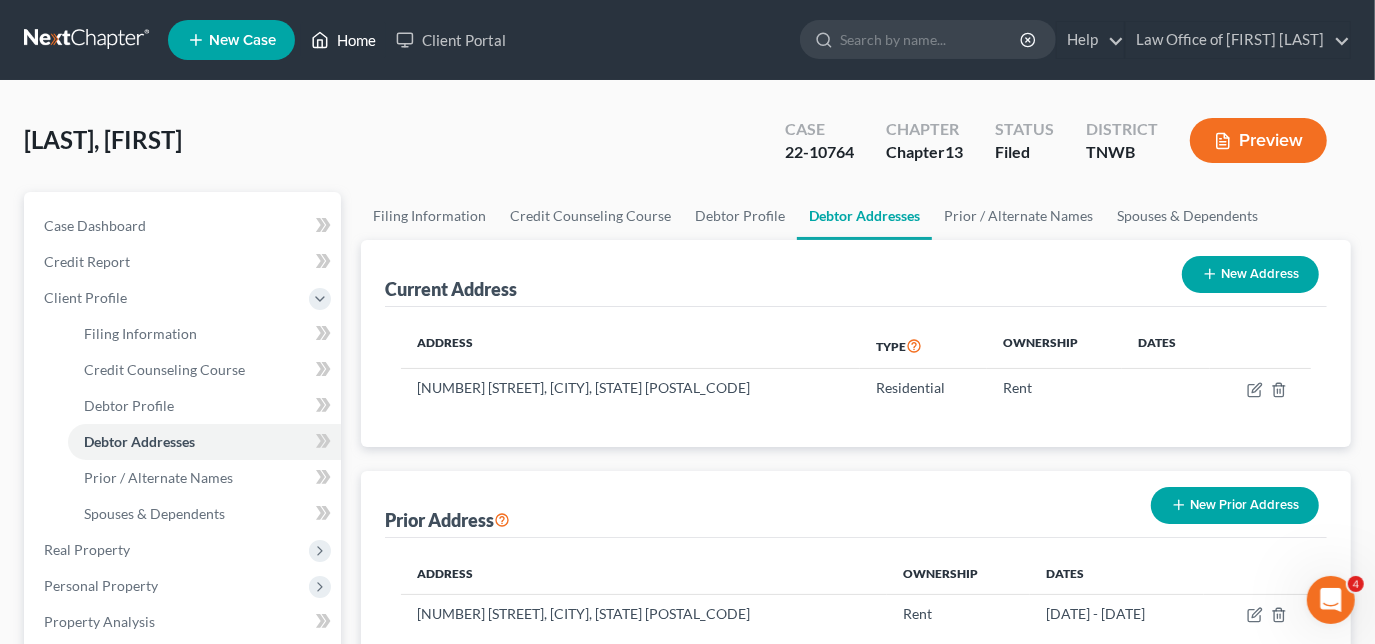 click on "Home" at bounding box center (343, 40) 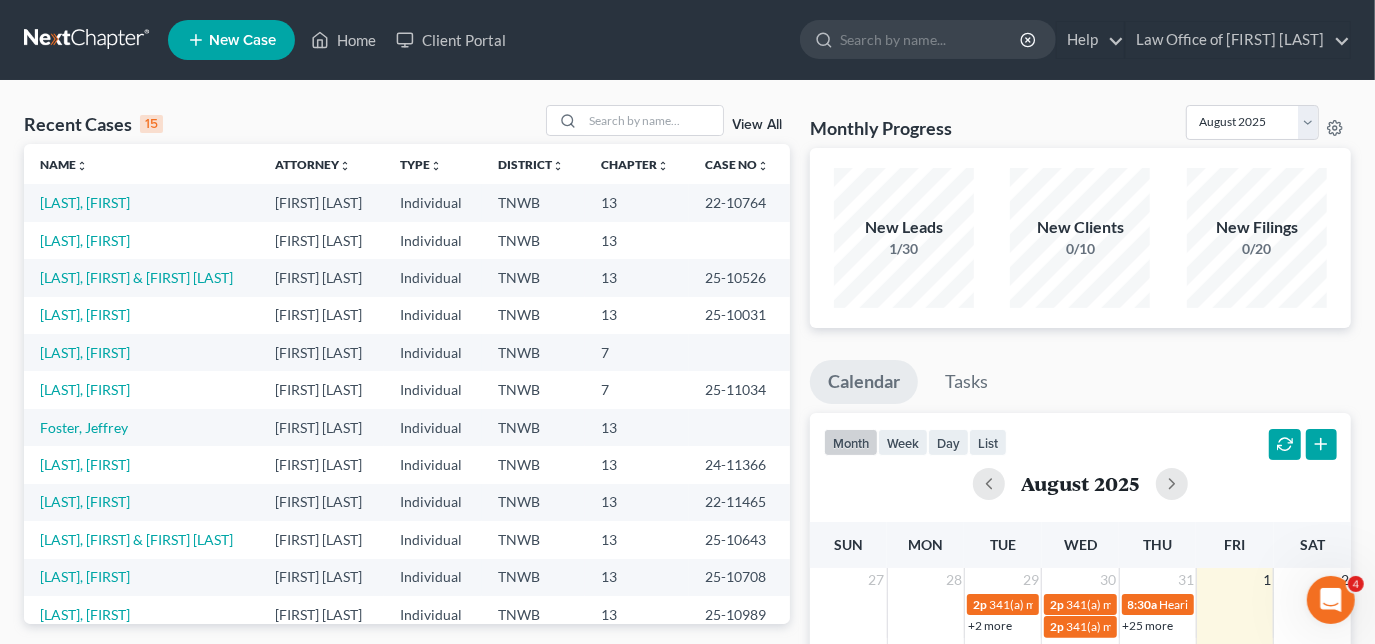 click on "New Case" at bounding box center (242, 40) 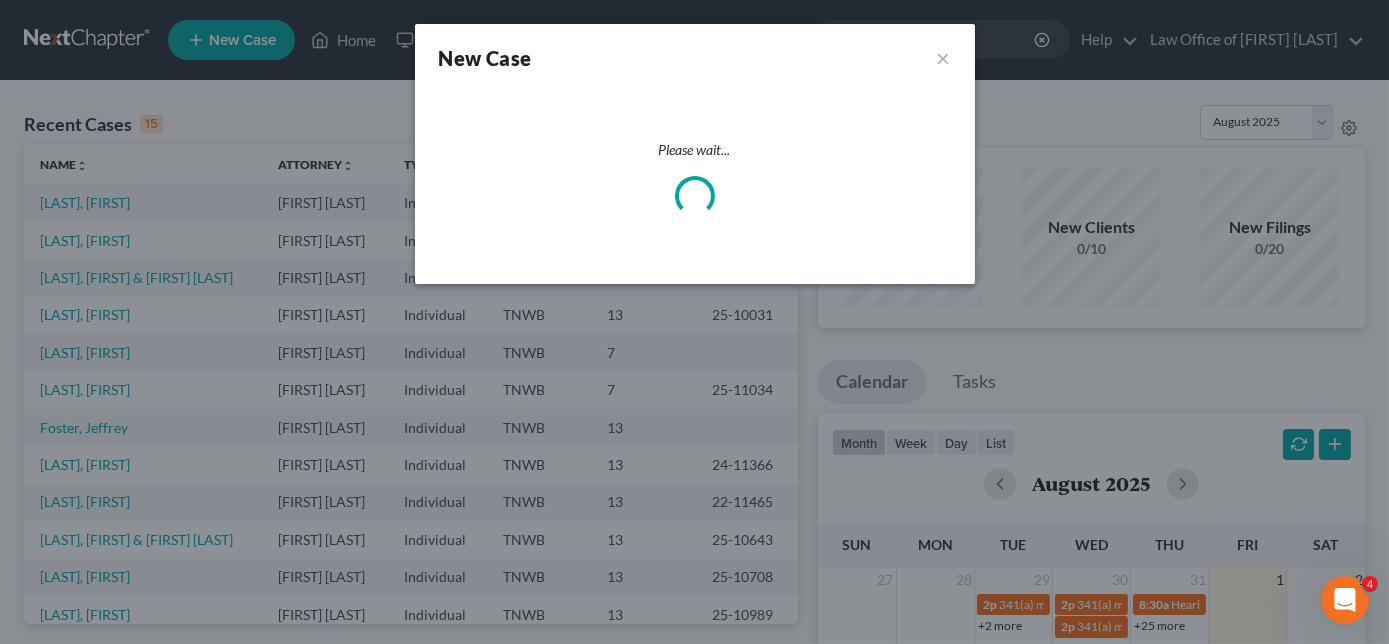 select on "76" 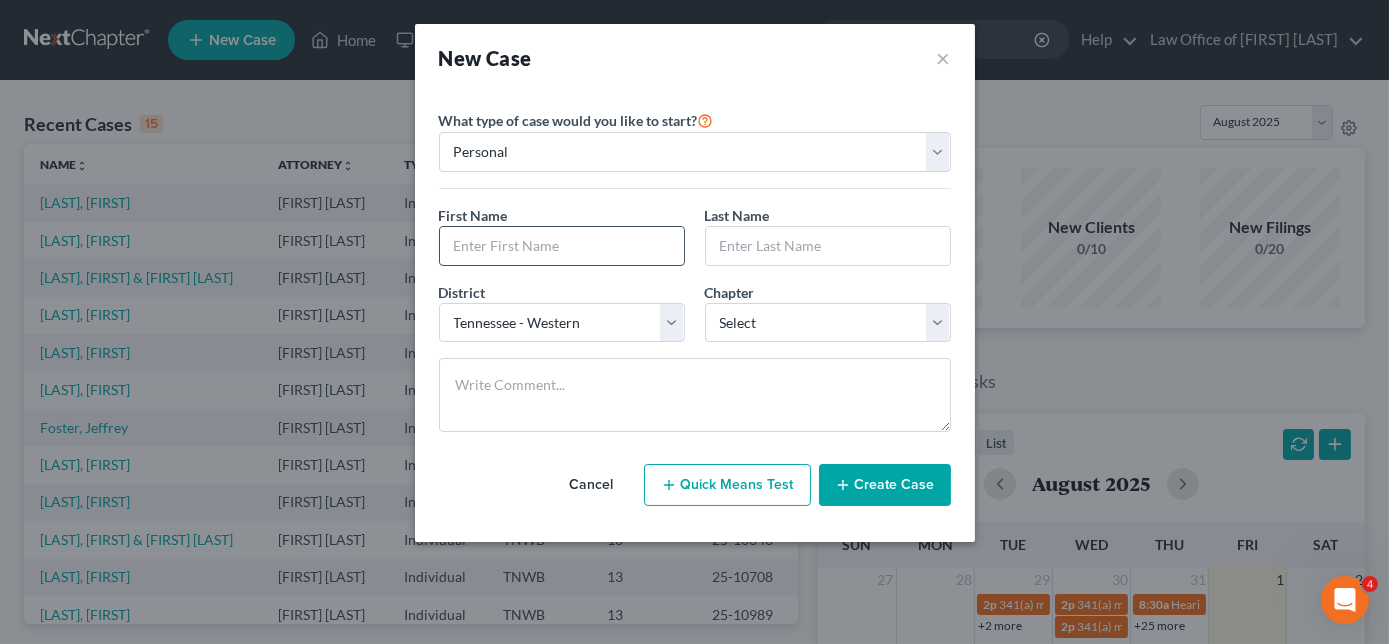 drag, startPoint x: 536, startPoint y: 238, endPoint x: 568, endPoint y: 241, distance: 32.140316 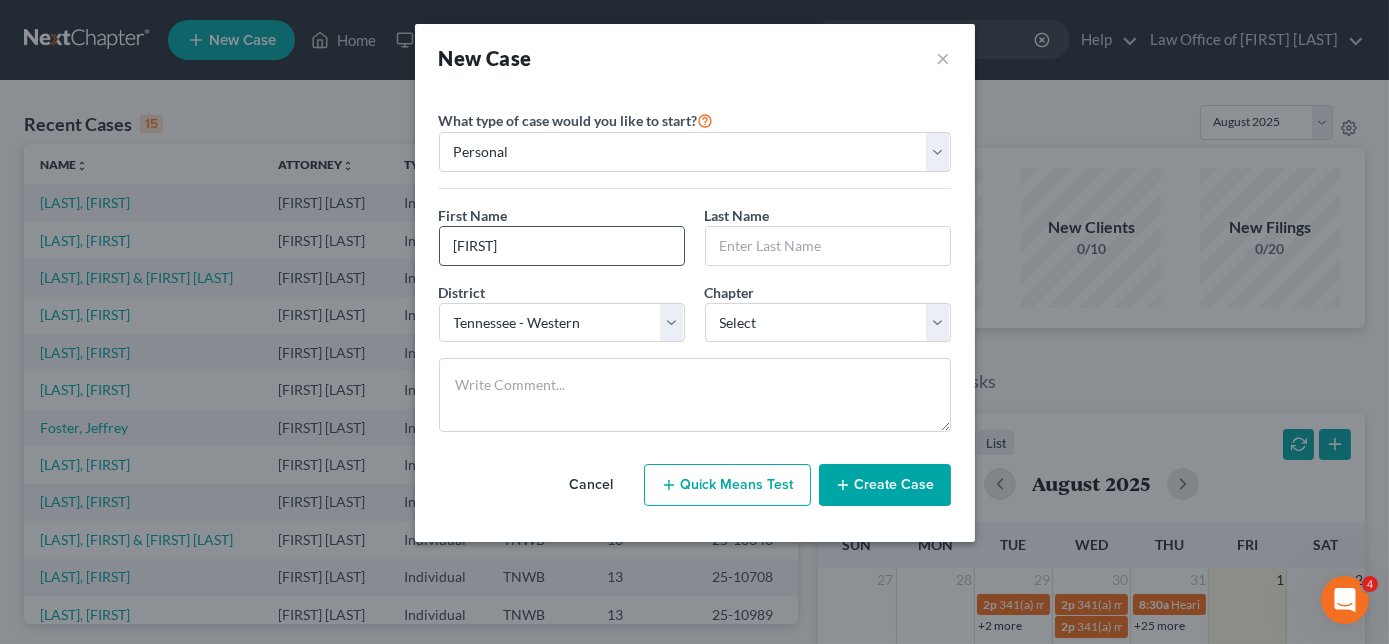 type on "[FIRST]" 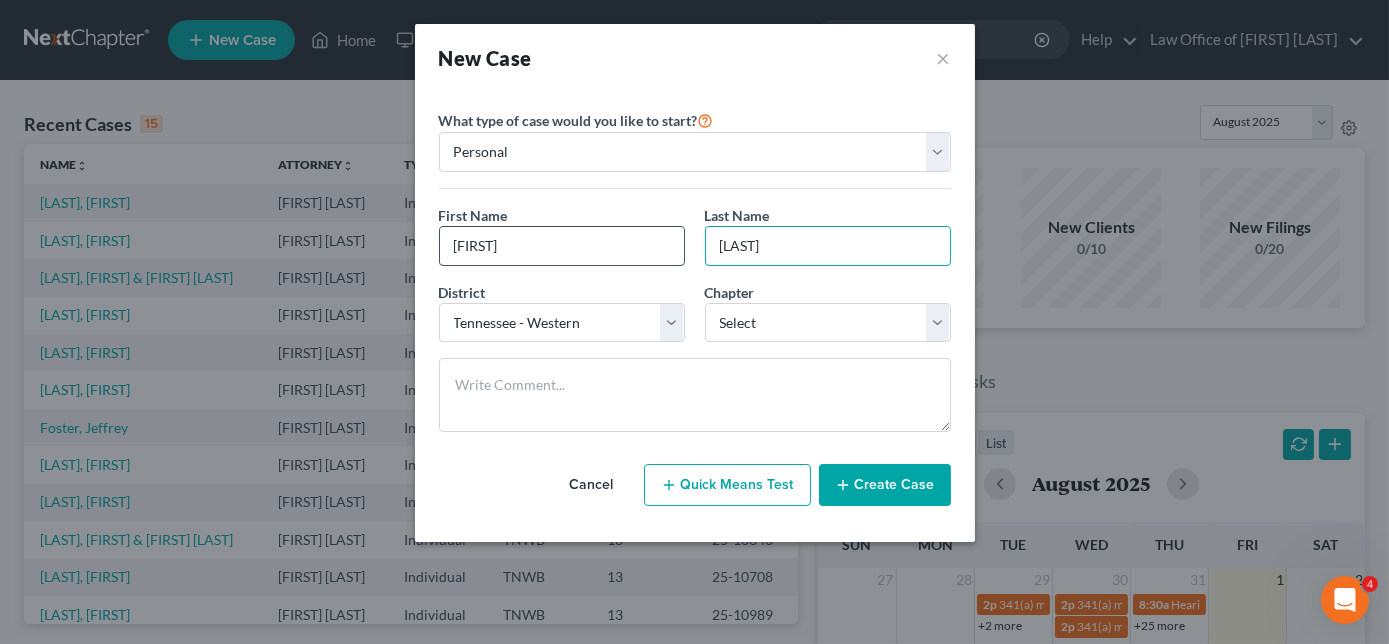 type on "[LAST]" 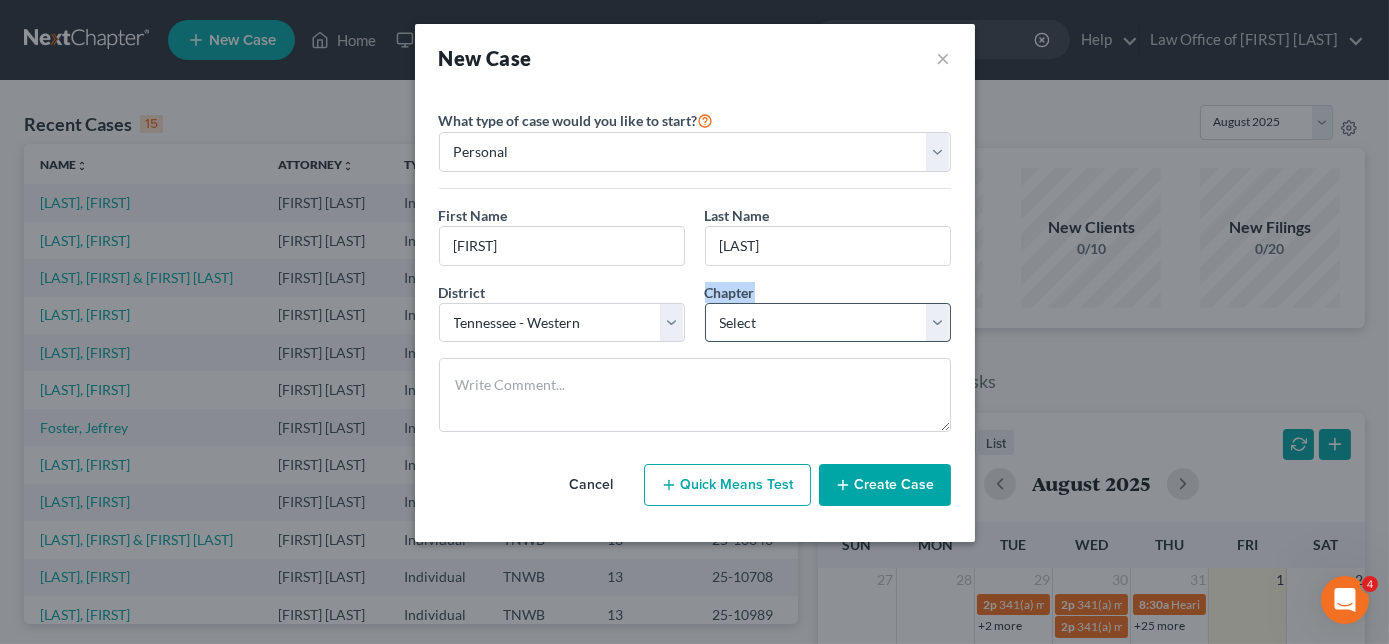 click on "Chapter
*
Select 7 11 12 13" at bounding box center [828, 312] 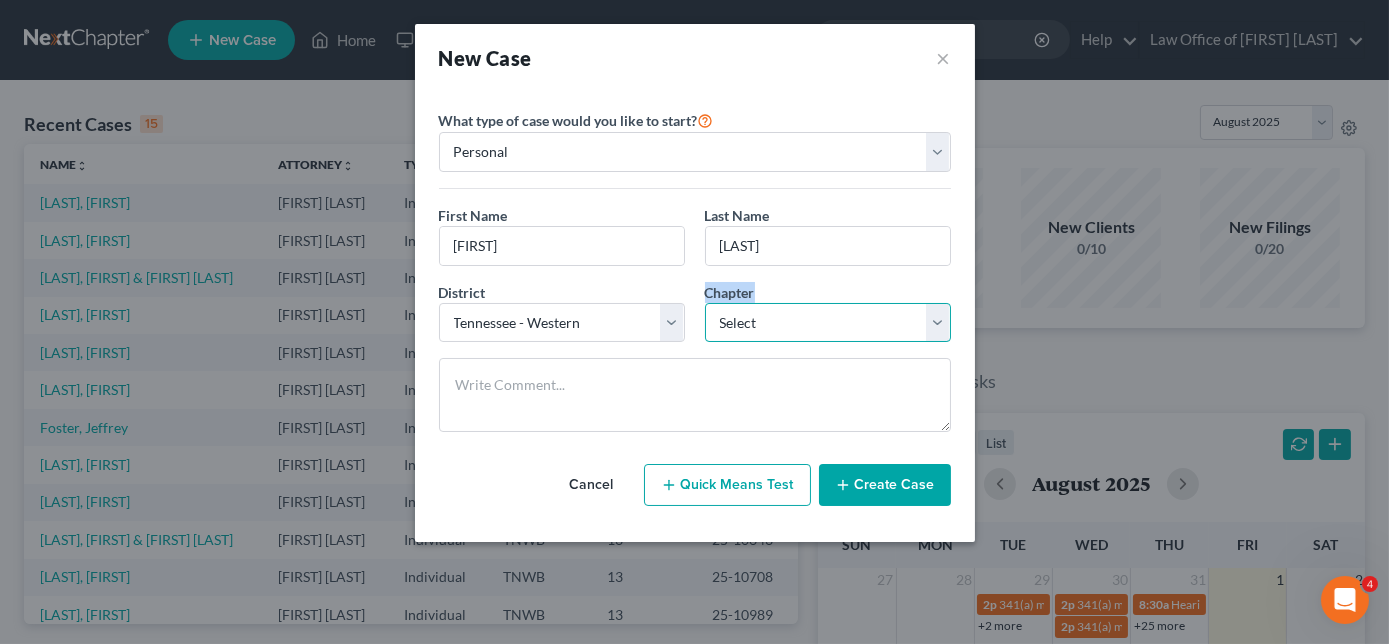 drag, startPoint x: 849, startPoint y: 312, endPoint x: 861, endPoint y: 319, distance: 13.892444 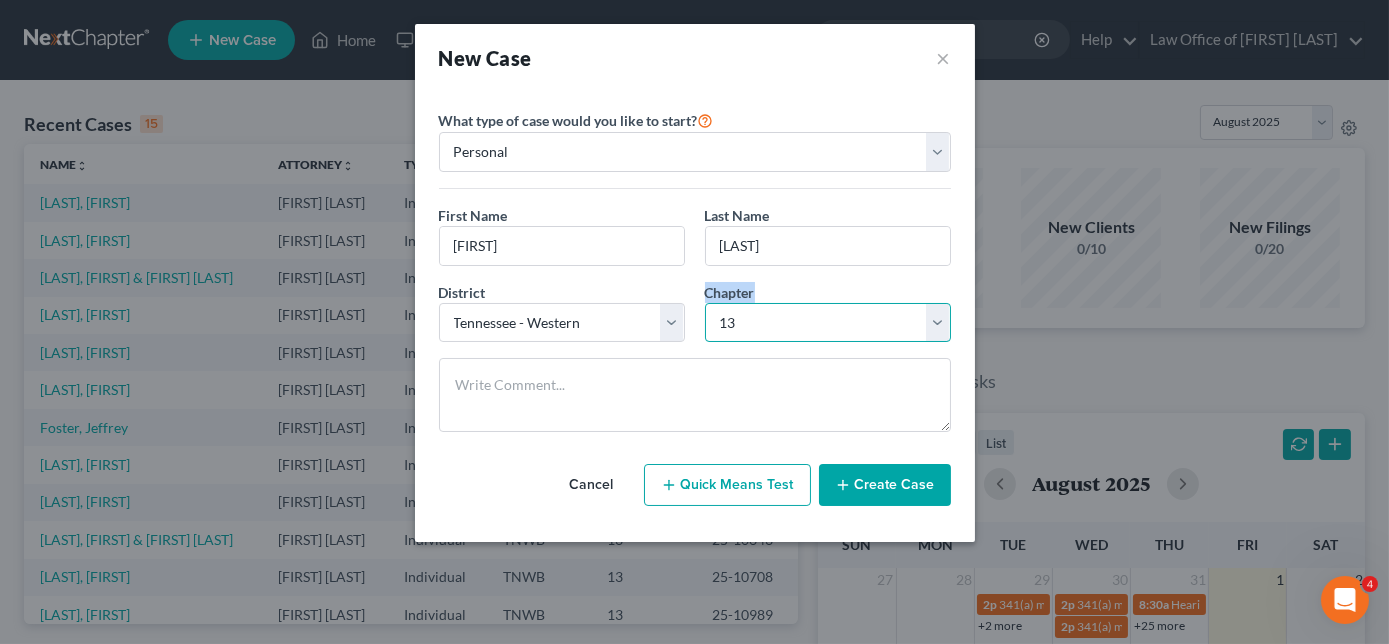 click on "Select 7 11 12 13" at bounding box center [828, 323] 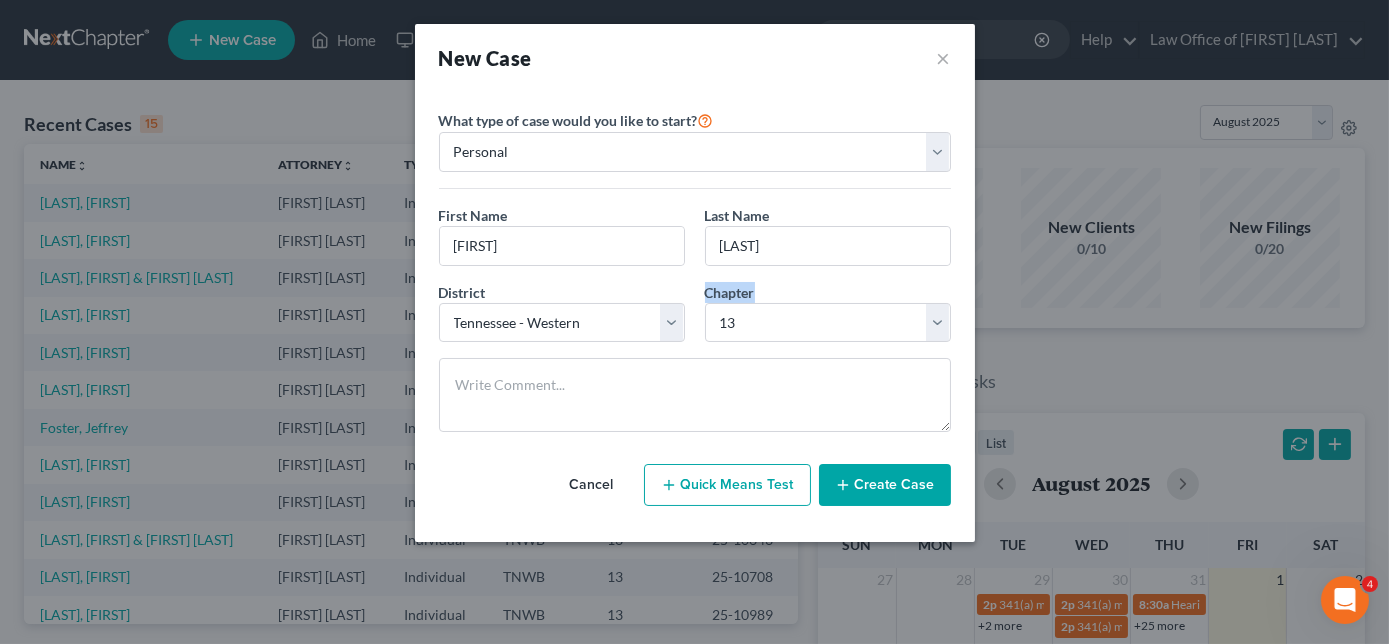click on "Create Case" at bounding box center [885, 485] 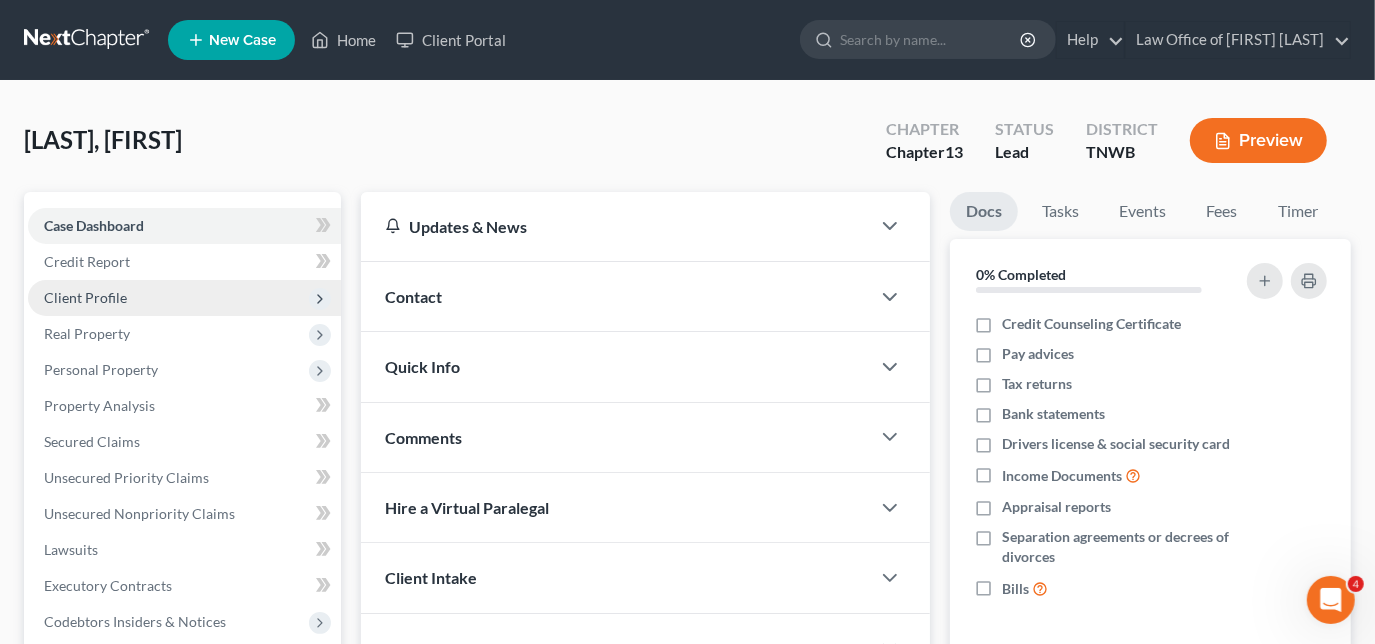 drag, startPoint x: 109, startPoint y: 298, endPoint x: 130, endPoint y: 298, distance: 21 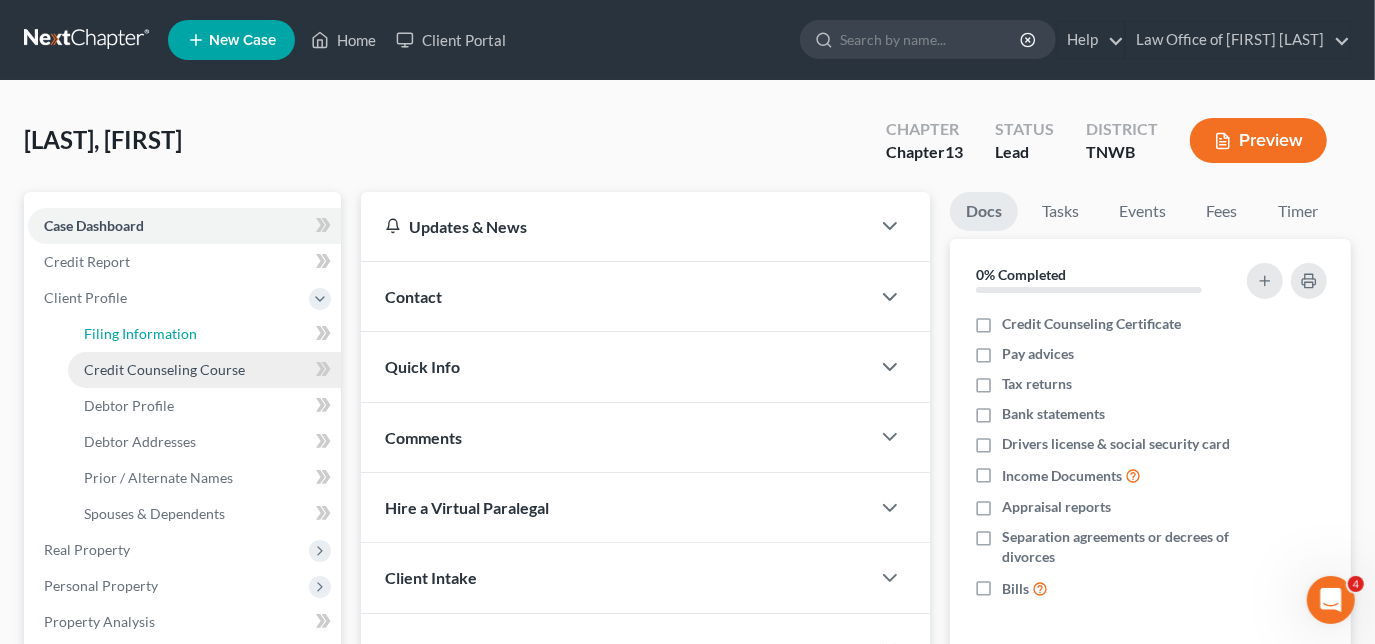 drag, startPoint x: 125, startPoint y: 337, endPoint x: 219, endPoint y: 362, distance: 97.26767 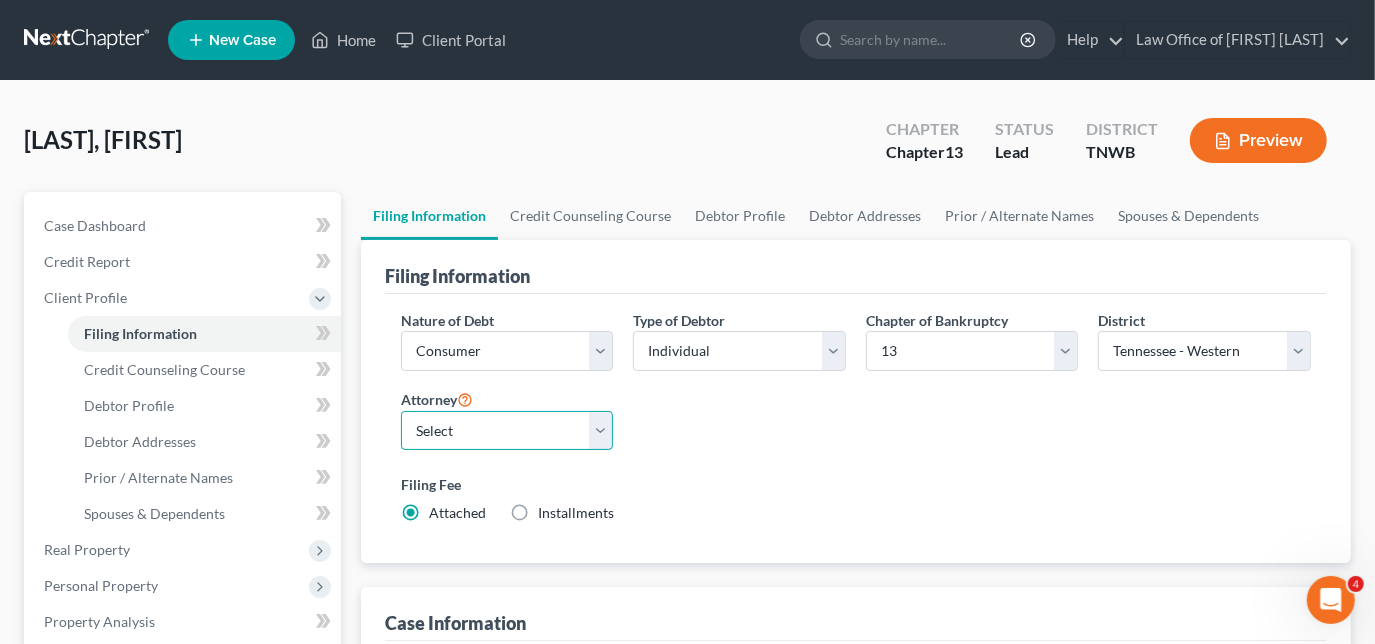 click on "Select [FIRST] [LAST] - TNWB [FIRST] [LAST]  - TNMB" at bounding box center (507, 431) 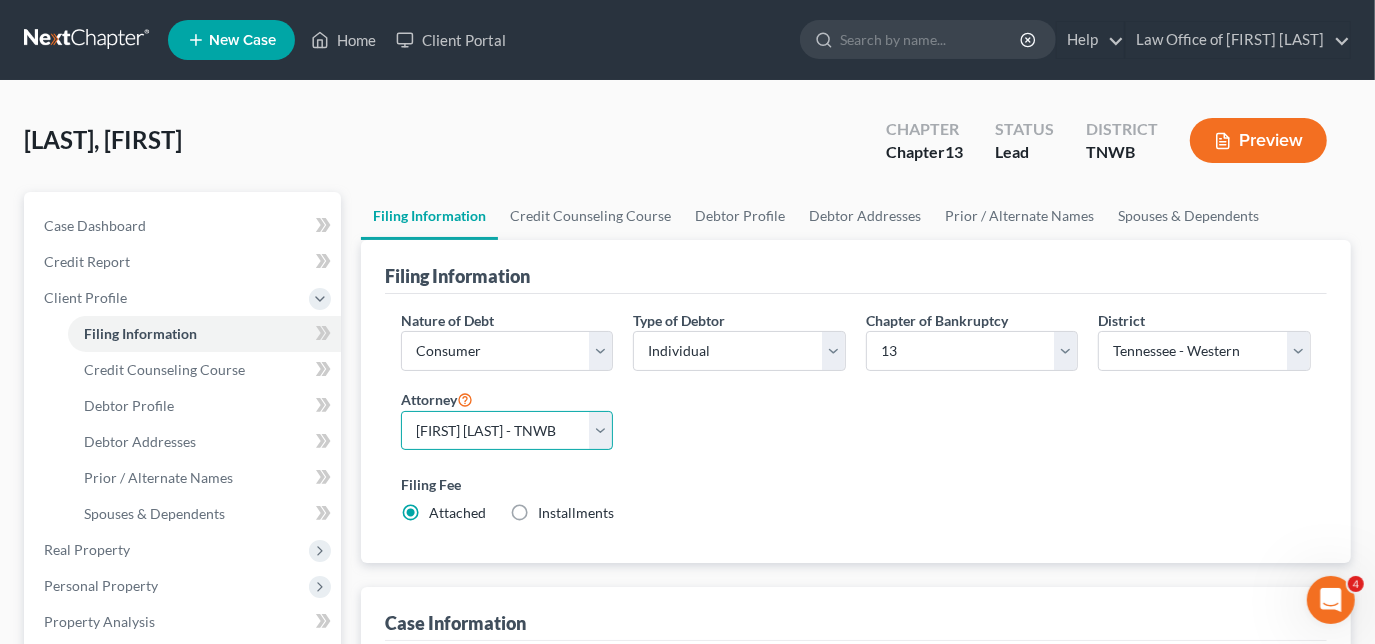 click on "Select [FIRST] [LAST] - TNWB [FIRST] [LAST]  - TNMB" at bounding box center (507, 431) 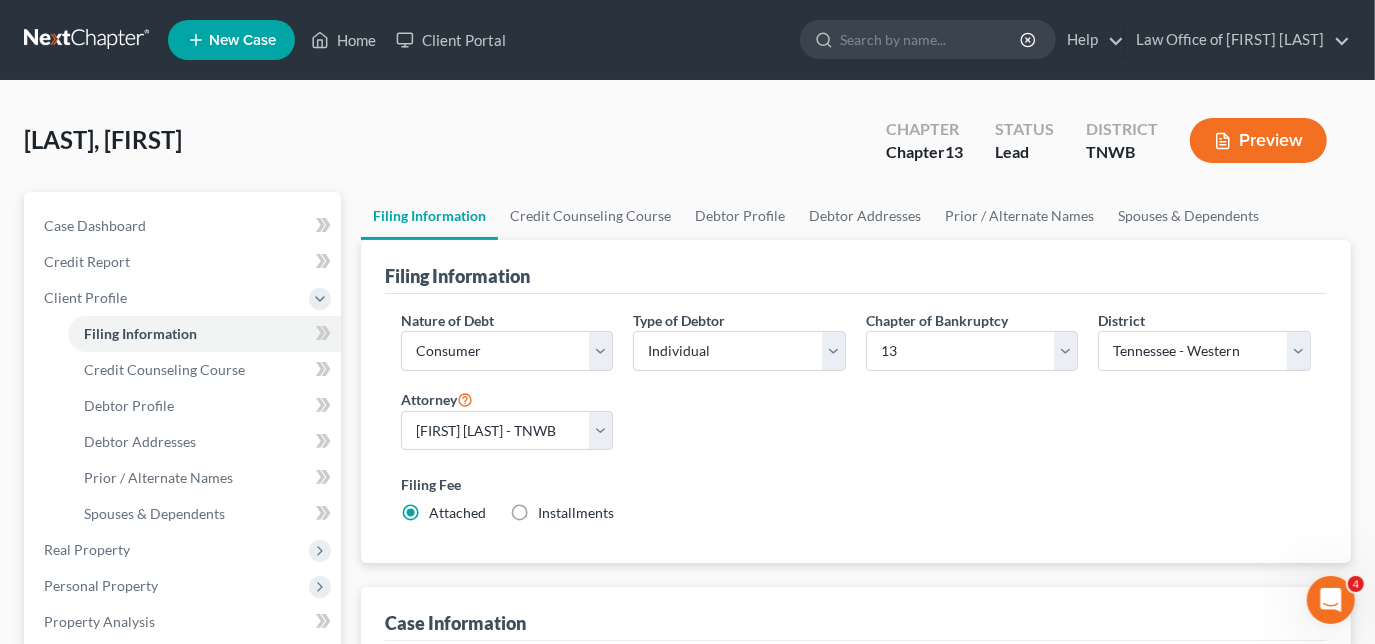 click on "Installments Installments" at bounding box center [576, 513] 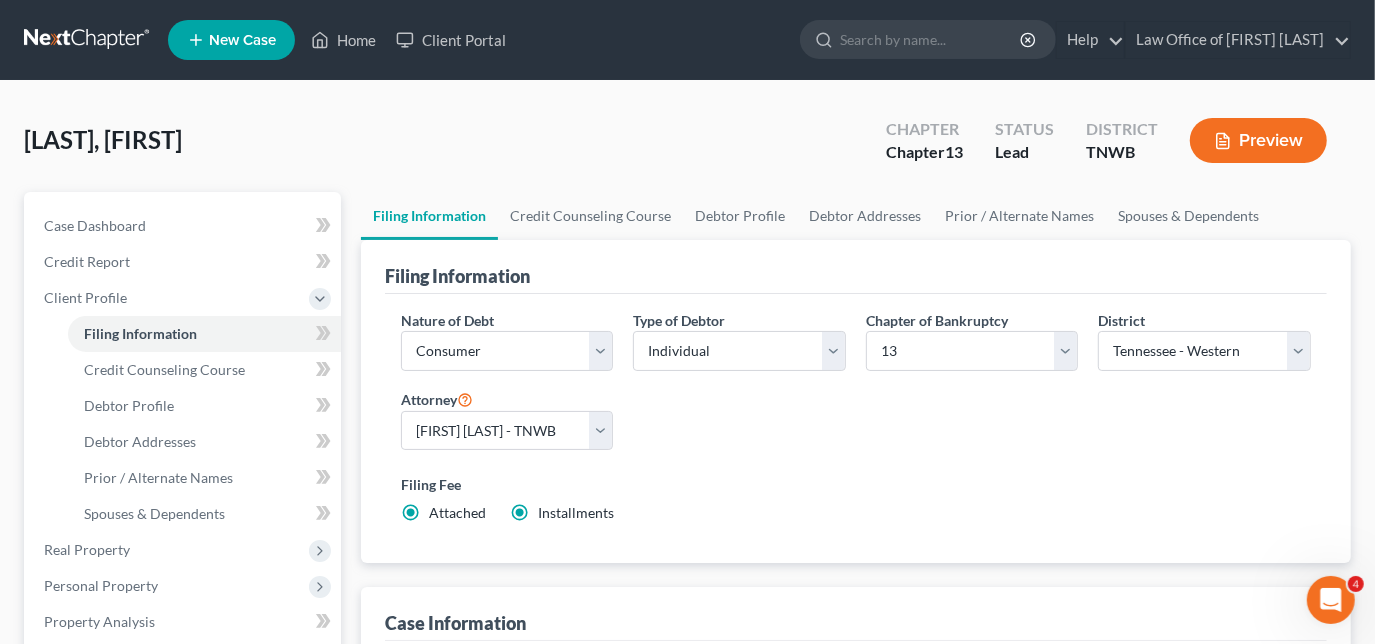 radio on "false" 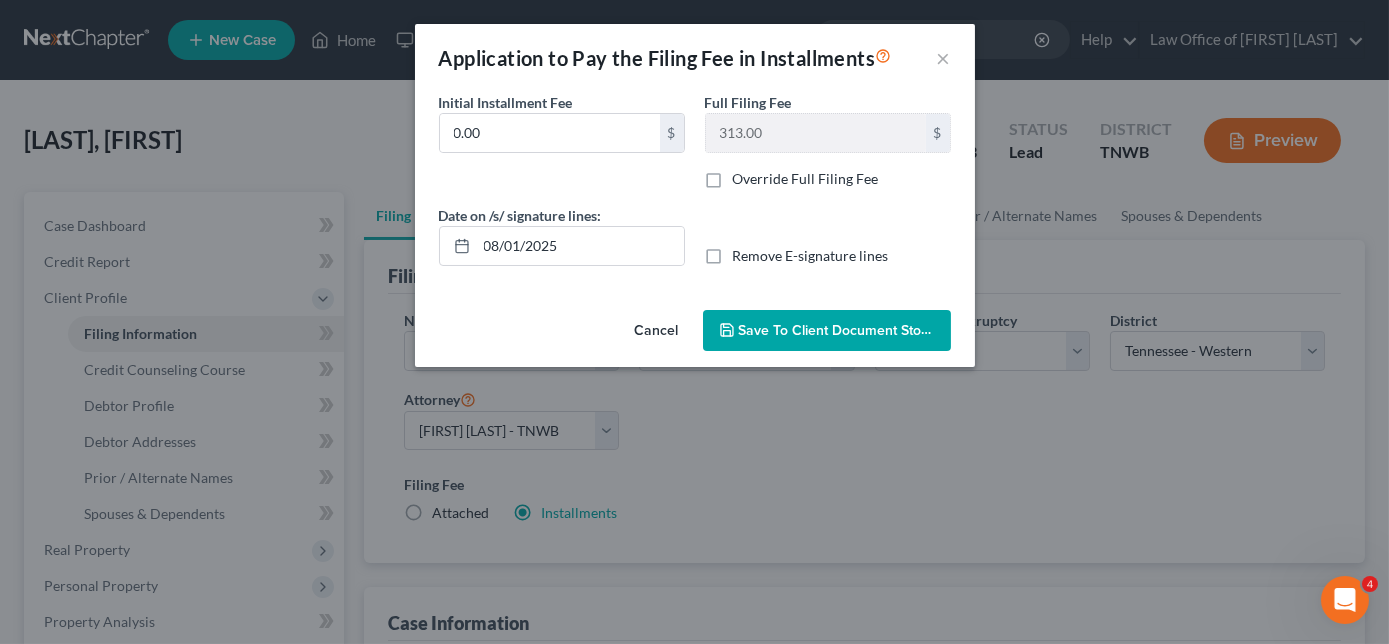 click on "Save to Client Document Storage" at bounding box center [845, 330] 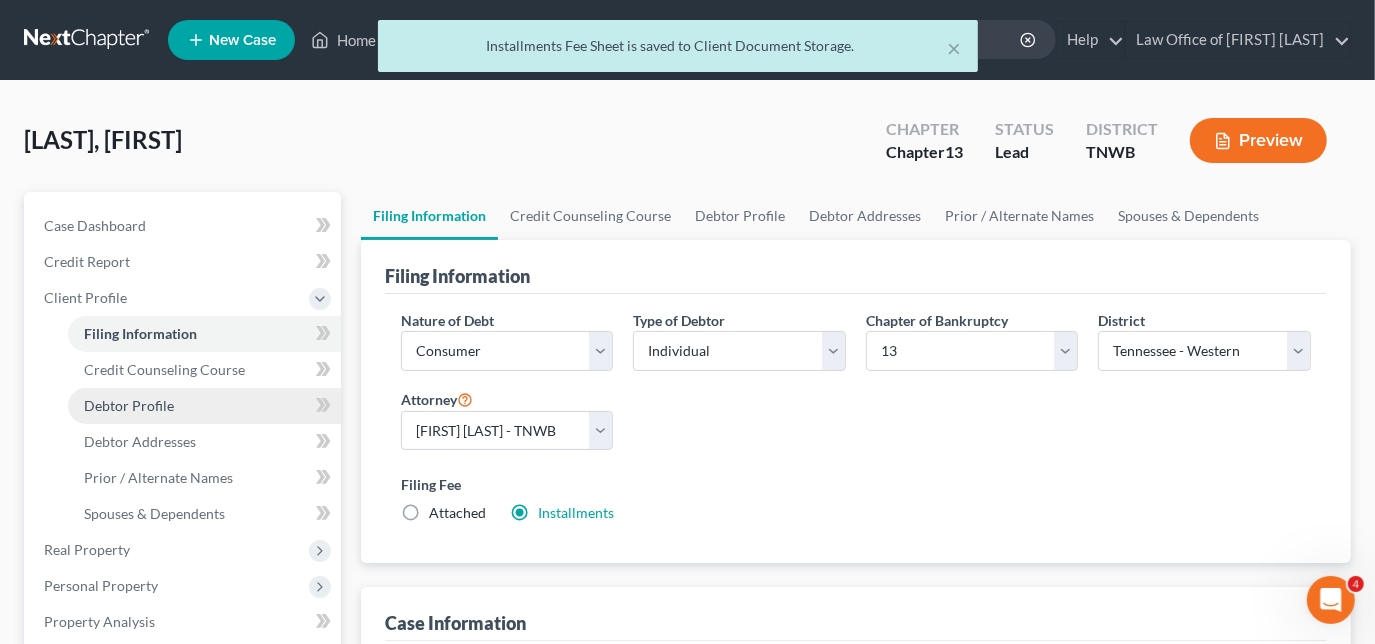 click on "Debtor Profile" at bounding box center (129, 405) 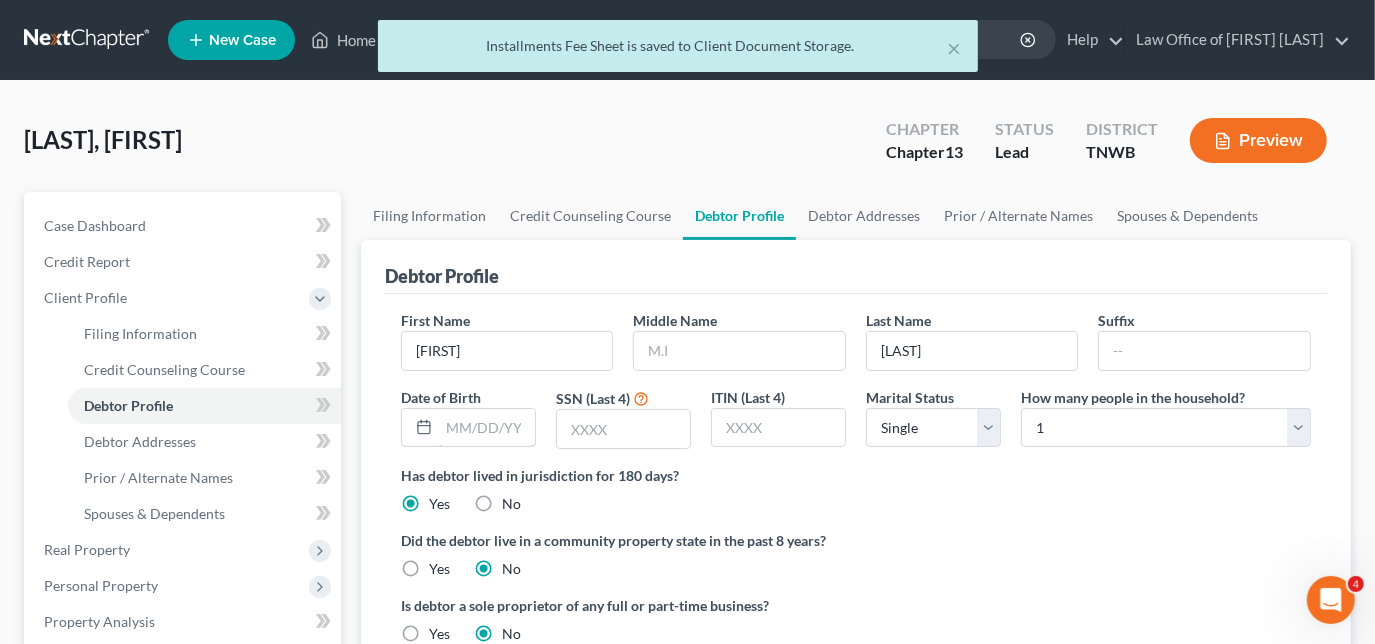 click at bounding box center (487, 428) 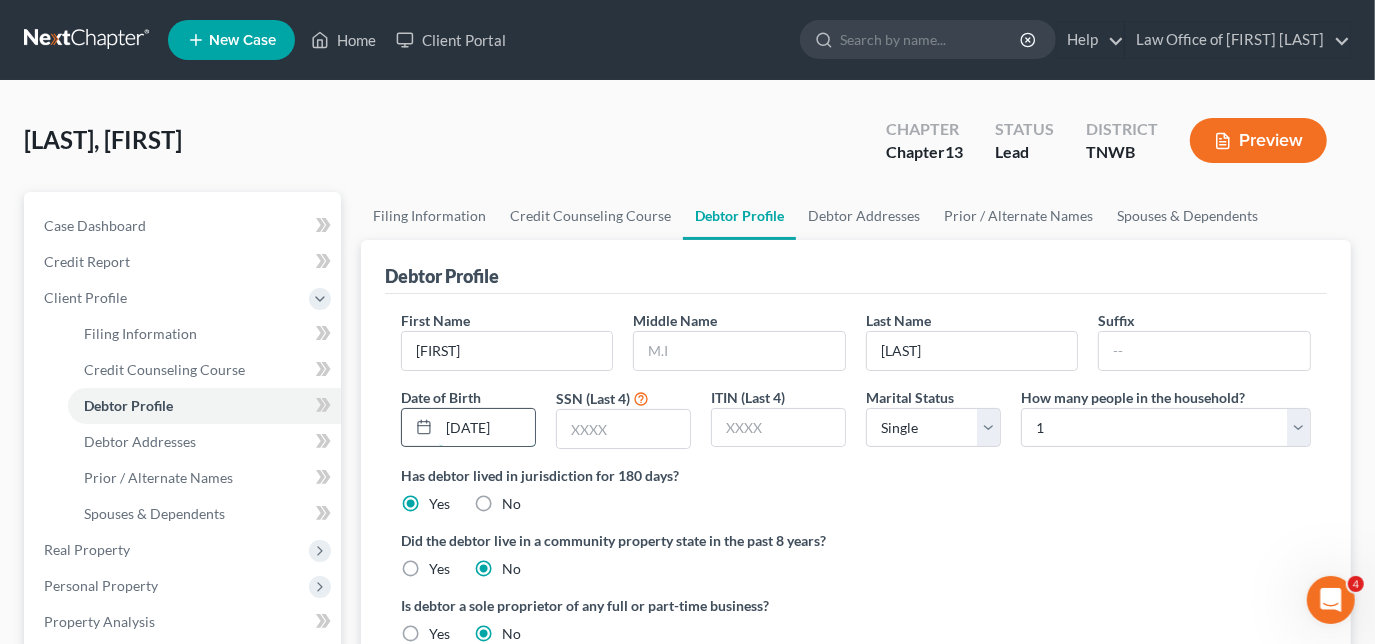 type on "[DATE]" 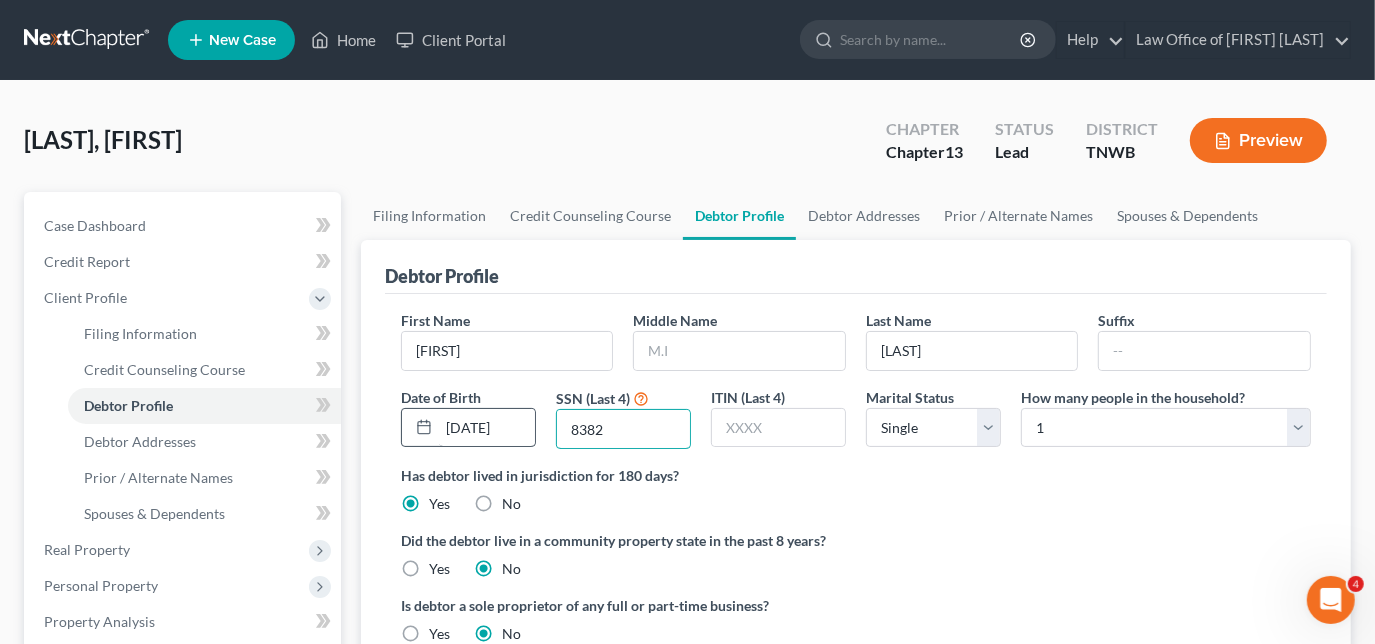type on "8382" 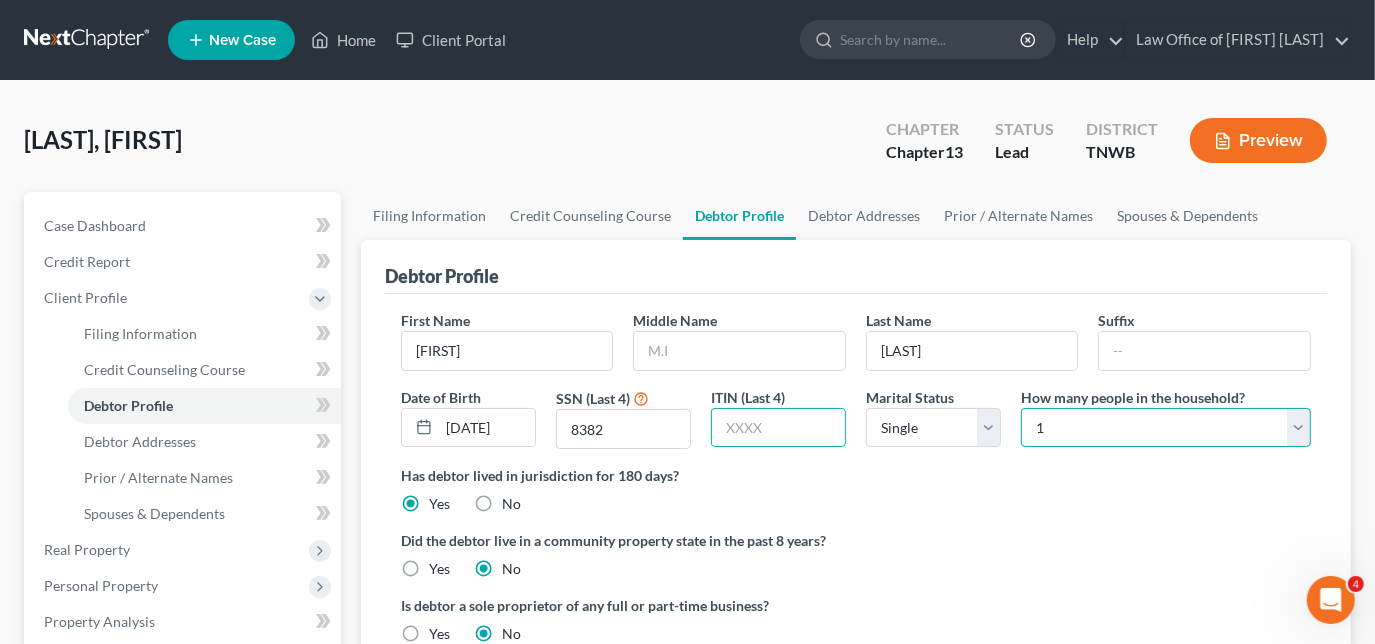 drag, startPoint x: 1058, startPoint y: 416, endPoint x: 1064, endPoint y: 426, distance: 11.661903 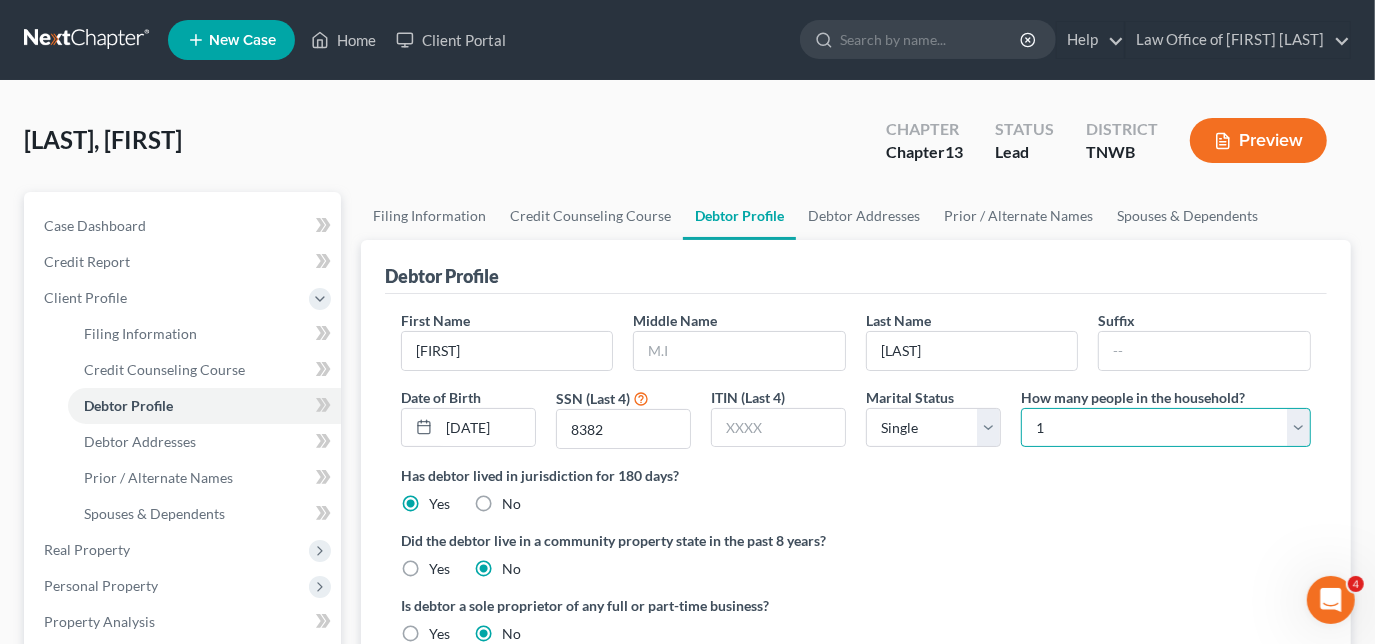 select on "1" 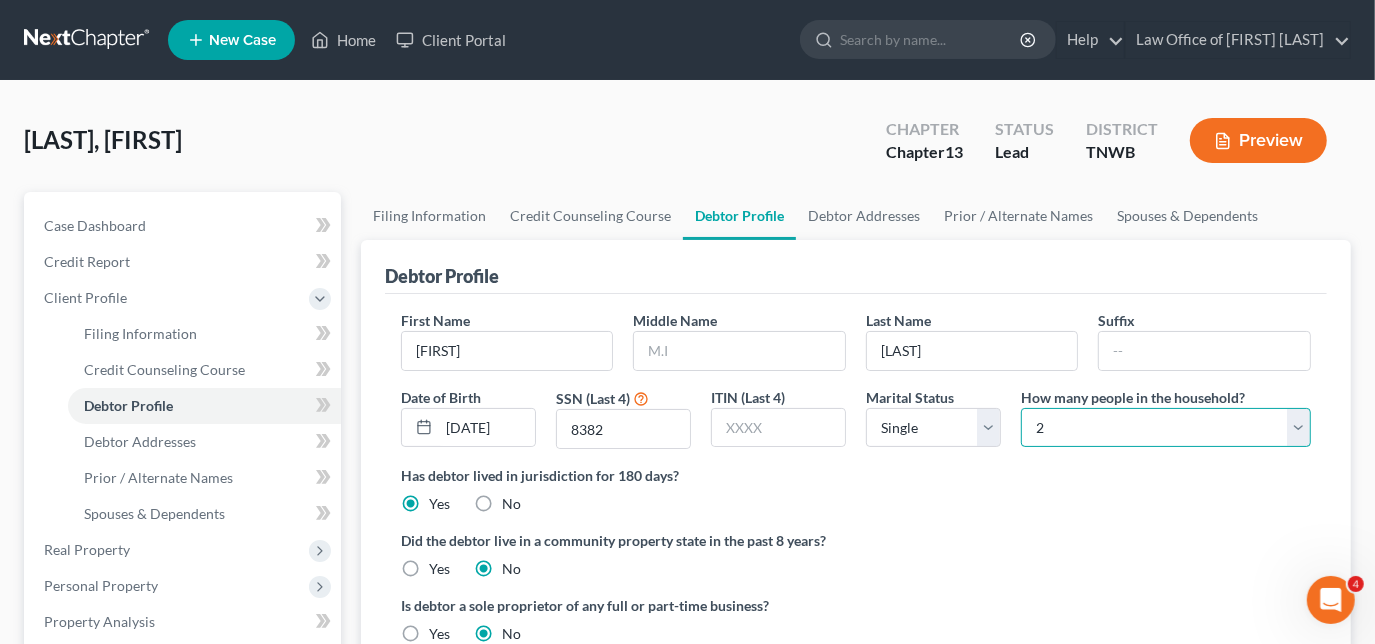 click on "Select 1 2 3 4 5 6 7 8 9 10 11 12 13 14 15 16 17 18 19 20" at bounding box center (1166, 428) 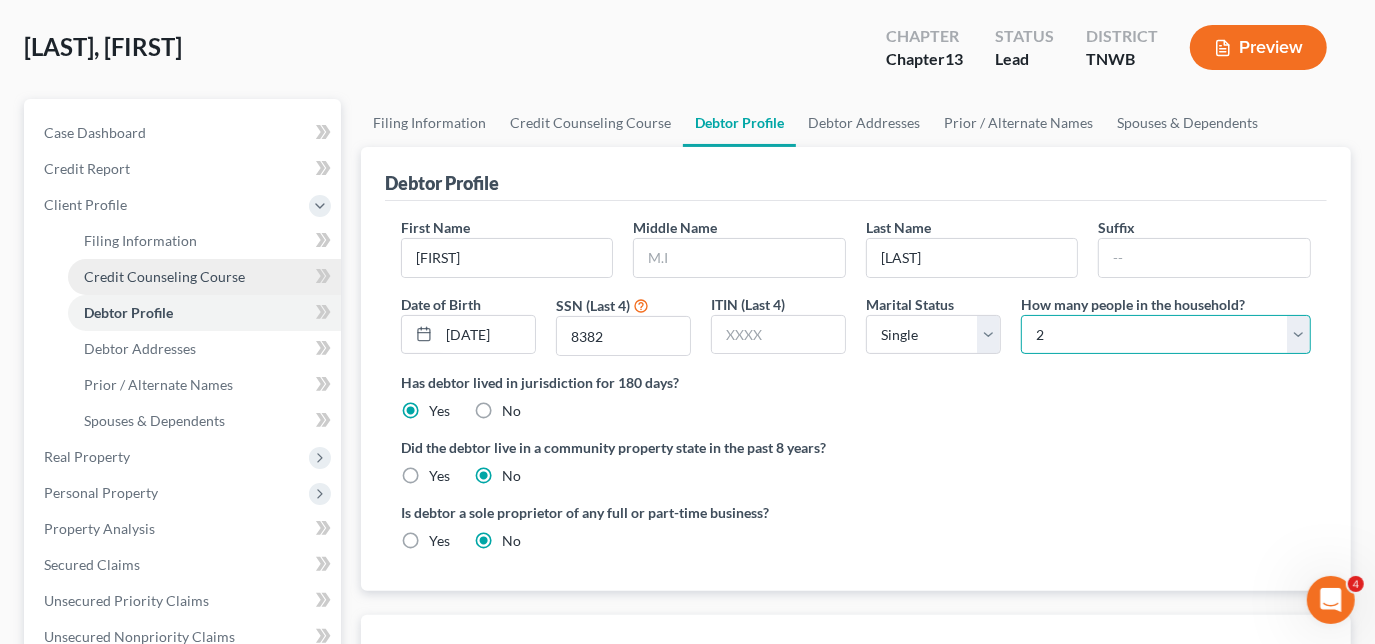 scroll, scrollTop: 90, scrollLeft: 0, axis: vertical 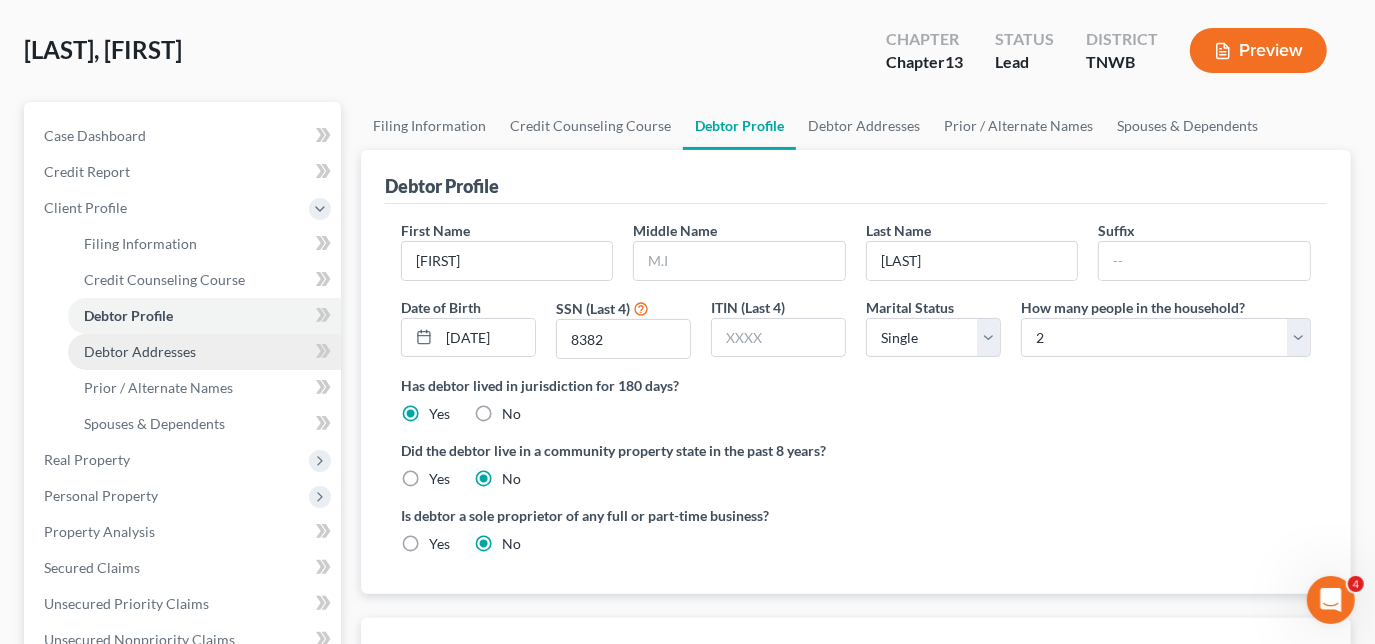 click on "Debtor Addresses" at bounding box center [204, 352] 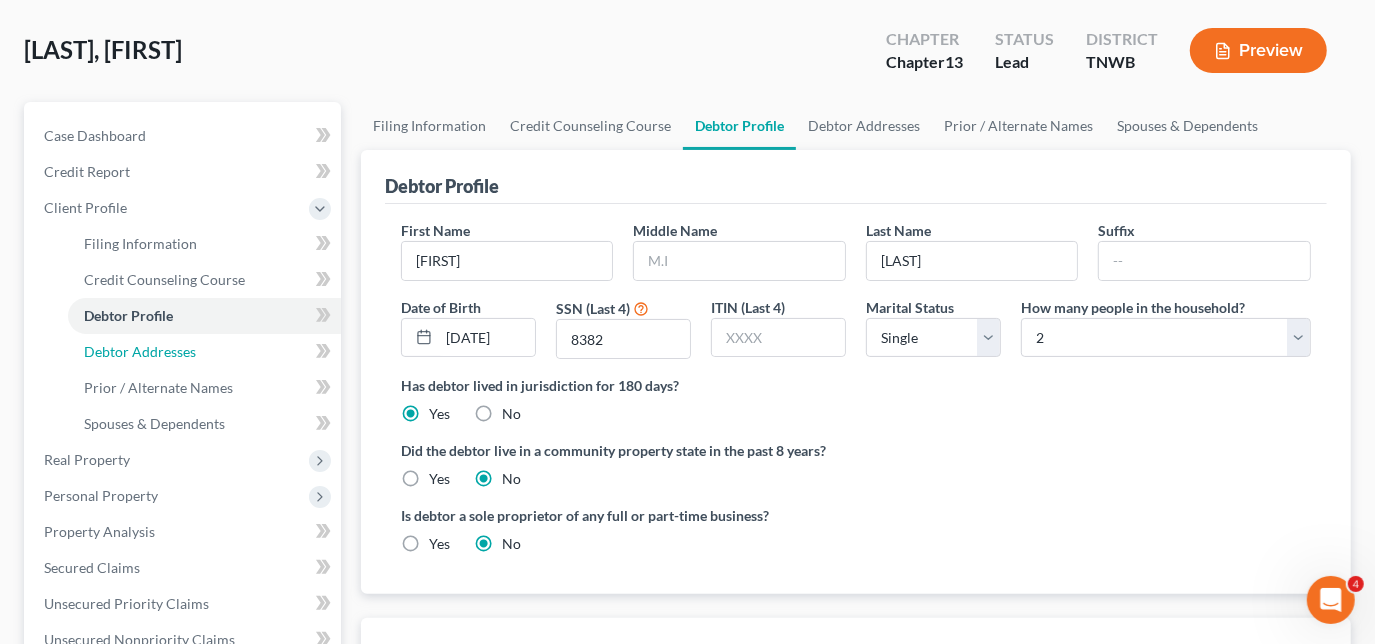 select on "0" 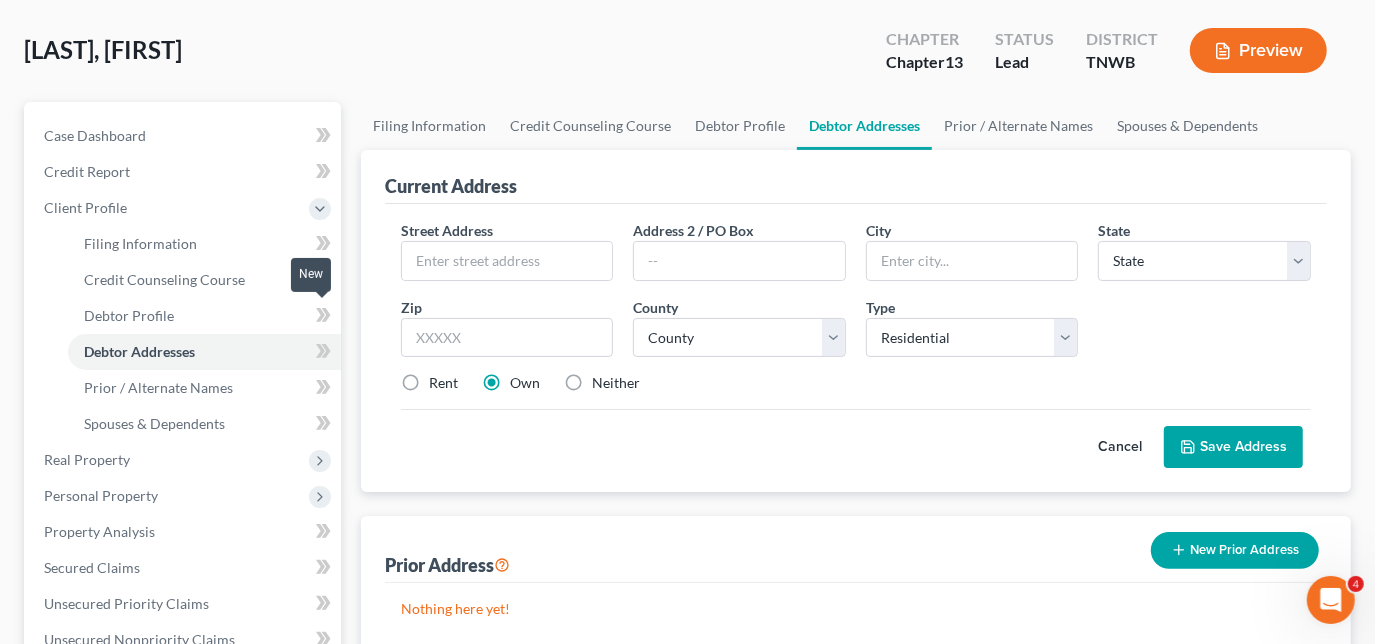 scroll, scrollTop: 0, scrollLeft: 0, axis: both 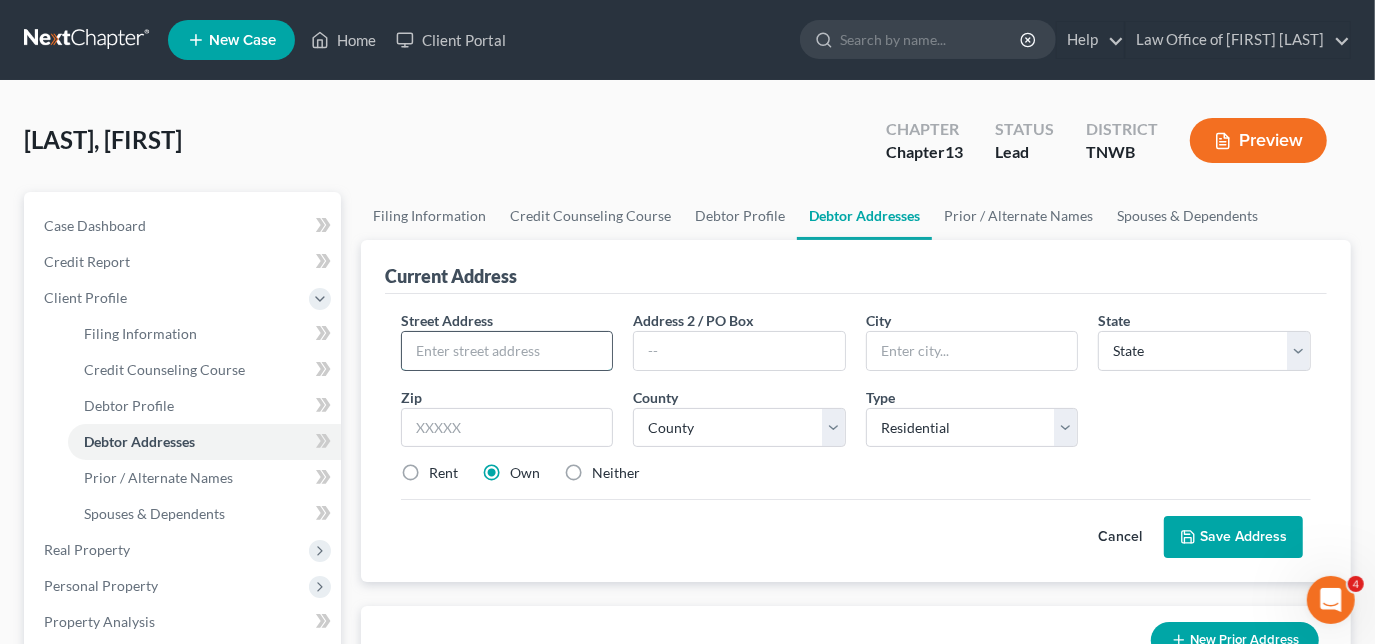 drag, startPoint x: 475, startPoint y: 355, endPoint x: 501, endPoint y: 356, distance: 26.019224 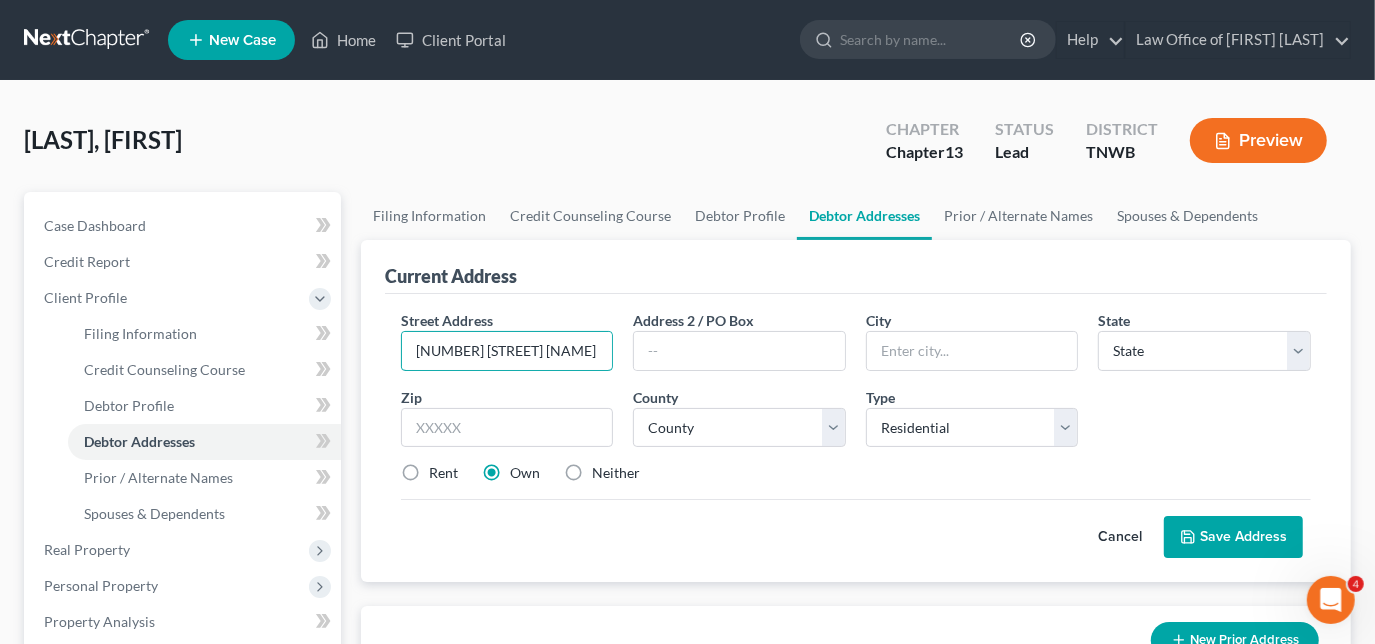 type on "[NUMBER] [STREET] [NAME]" 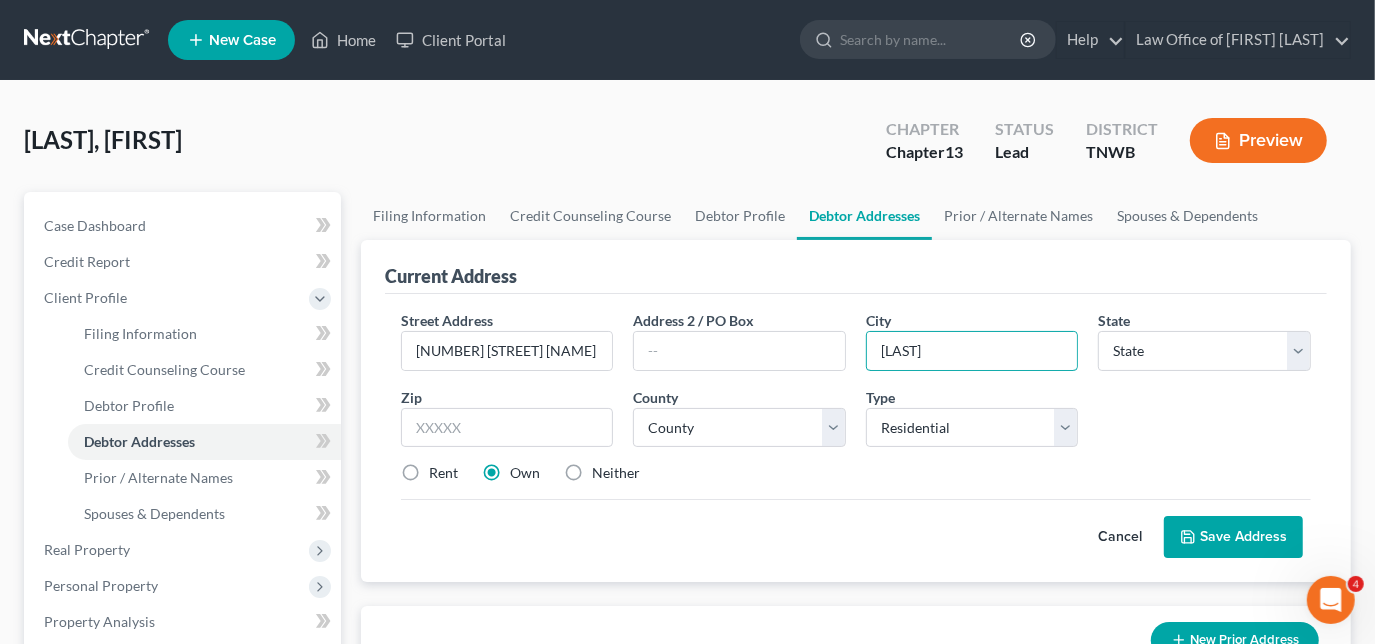 type on "[LAST]" 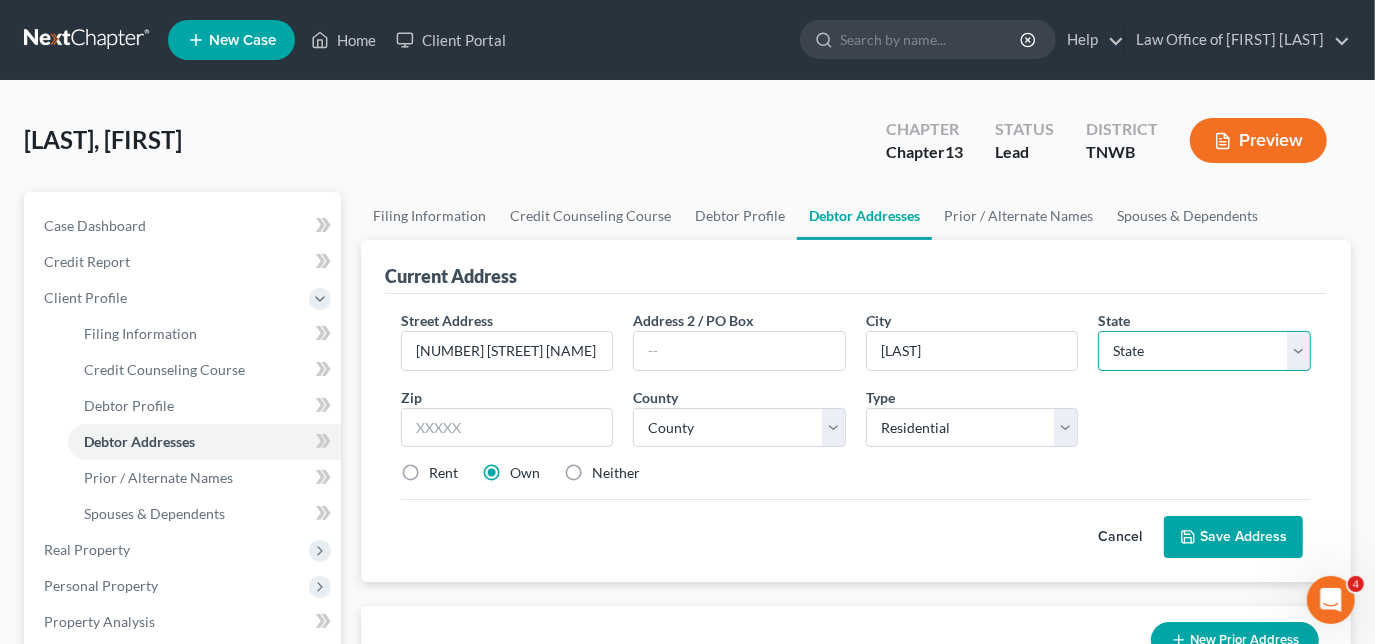 select on "44" 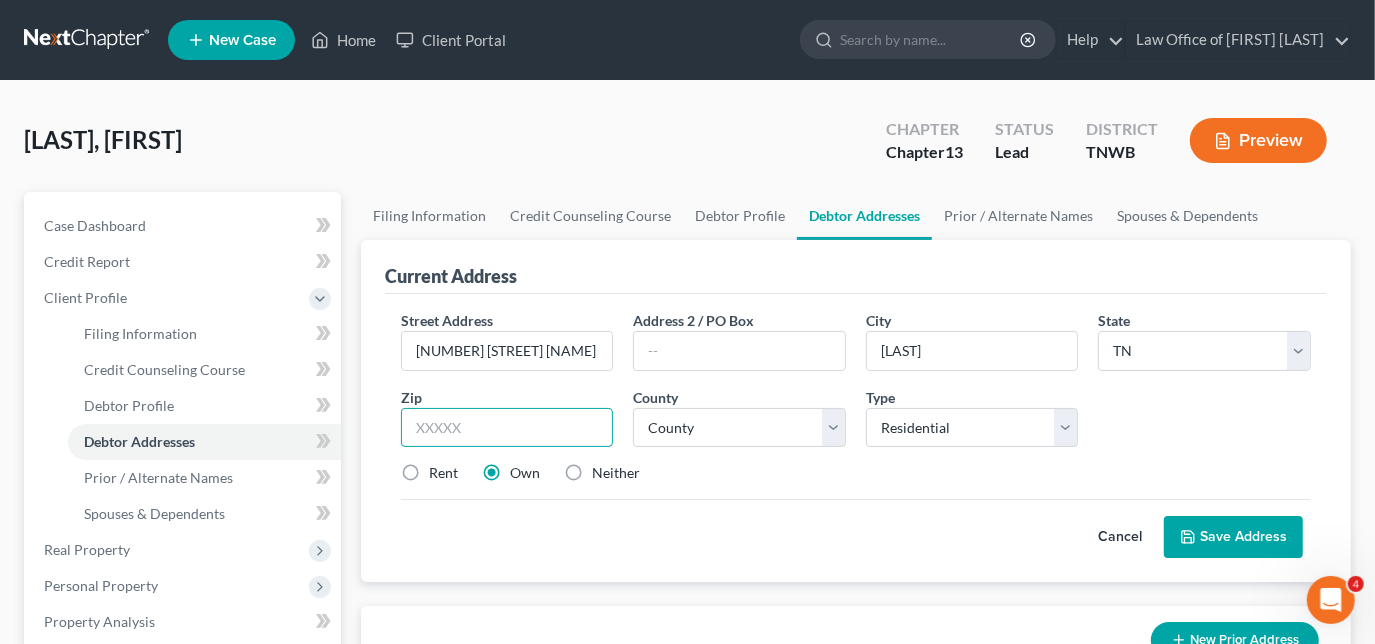 click at bounding box center (507, 428) 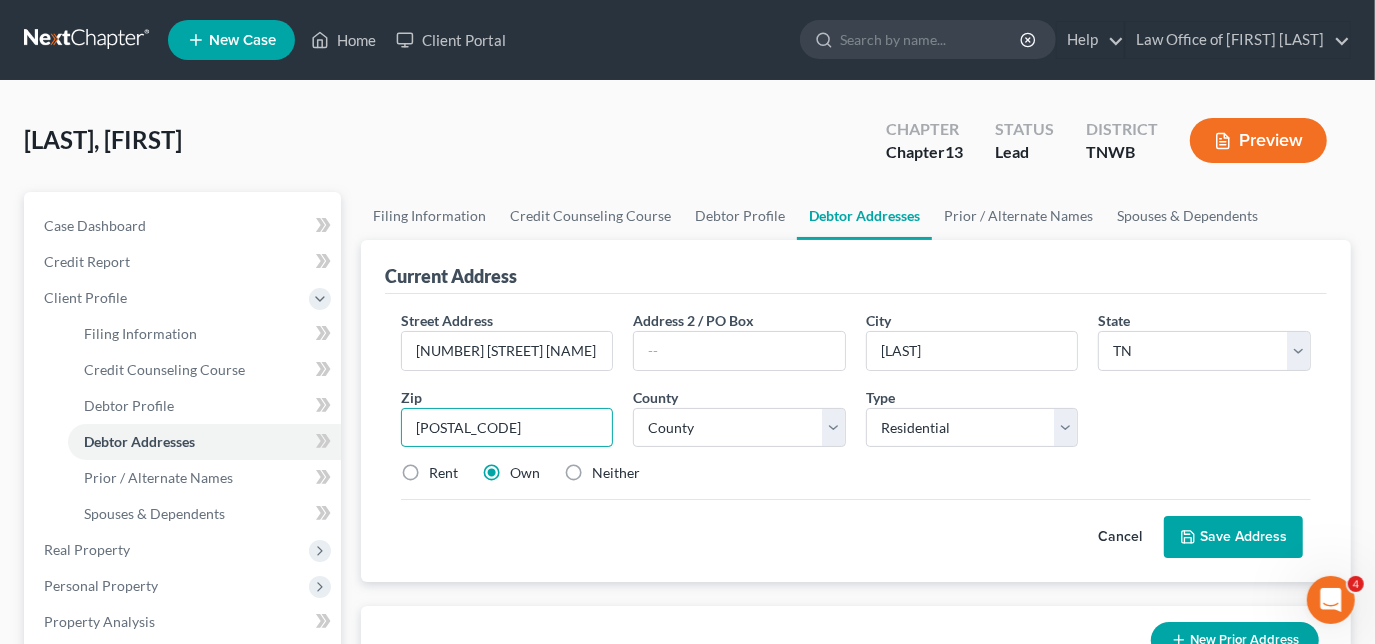 type on "[POSTAL_CODE]" 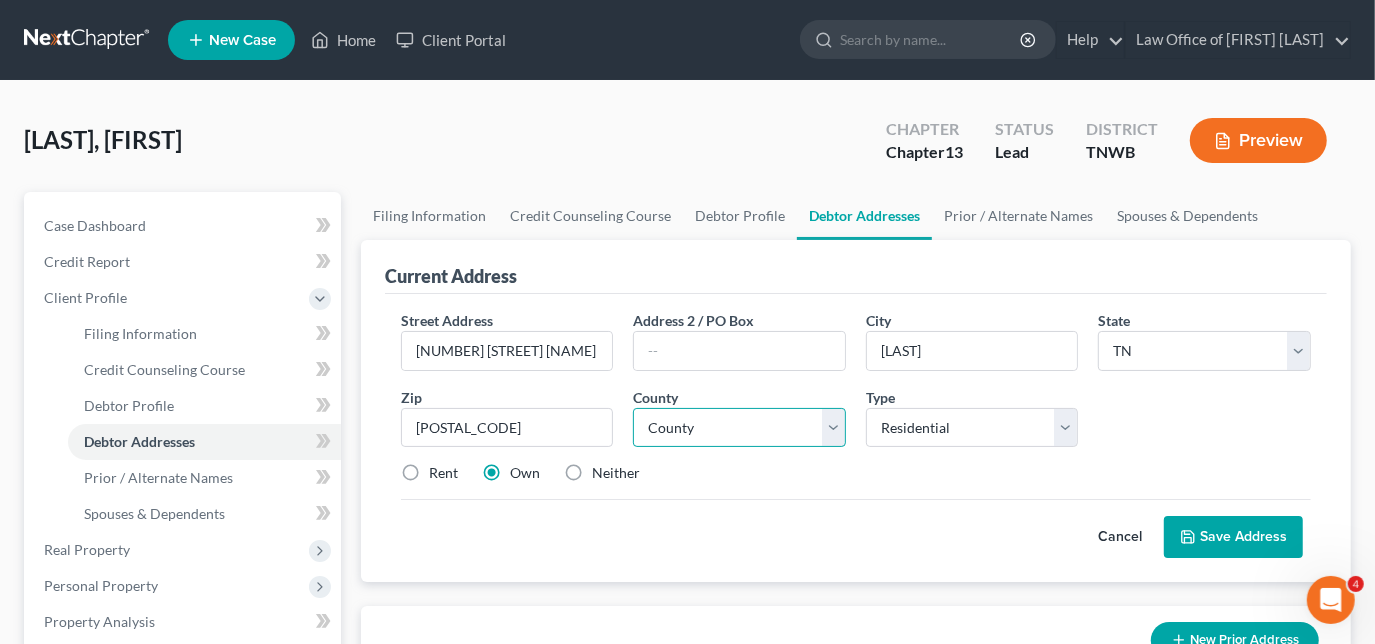 click on "County Anderson County Bedford County Benton County Bledsoe County Blount County Bradley County Campbell County Cannon County Carroll County Carter County Cheatham County Chester County Claiborne County Clay County Cocke County Coffee County Crockett County Cumberland County Davidson County DeKalb County Decatur County Dickson County Dyer County Fayette County Fentress County Franklin County Gibson County Giles County Grainger County Greene County Grundy County Hamblen County Hamilton County Hancock County Hardeman County Hardin County Hawkins County Haywood County Henderson County Henry County Hickman County Houston County Humphreys County Jackson County Jefferson County Johnson County Knox County Lake County Lauderdale County Lawrence County Lewis County Lincoln County Loudon County Macon County Madison County Marion County Marshall County Maury County McMinn County McNairy County Meigs County Monroe County Montgomery County Moore County Morgan County Obion County Overton County Perry County Pickett County" at bounding box center [739, 428] 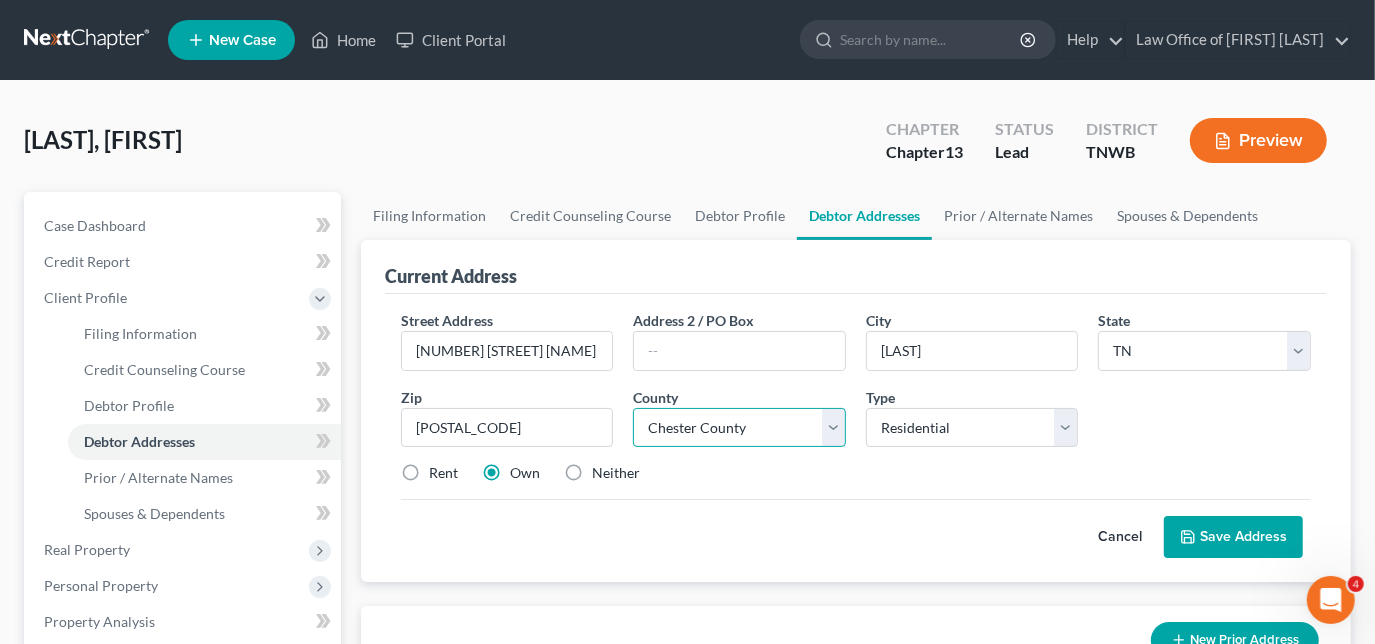 click on "County Anderson County Bedford County Benton County Bledsoe County Blount County Bradley County Campbell County Cannon County Carroll County Carter County Cheatham County Chester County Claiborne County Clay County Cocke County Coffee County Crockett County Cumberland County Davidson County DeKalb County Decatur County Dickson County Dyer County Fayette County Fentress County Franklin County Gibson County Giles County Grainger County Greene County Grundy County Hamblen County Hamilton County Hancock County Hardeman County Hardin County Hawkins County Haywood County Henderson County Henry County Hickman County Houston County Humphreys County Jackson County Jefferson County Johnson County Knox County Lake County Lauderdale County Lawrence County Lewis County Lincoln County Loudon County Macon County Madison County Marion County Marshall County Maury County McMinn County McNairy County Meigs County Monroe County Montgomery County Moore County Morgan County Obion County Overton County Perry County Pickett County" at bounding box center (739, 428) 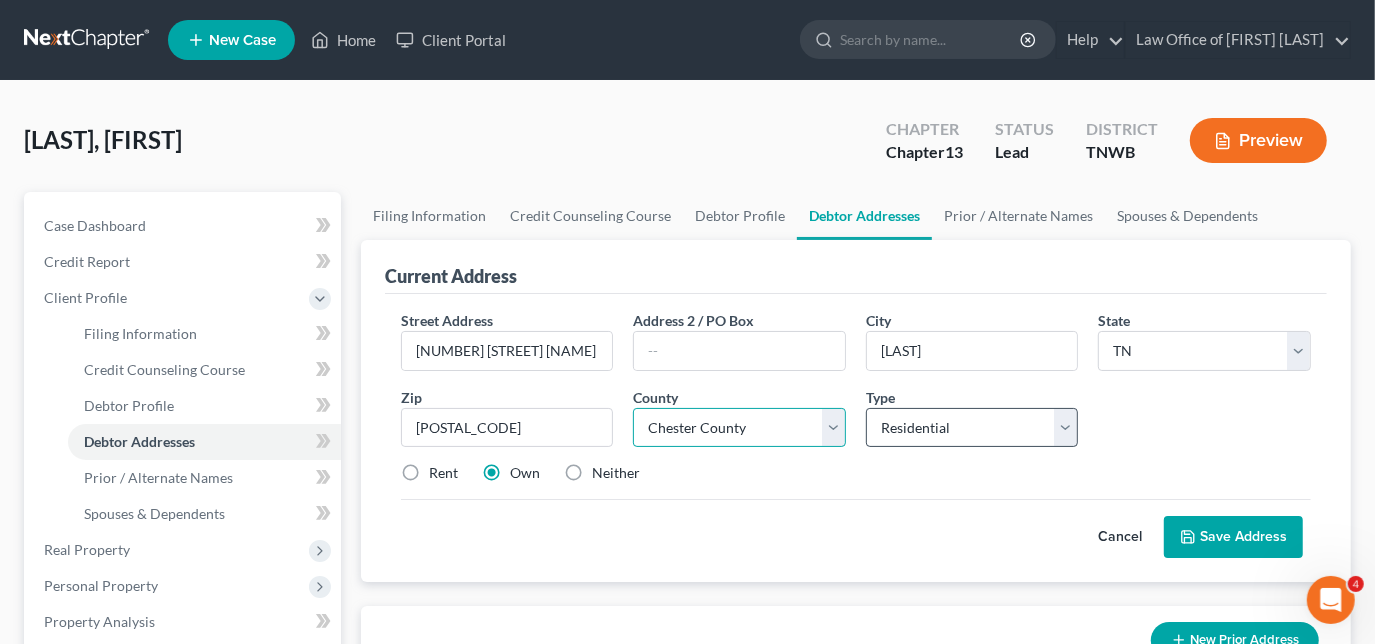 scroll, scrollTop: 90, scrollLeft: 0, axis: vertical 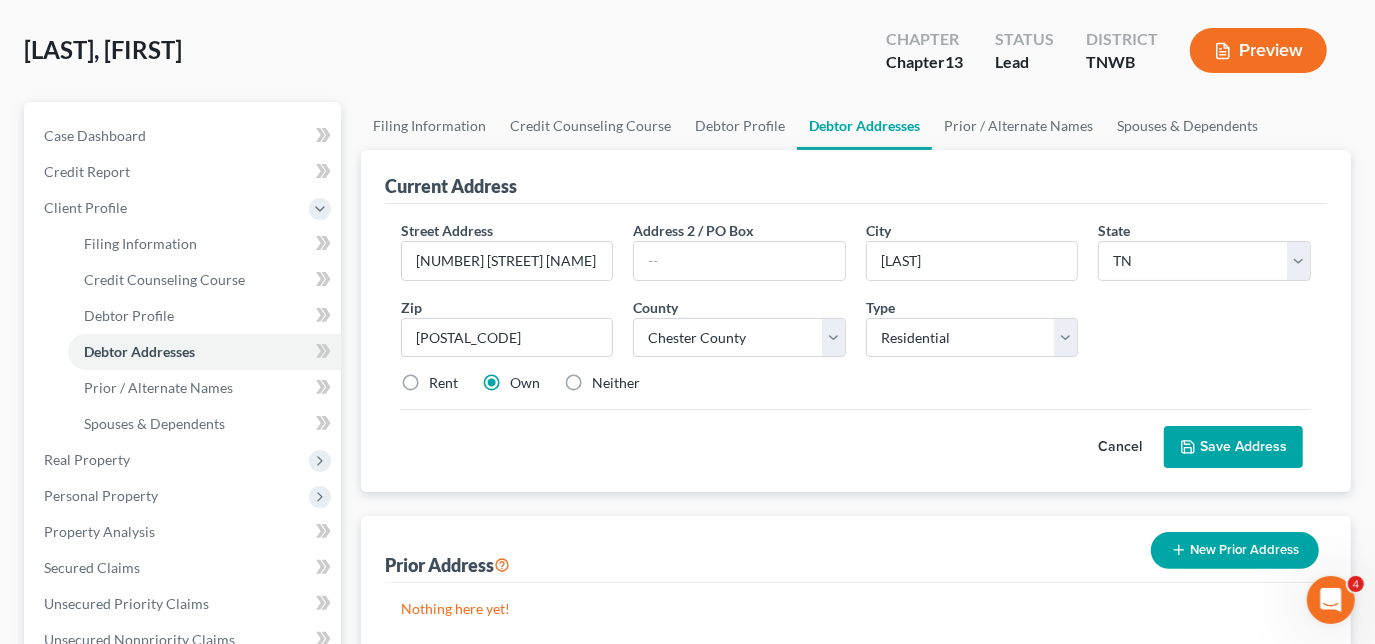 drag, startPoint x: 405, startPoint y: 380, endPoint x: 421, endPoint y: 382, distance: 16.124516 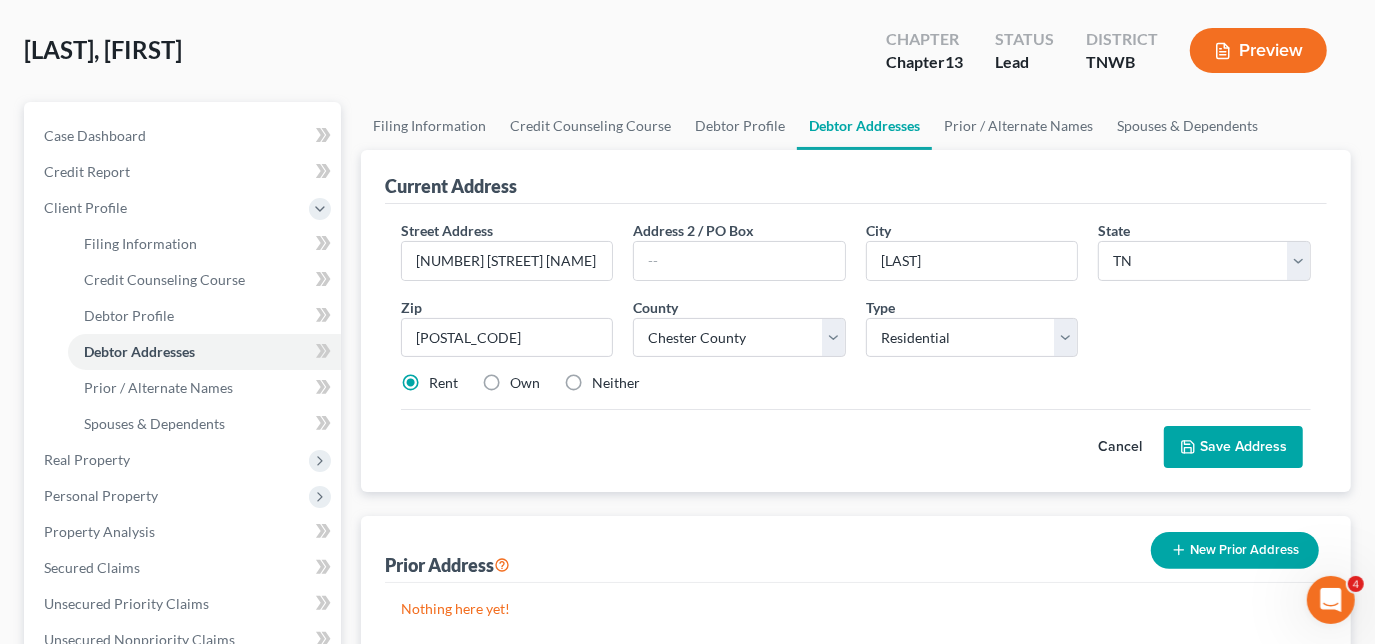 click on "Save Address" at bounding box center (1233, 447) 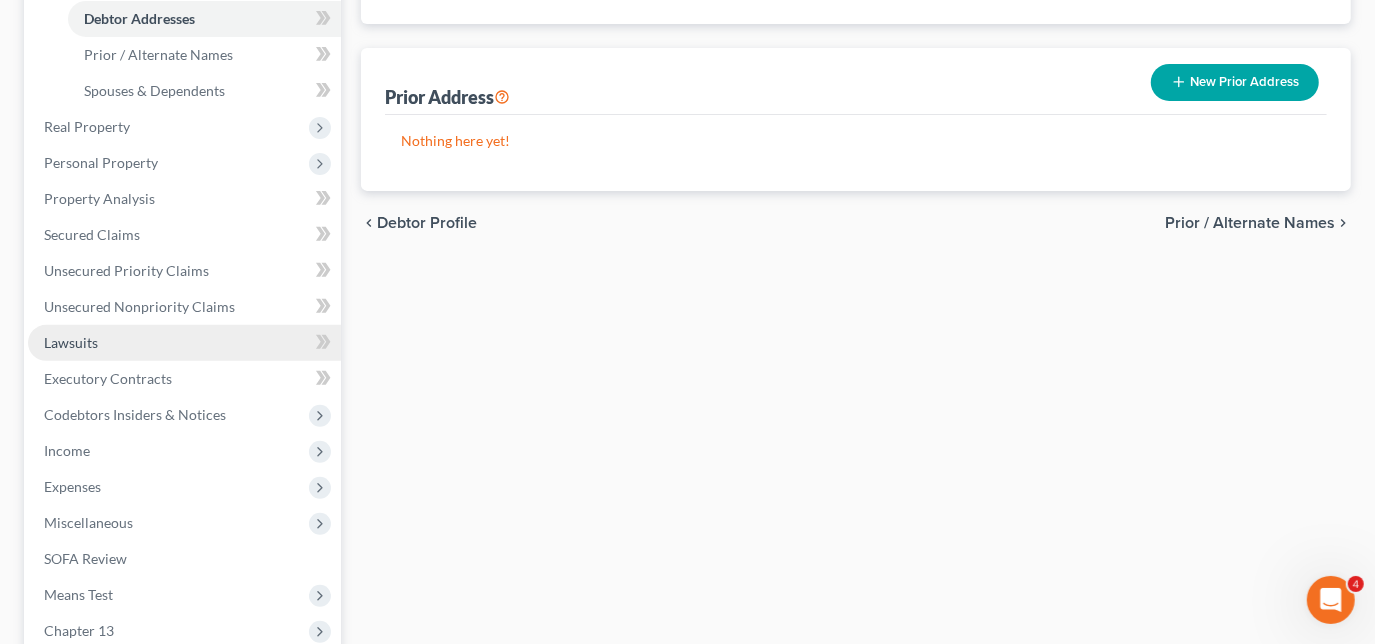 scroll, scrollTop: 454, scrollLeft: 0, axis: vertical 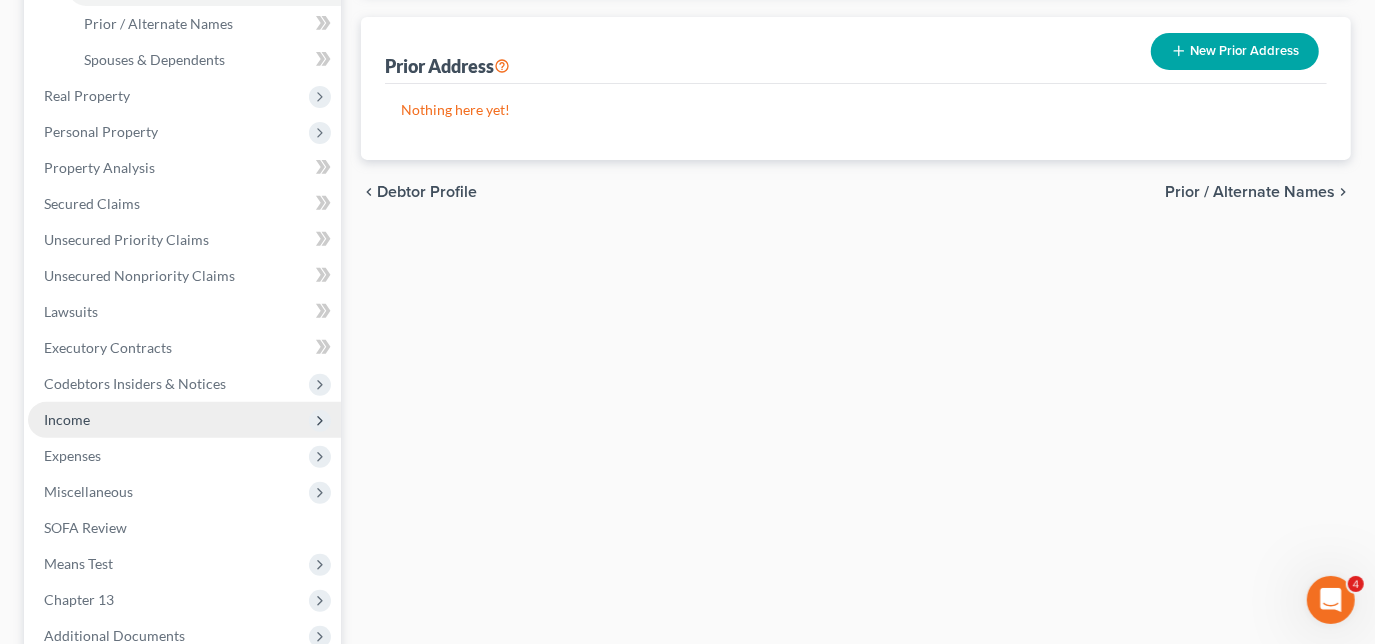 click on "Income" at bounding box center [184, 420] 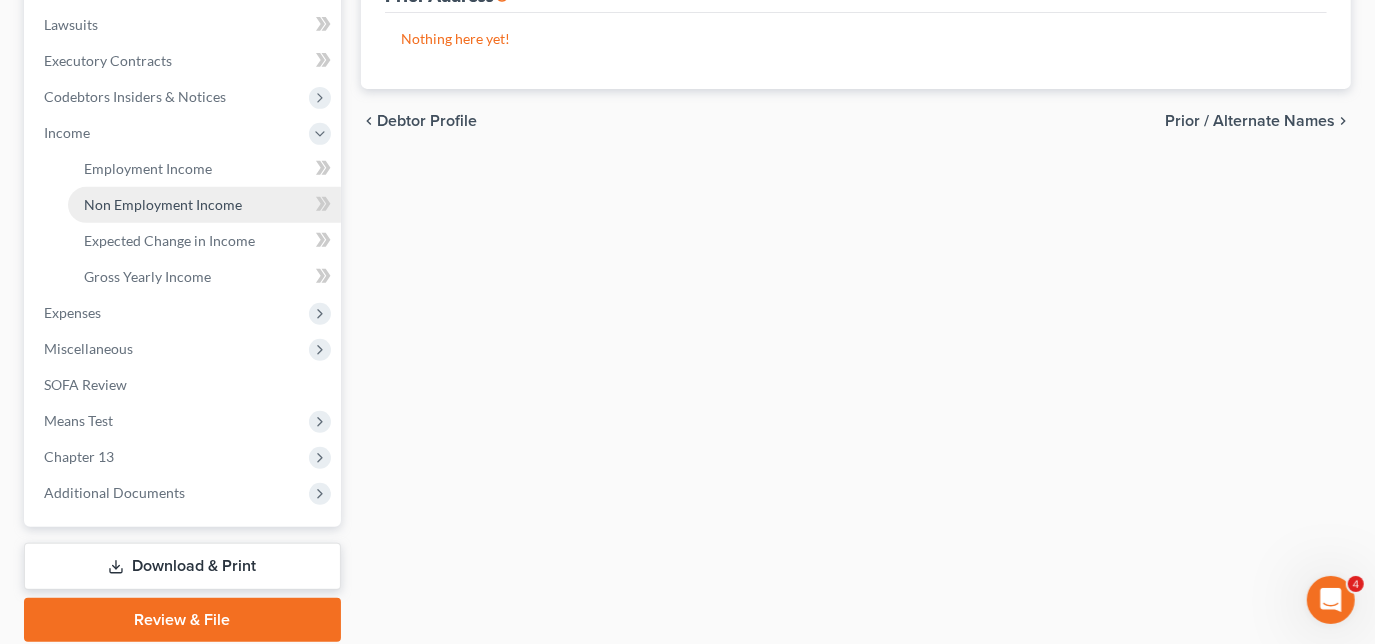 scroll, scrollTop: 545, scrollLeft: 0, axis: vertical 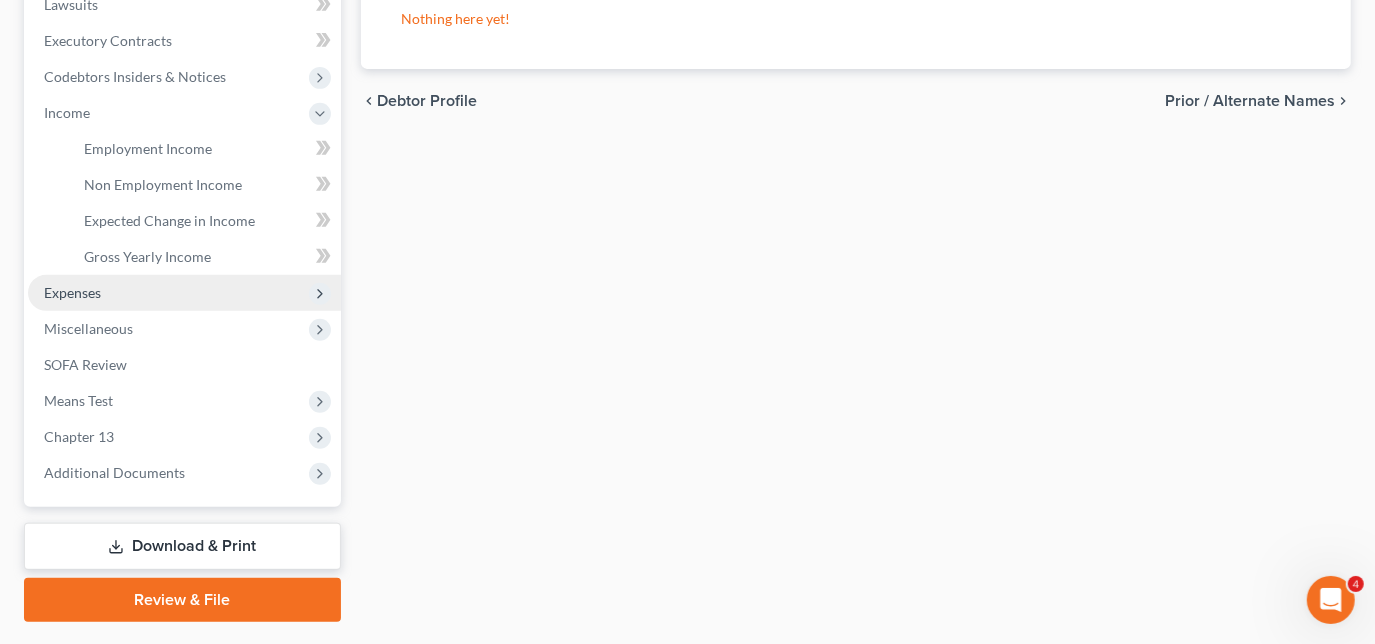 click on "Expenses" at bounding box center [184, 293] 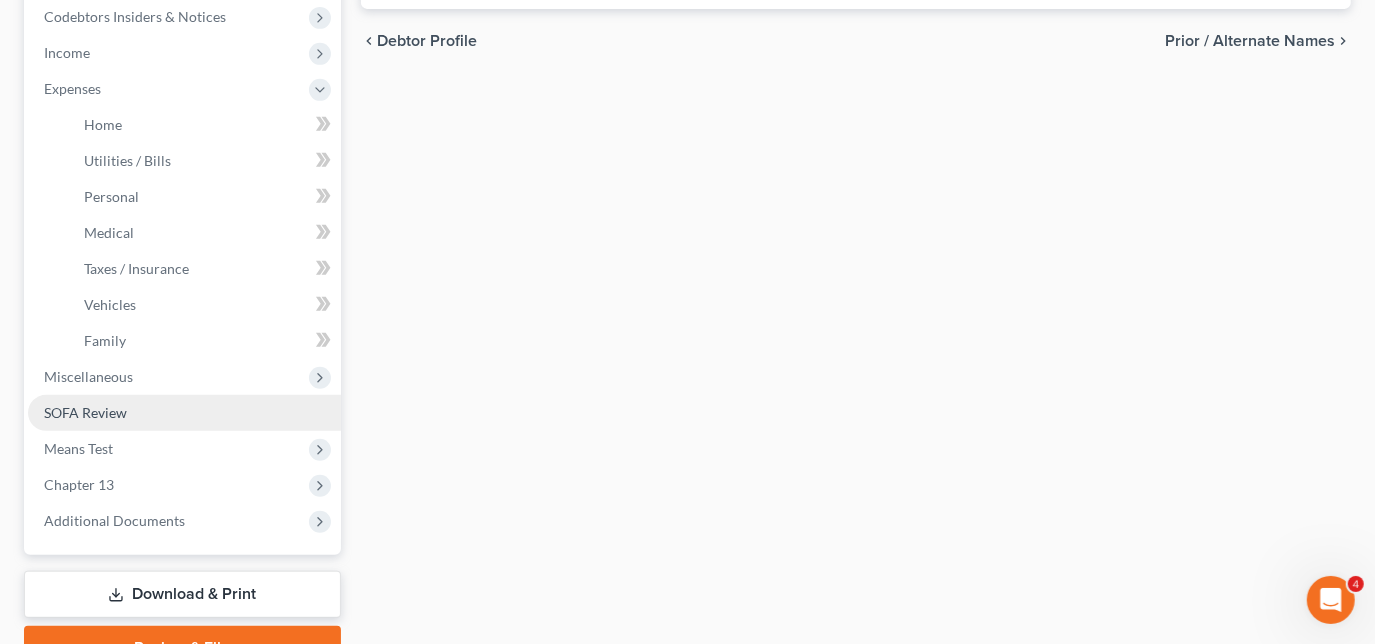 scroll, scrollTop: 636, scrollLeft: 0, axis: vertical 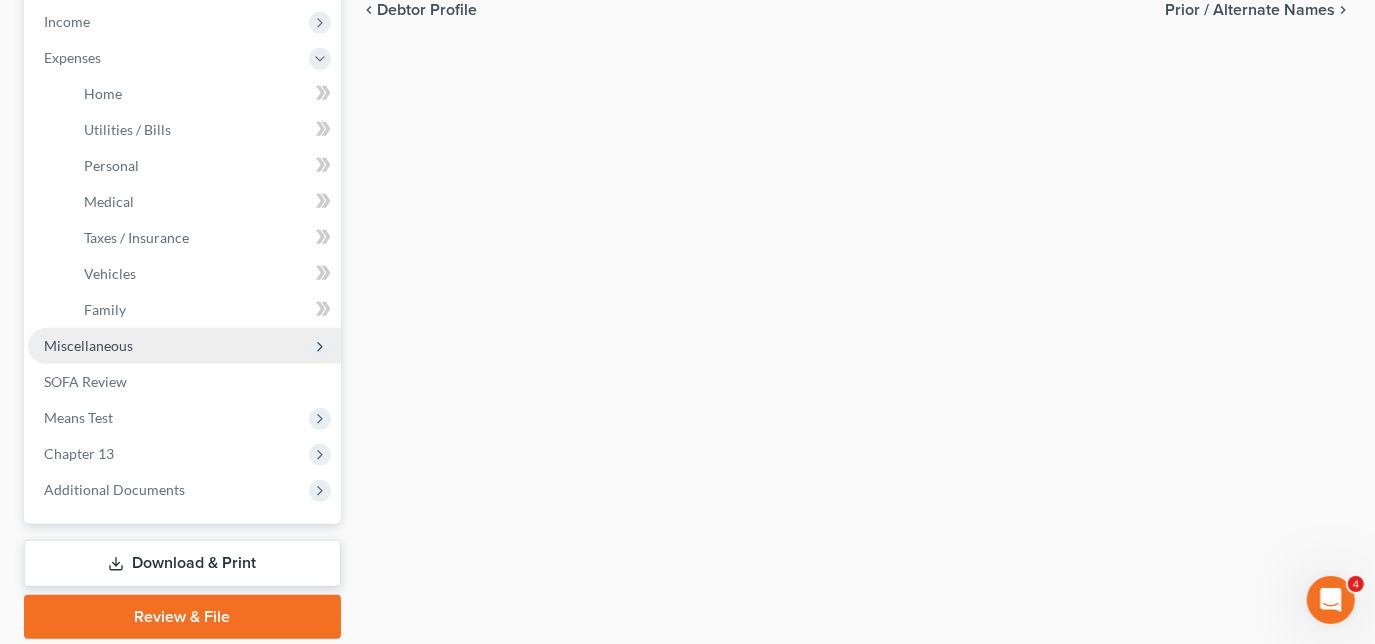click on "Miscellaneous" at bounding box center [184, 346] 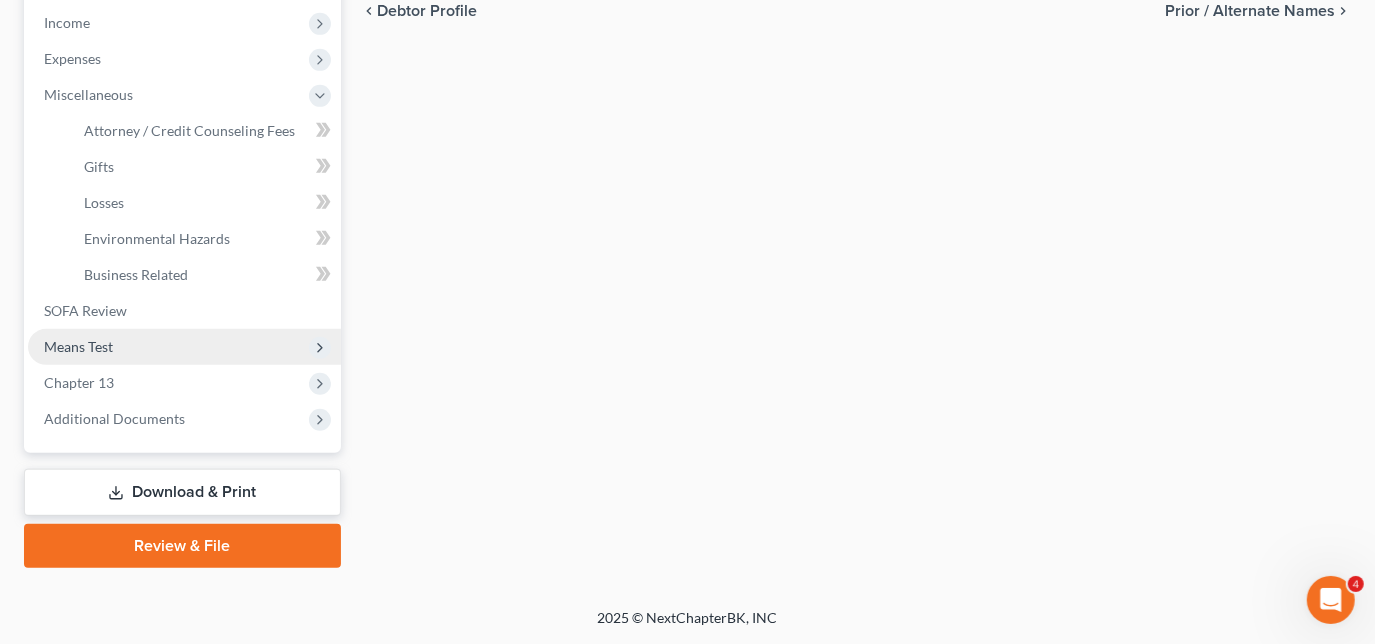 scroll, scrollTop: 634, scrollLeft: 0, axis: vertical 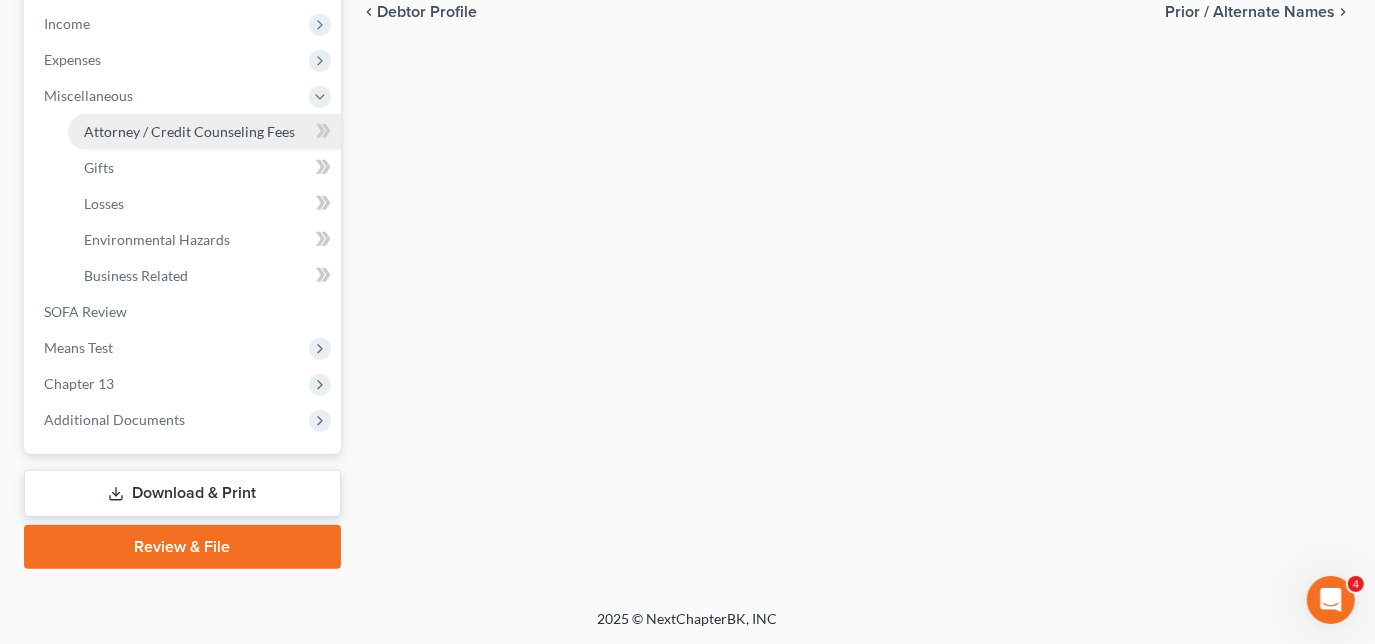 click on "Attorney / Credit Counseling Fees" at bounding box center (189, 131) 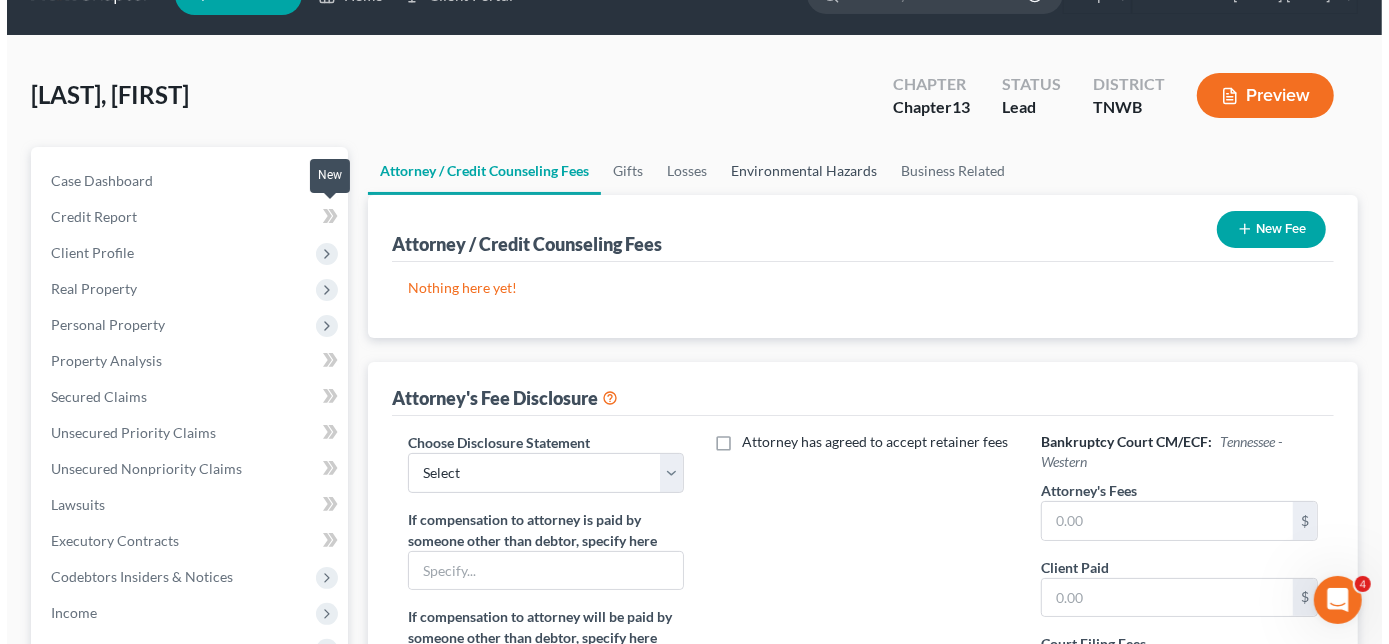 scroll, scrollTop: 0, scrollLeft: 0, axis: both 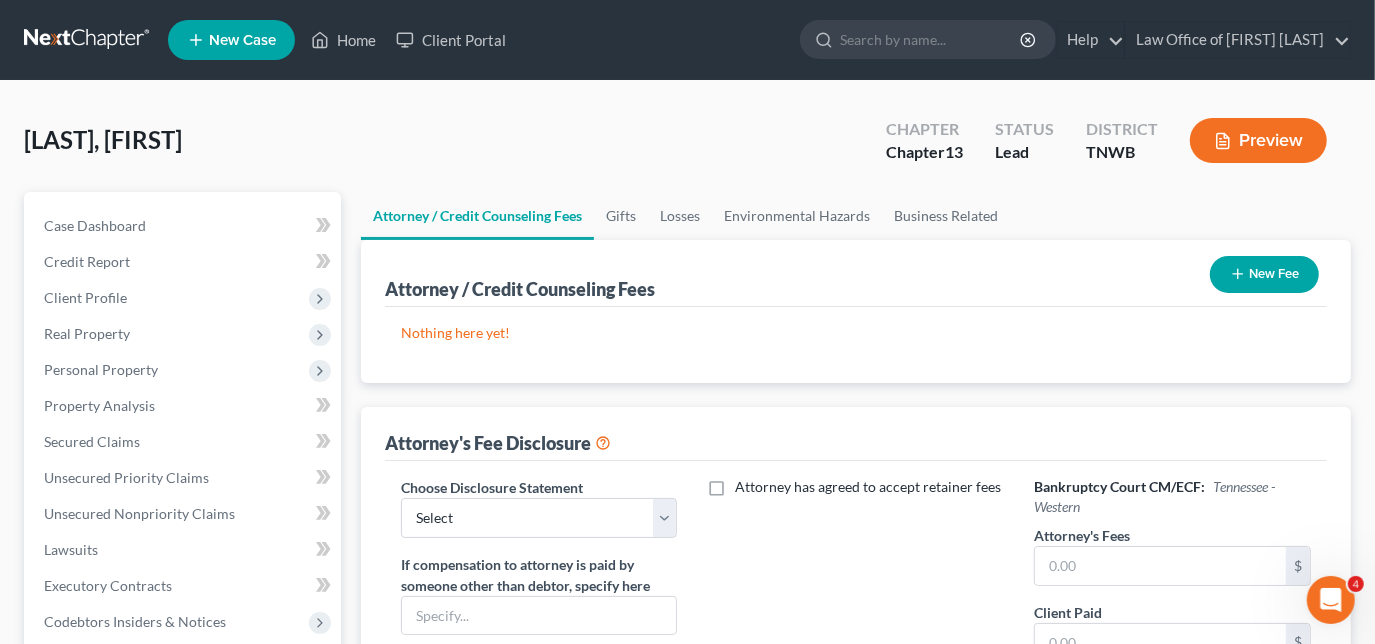click on "New Fee" at bounding box center (1264, 274) 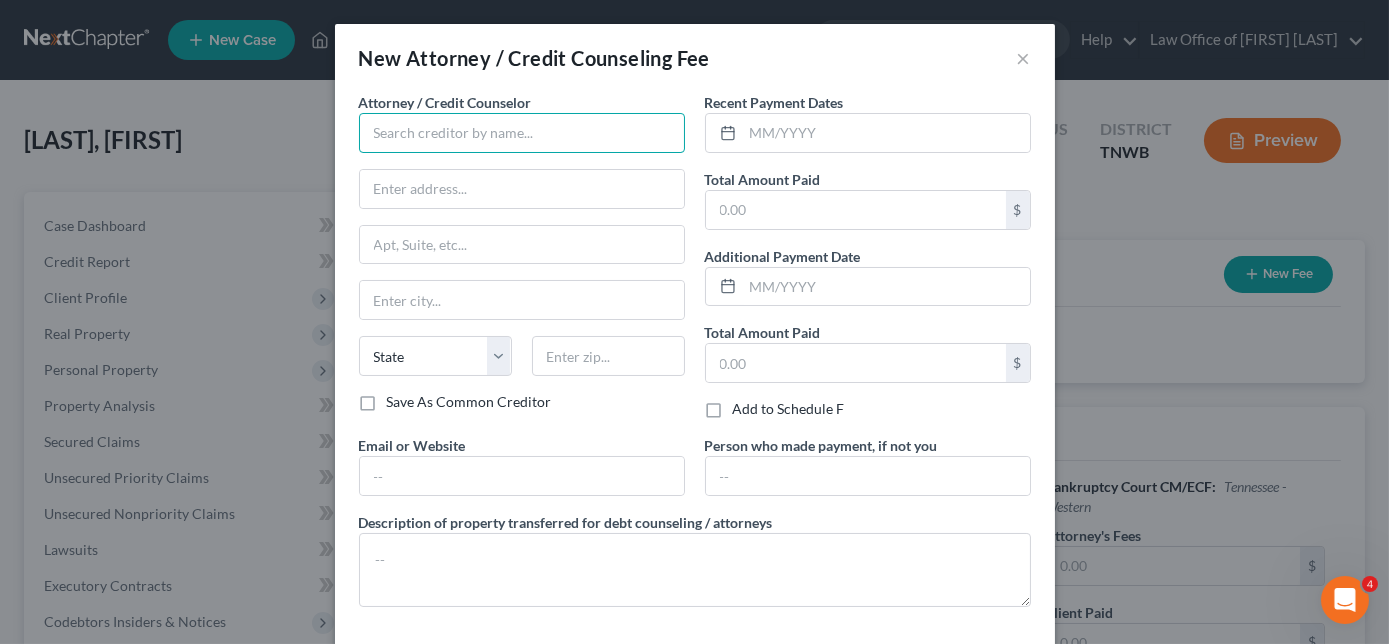 click at bounding box center [522, 133] 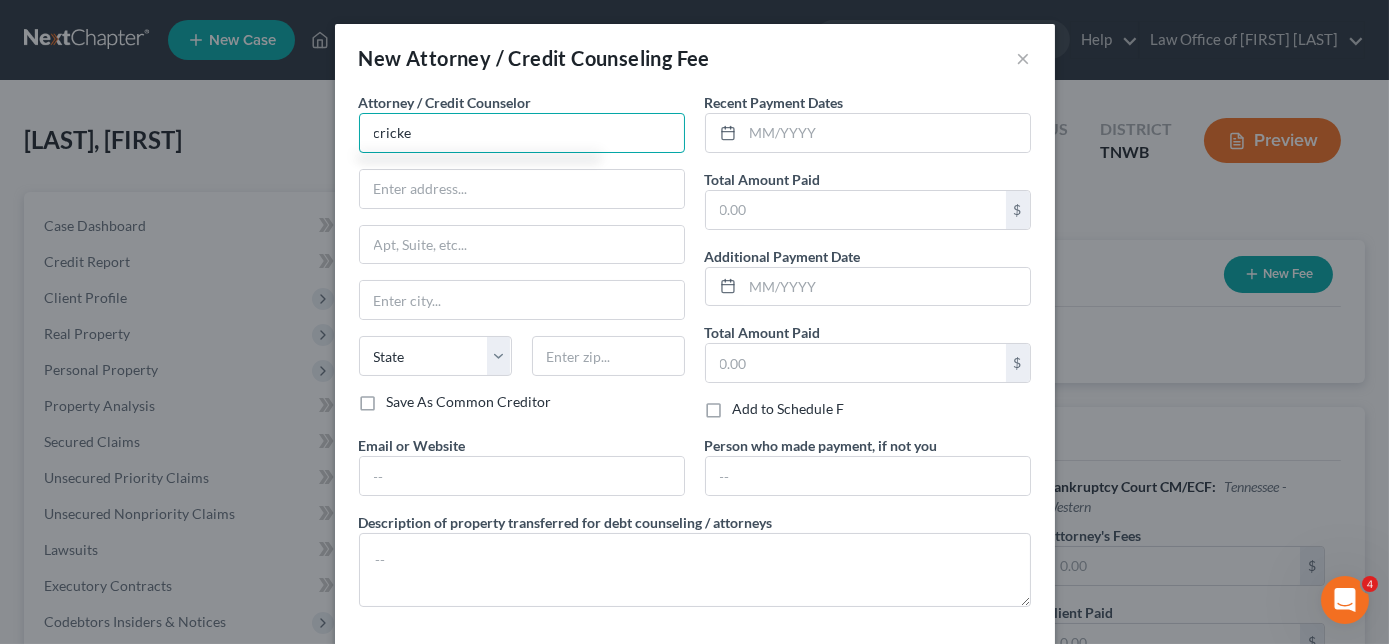 type on "[BRAND_NAME]" 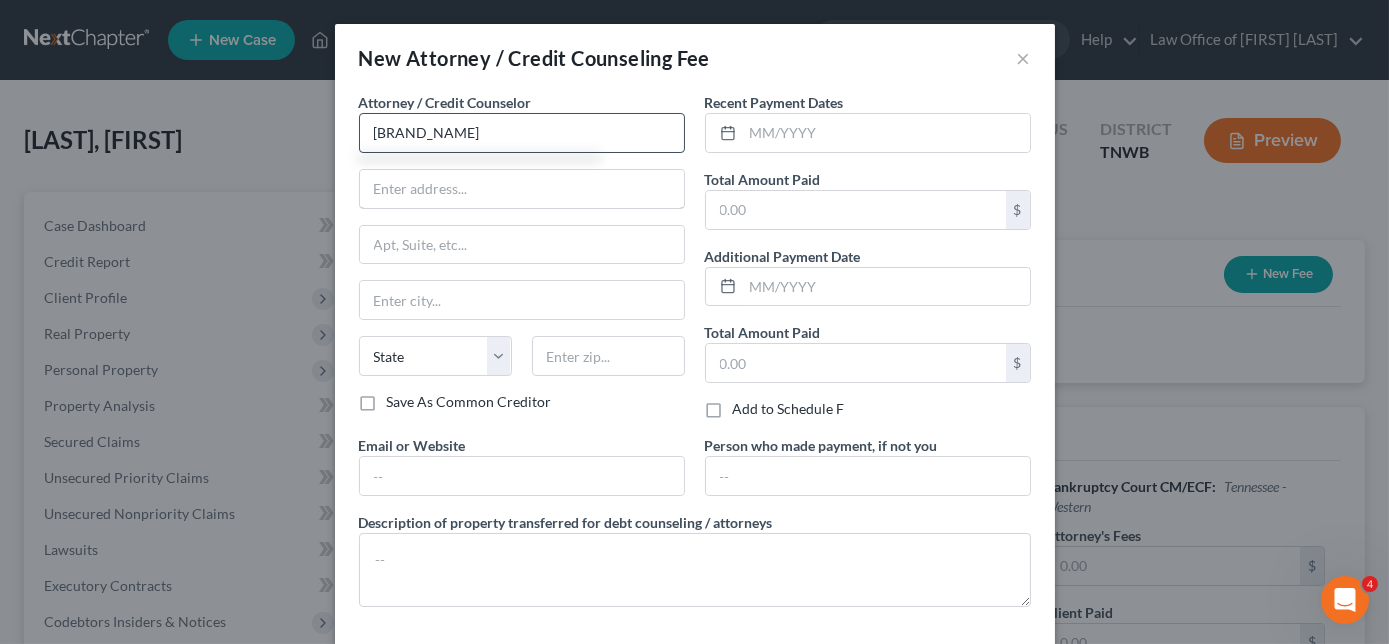 type on "[NUMBER] [STREET]" 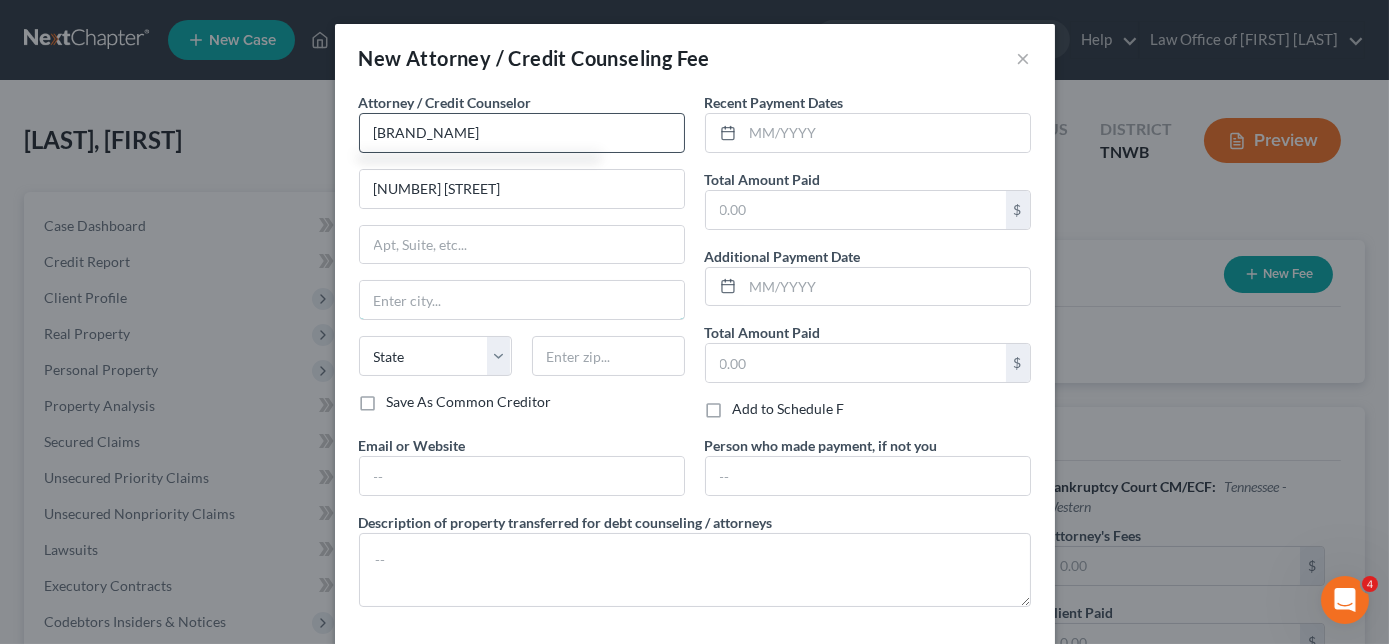 type on "Stockton" 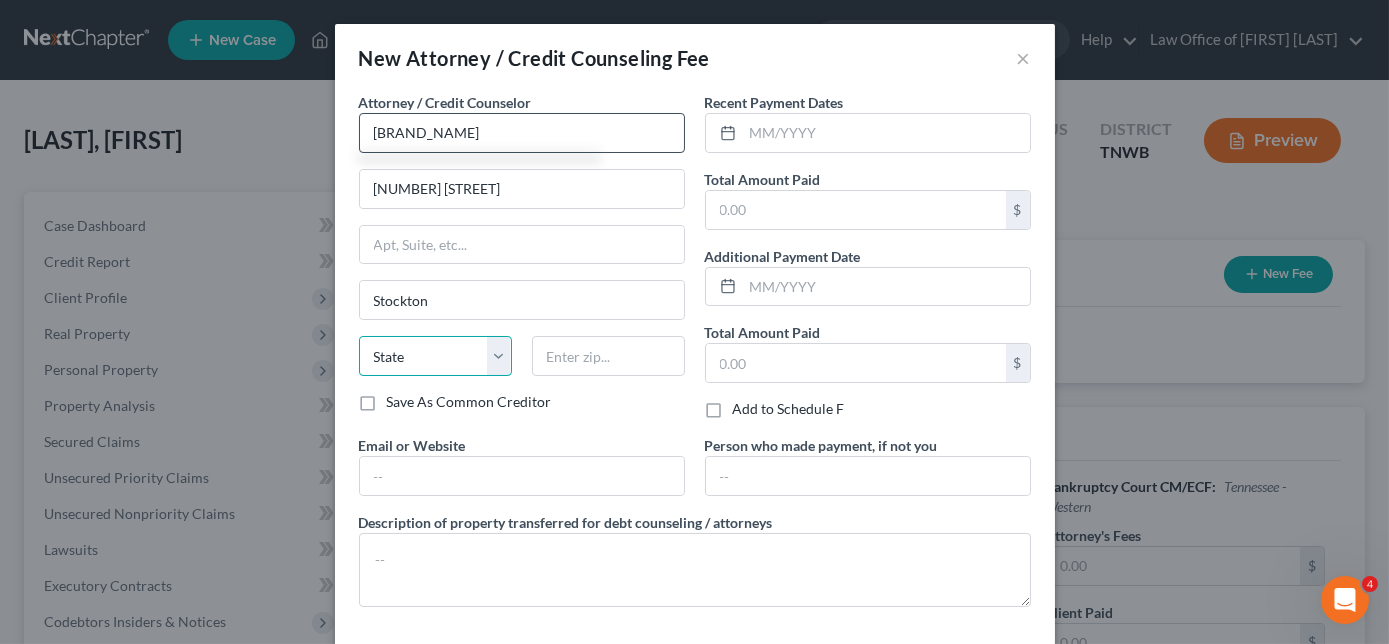 select on "4" 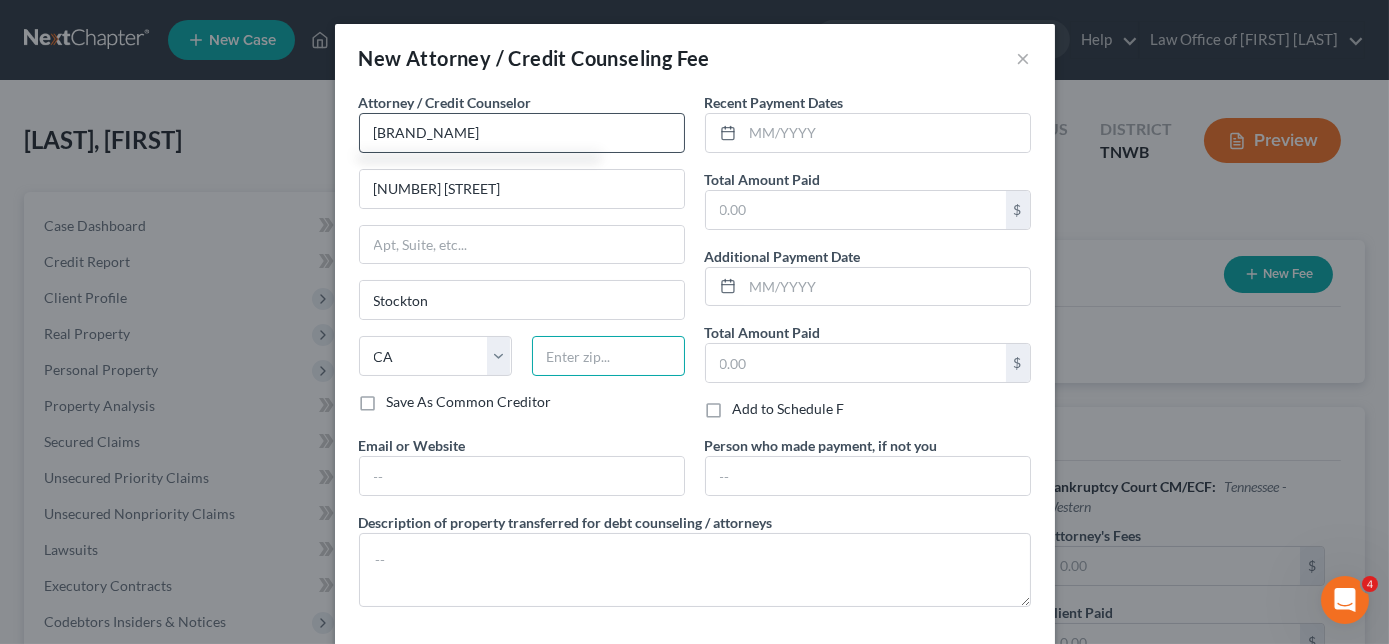 type on "[POSTAL_CODE]" 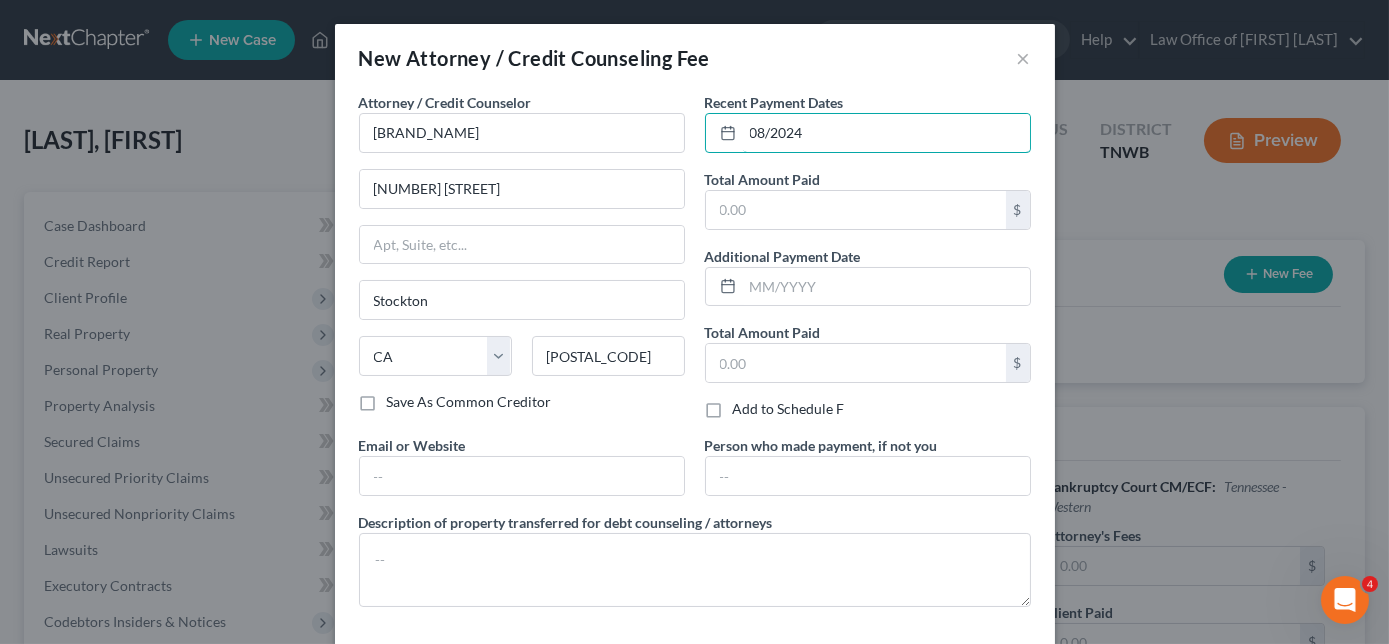 type on "08/2024" 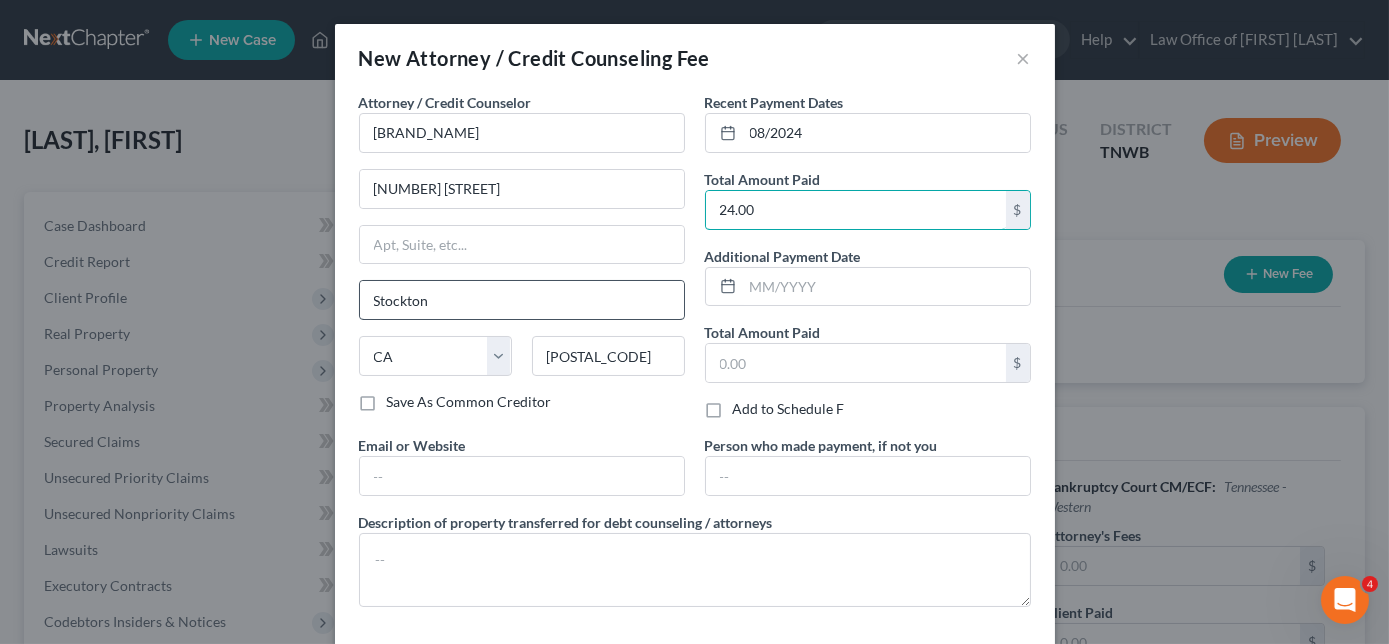 type on "24.00" 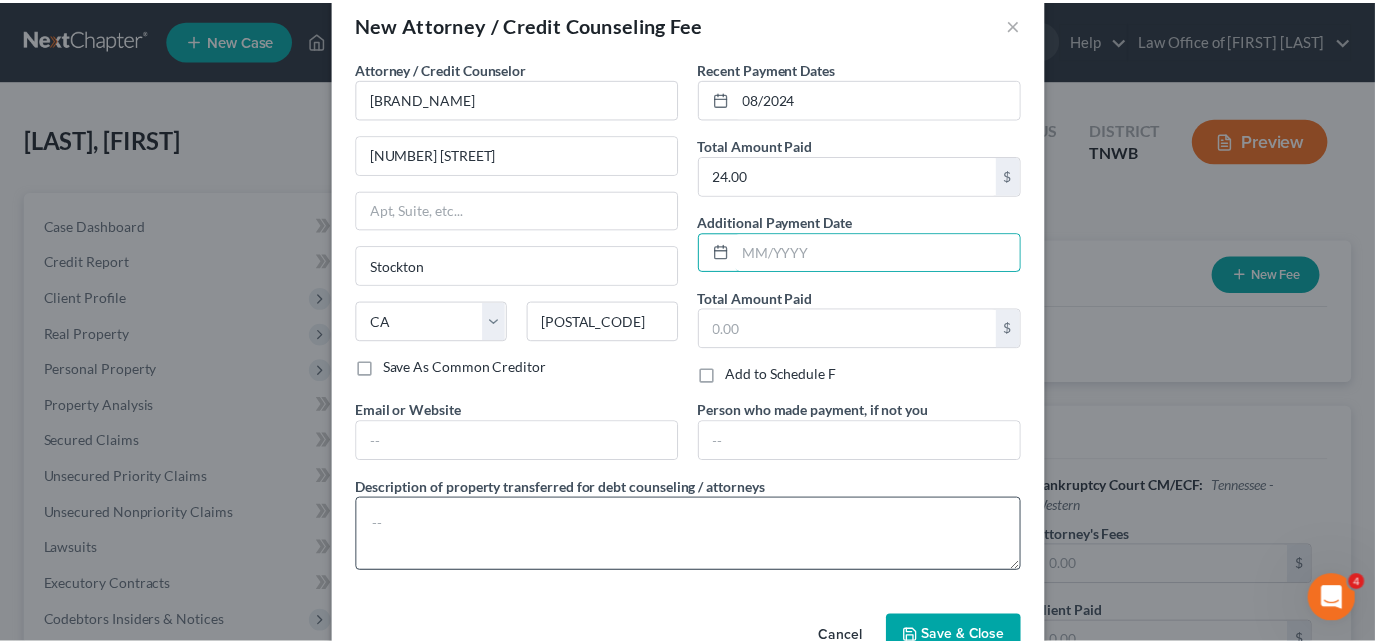 scroll, scrollTop: 85, scrollLeft: 0, axis: vertical 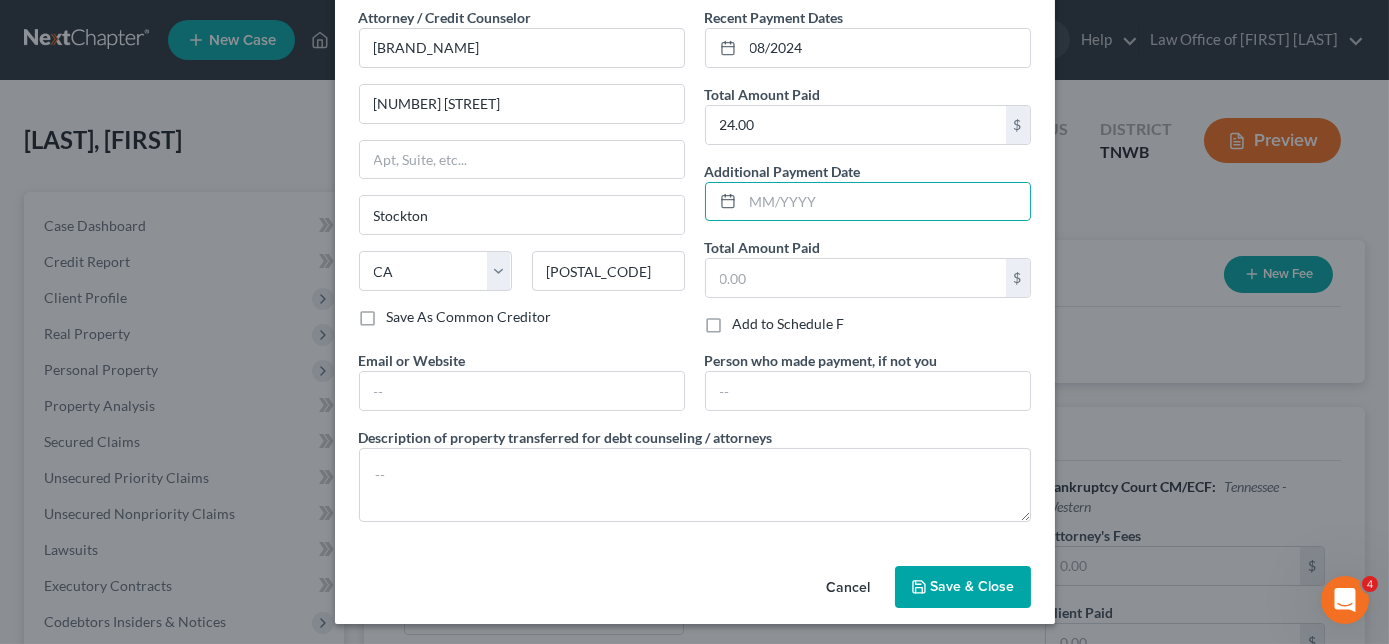 click on "Save & Close" at bounding box center (973, 586) 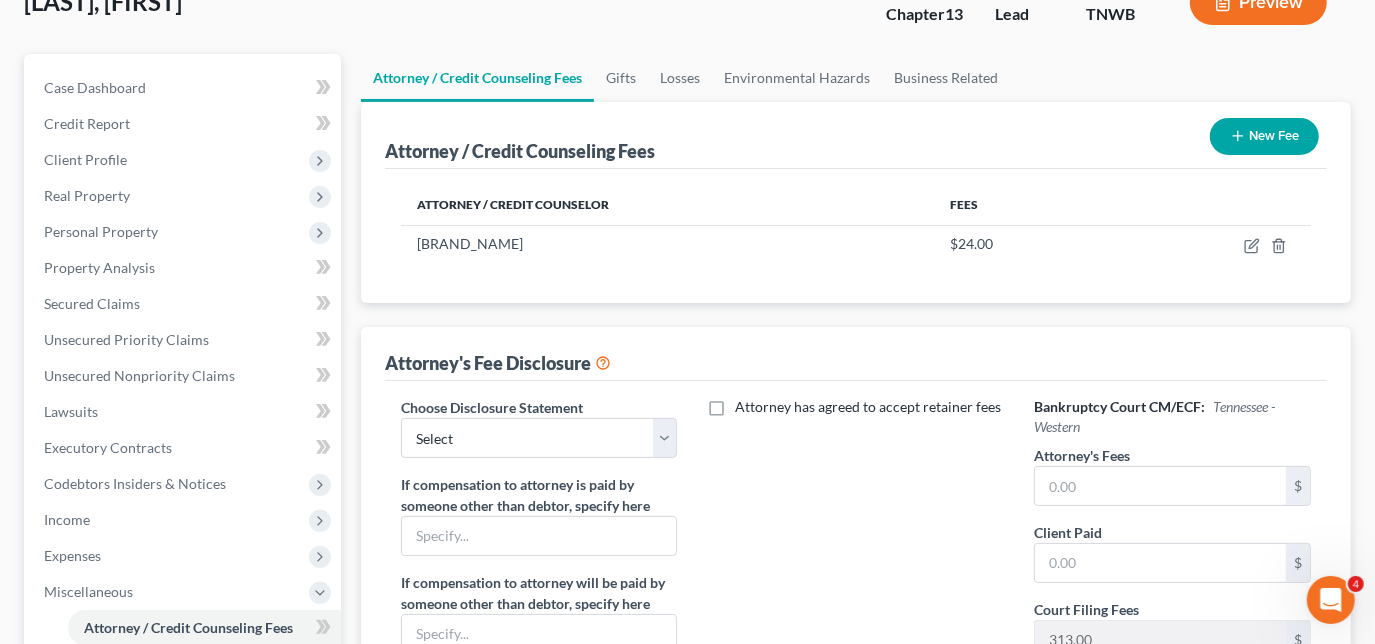 scroll, scrollTop: 181, scrollLeft: 0, axis: vertical 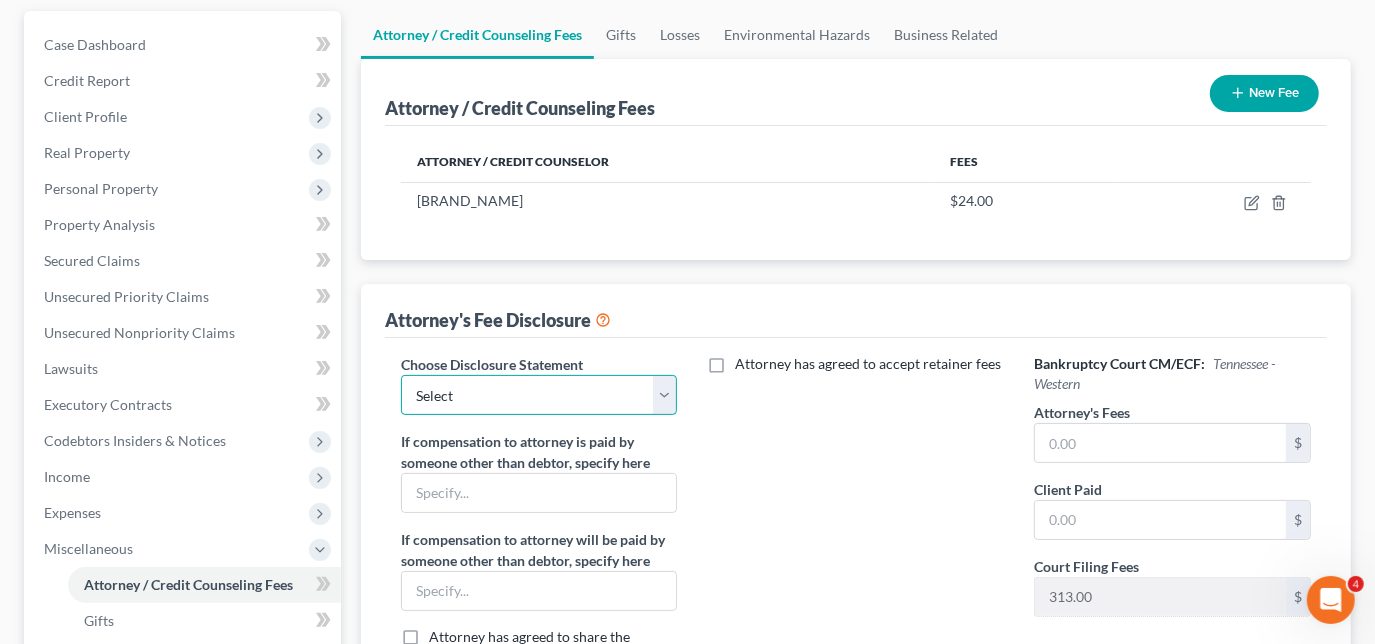 click on "Select Chapter 11 Ch 13 Chapter 7" at bounding box center (539, 395) 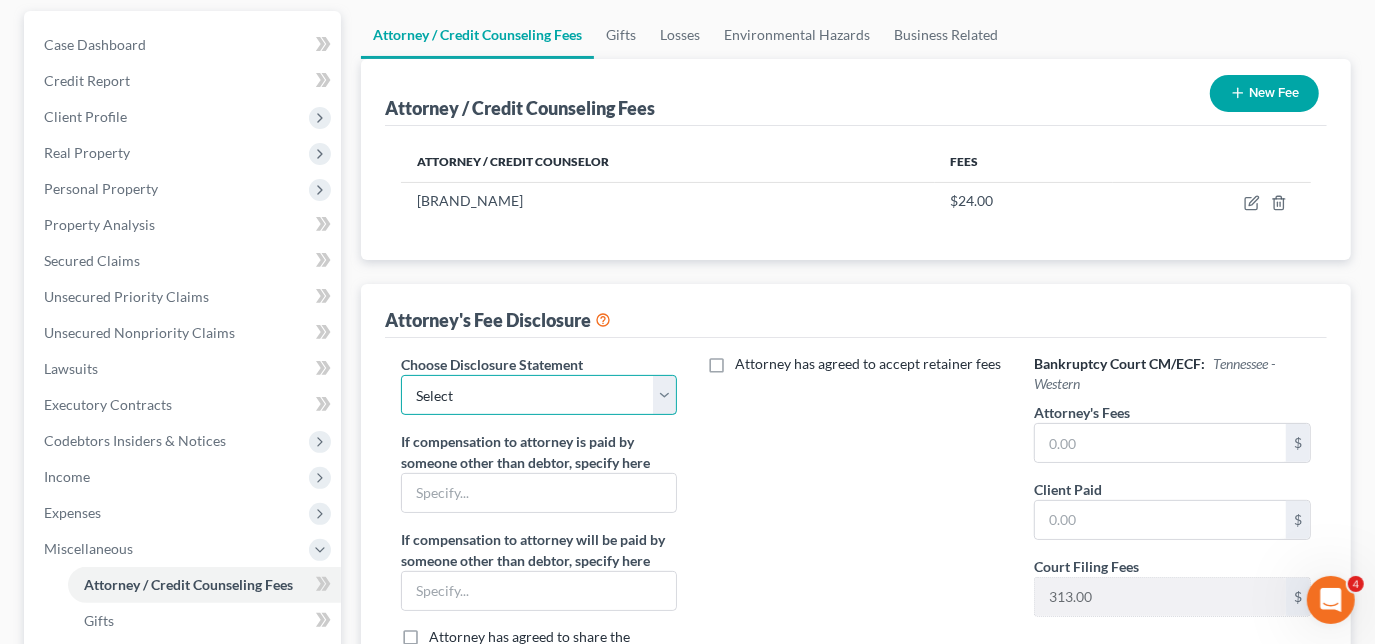select on "1" 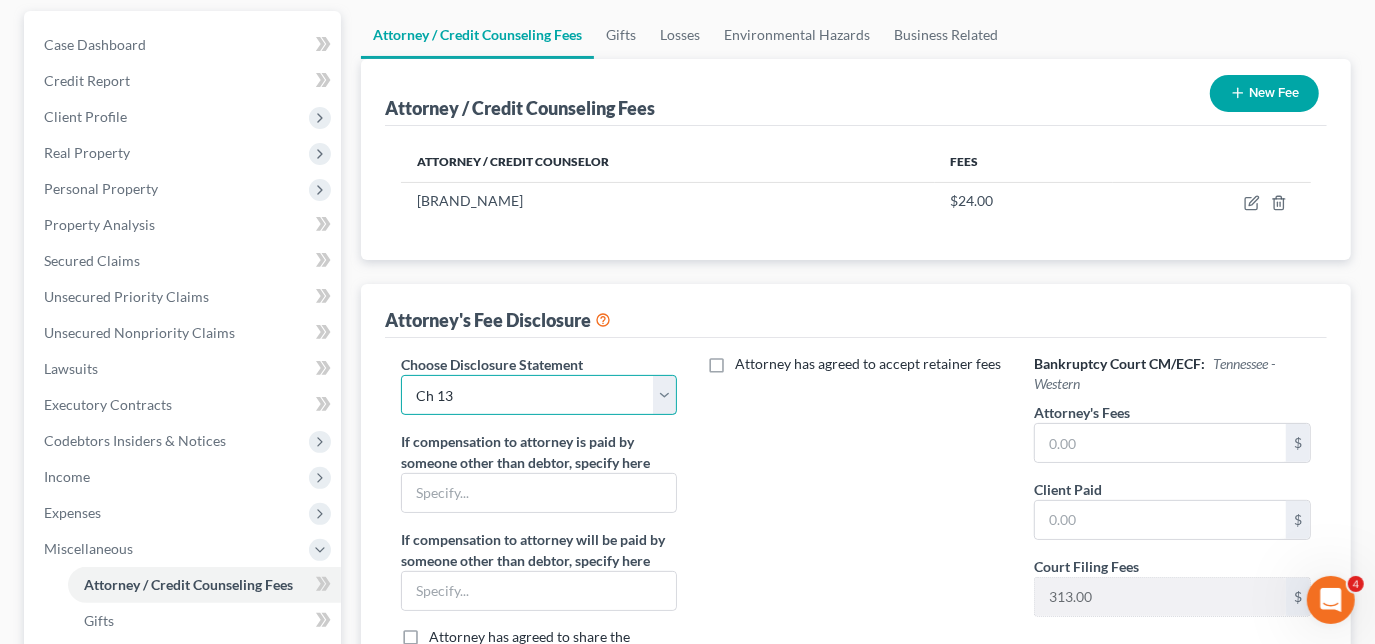 click on "Select Chapter 11 Ch 13 Chapter 7" at bounding box center [539, 395] 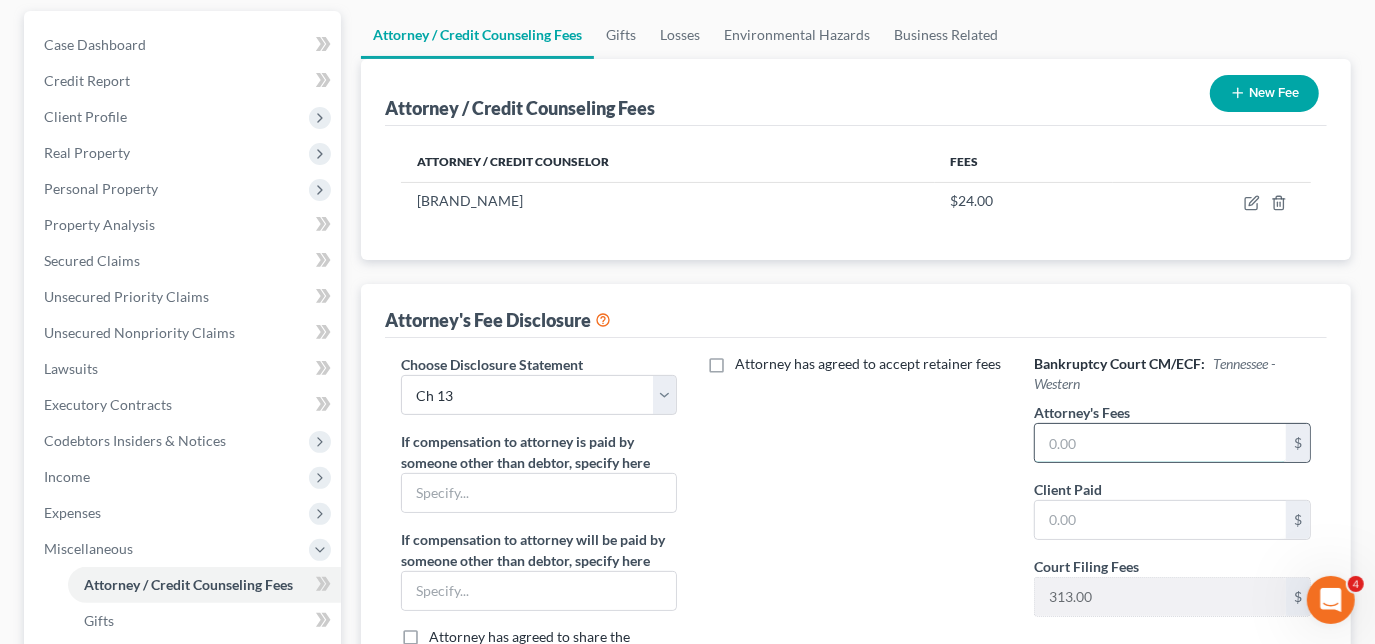 click at bounding box center [1160, 443] 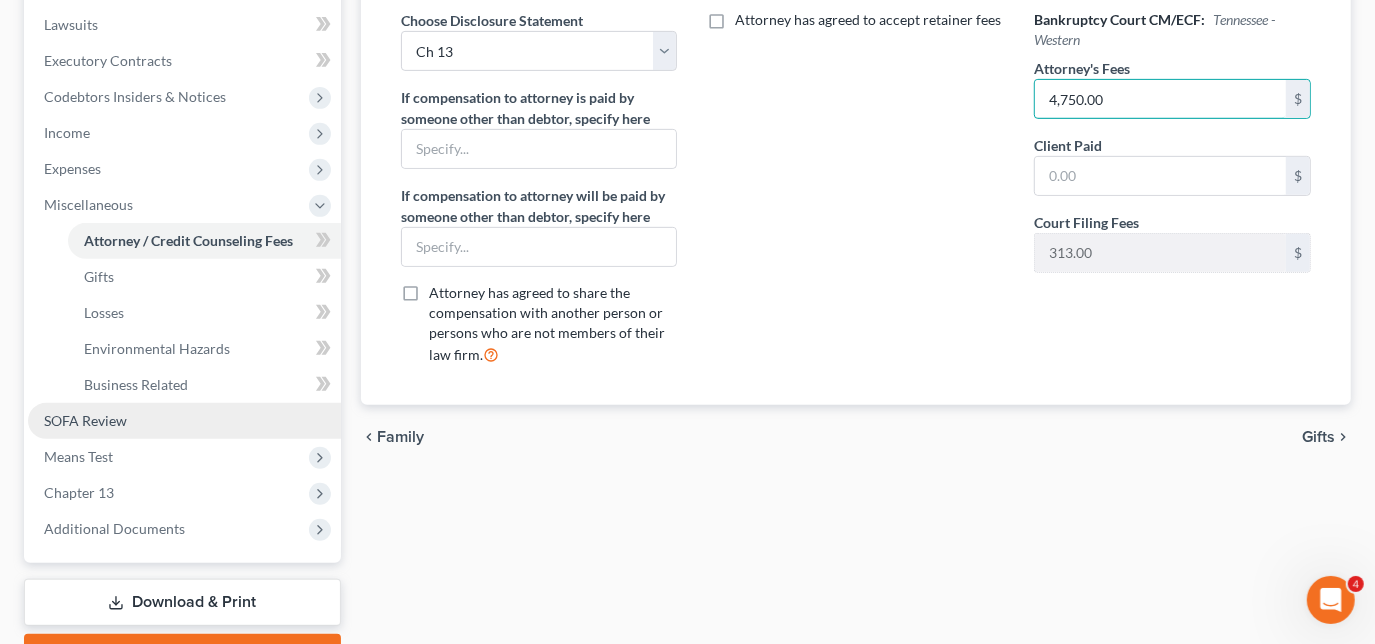 scroll, scrollTop: 545, scrollLeft: 0, axis: vertical 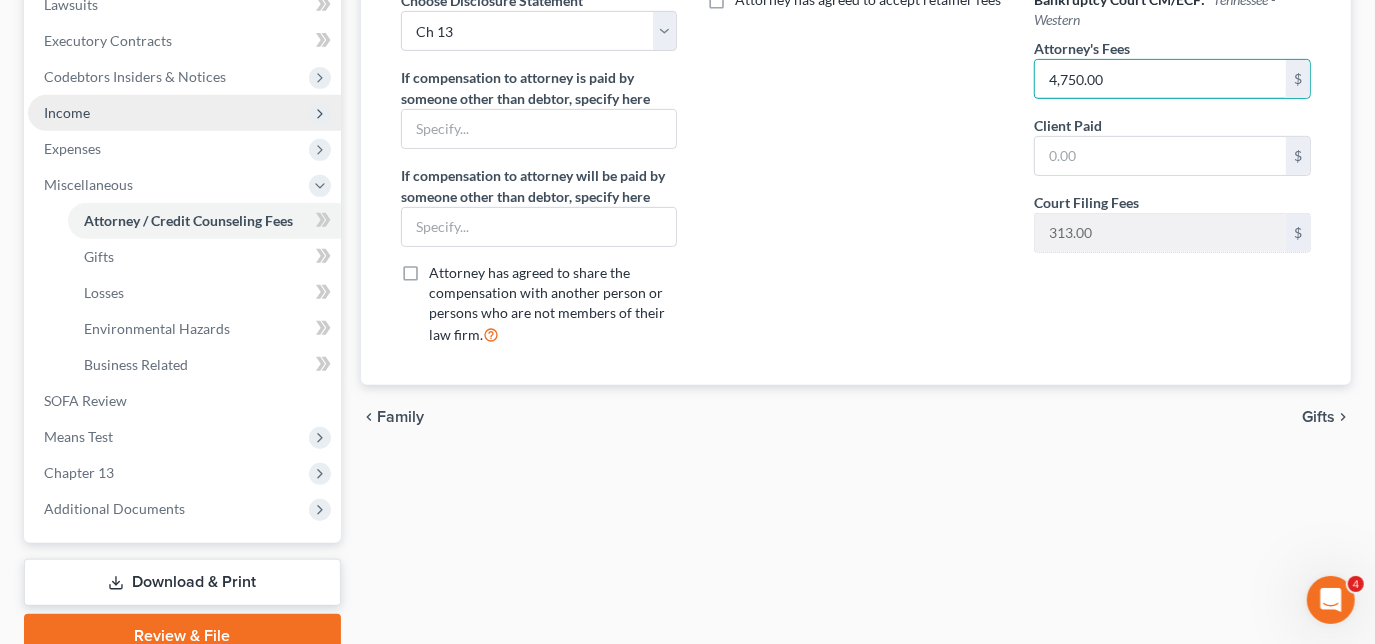 type on "4,750.00" 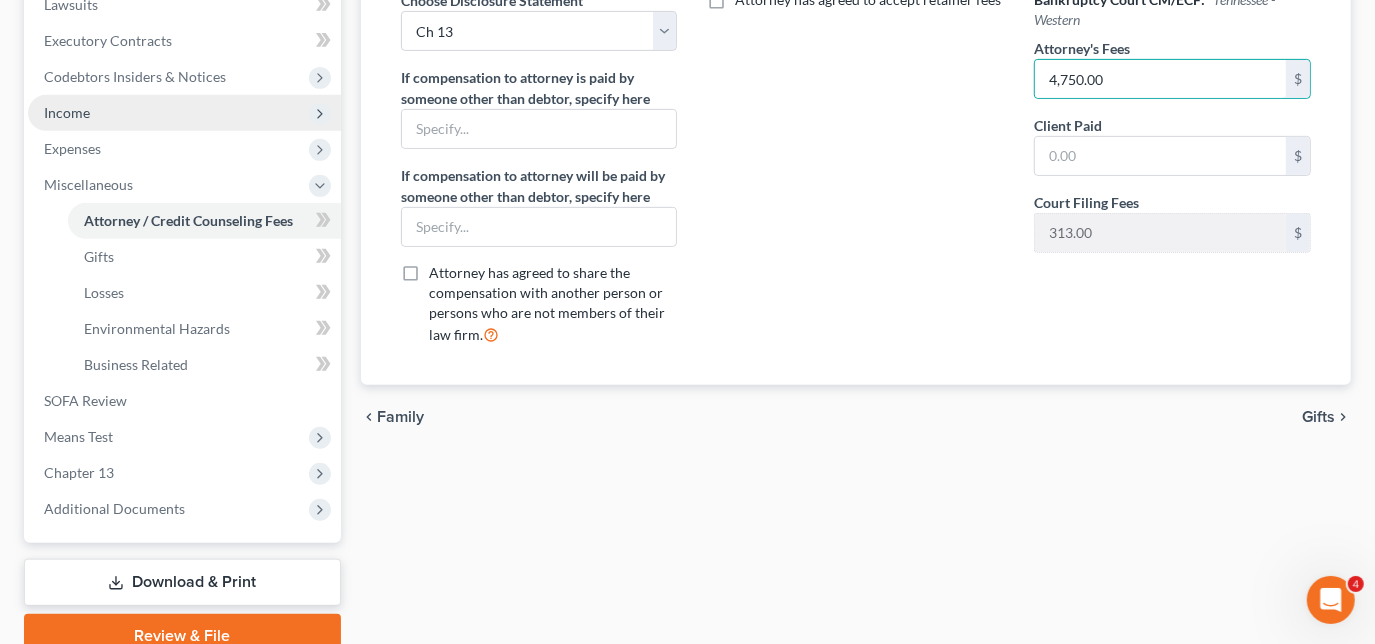 click on "Income" at bounding box center [67, 112] 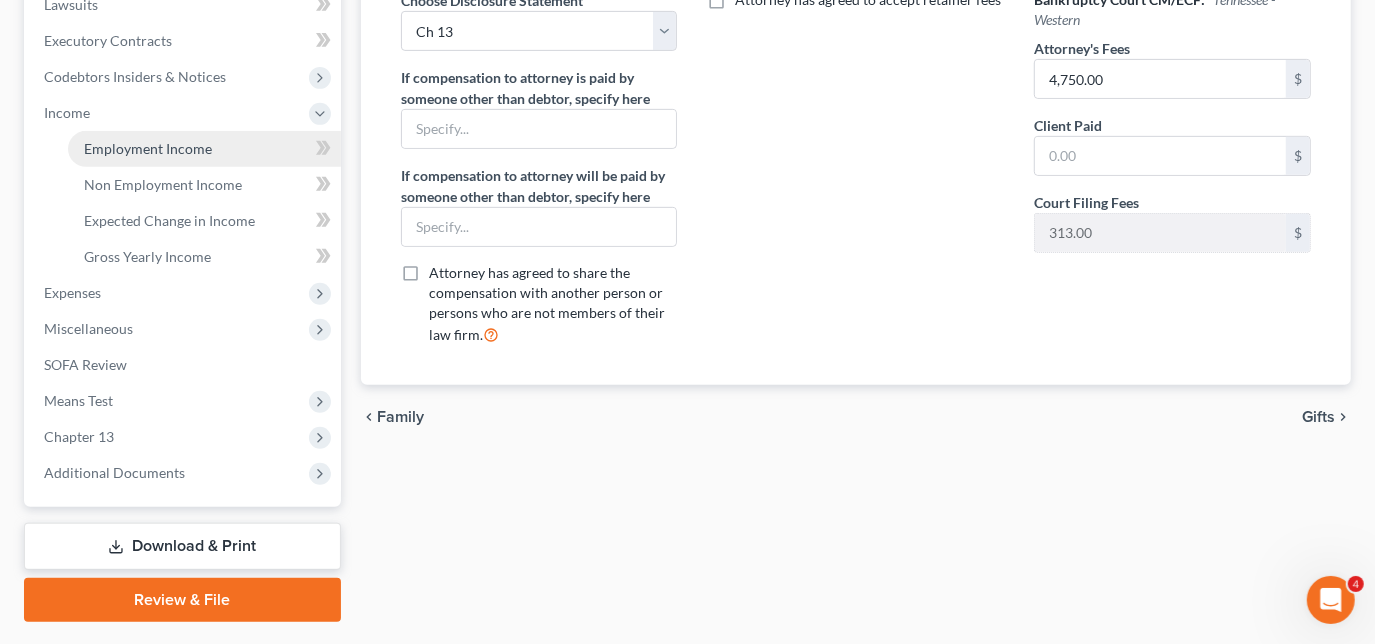 click on "Employment Income" at bounding box center [148, 148] 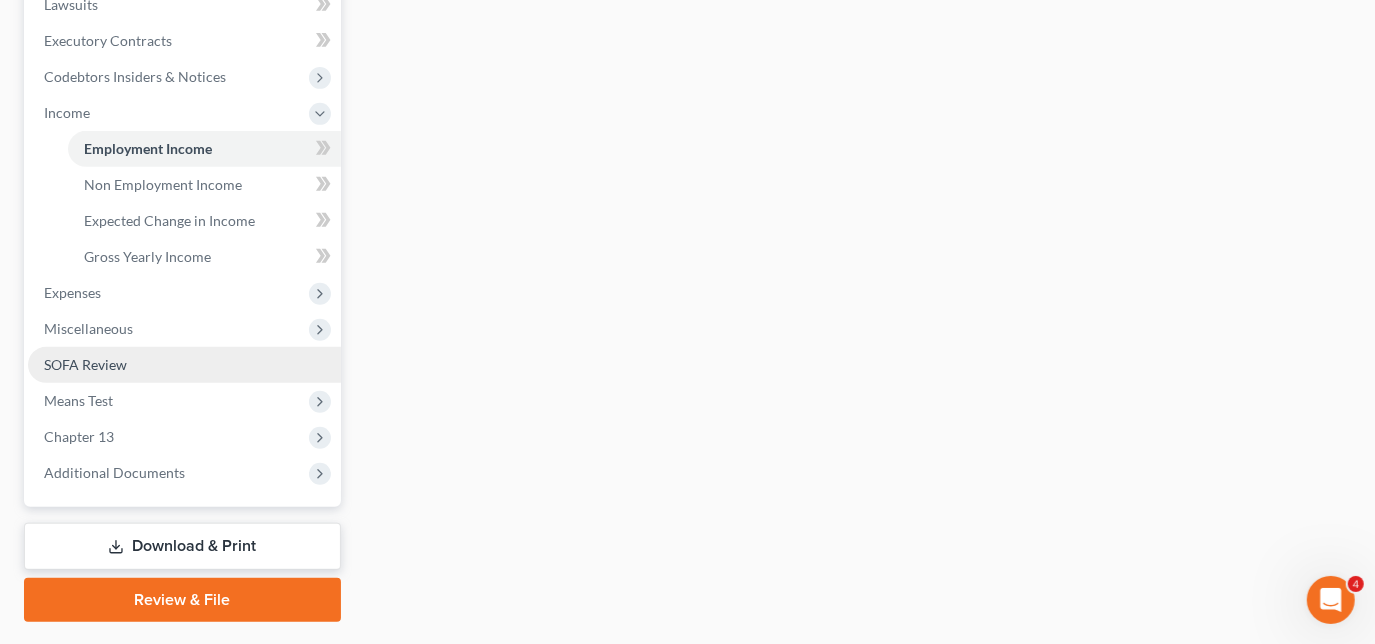 scroll, scrollTop: 597, scrollLeft: 0, axis: vertical 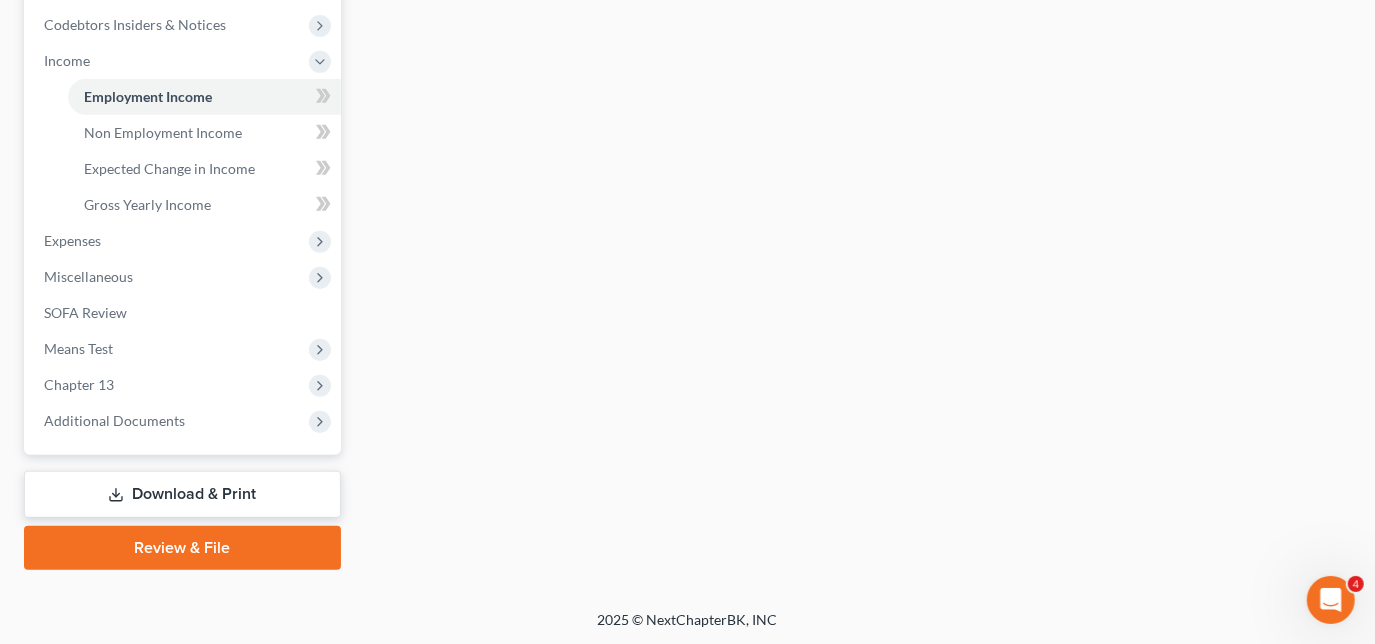 click on "Download & Print" at bounding box center [182, 494] 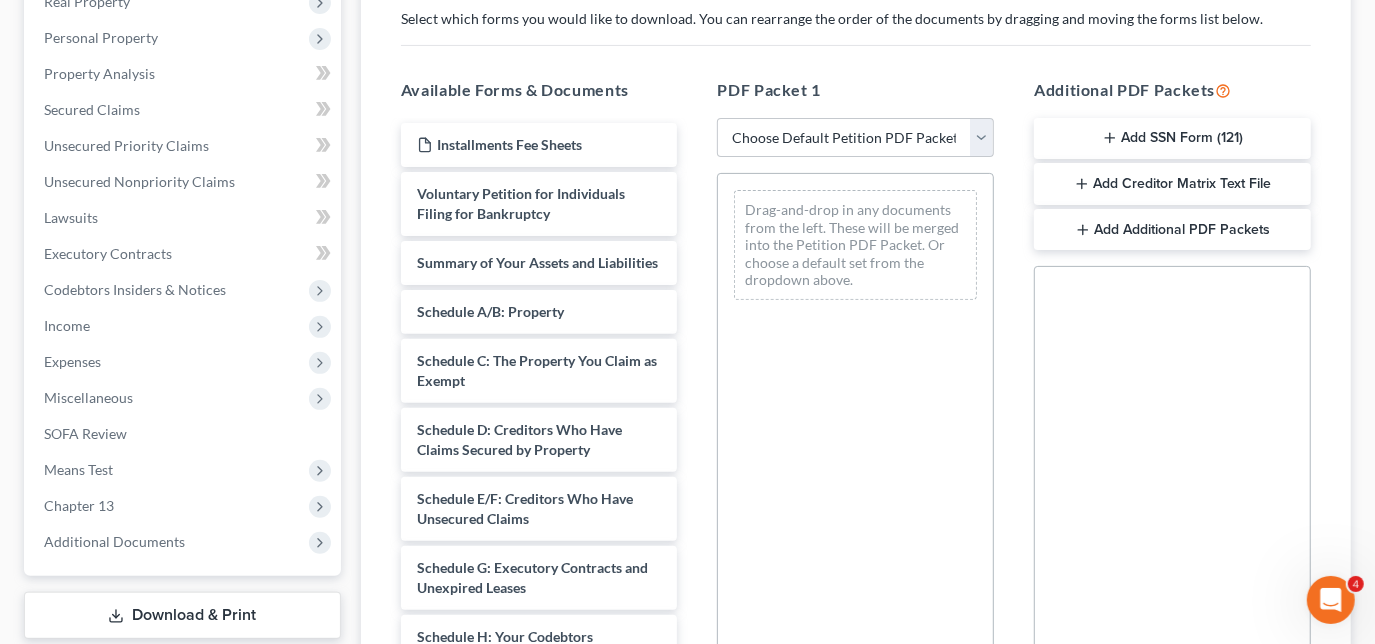 scroll, scrollTop: 363, scrollLeft: 0, axis: vertical 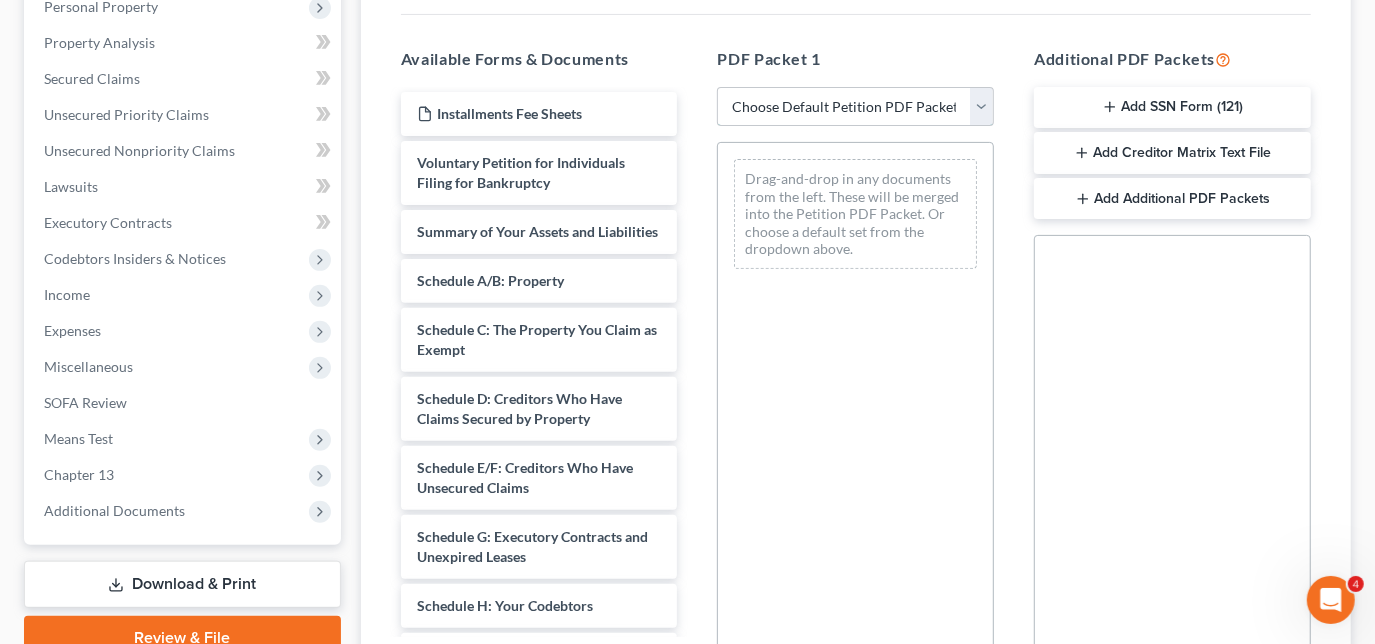 click on "Choose Default Petition PDF Packet Complete Bankruptcy Petition (all forms and schedules) Emergency Filing Forms (Petition and Creditor List Only) Amended Forms Signature Pages Only Supplemental Post Petition (Sch. I & J) Supplemental Post Petition (Sch. I) Supplemental Post Petition (Sch. J)" at bounding box center [855, 107] 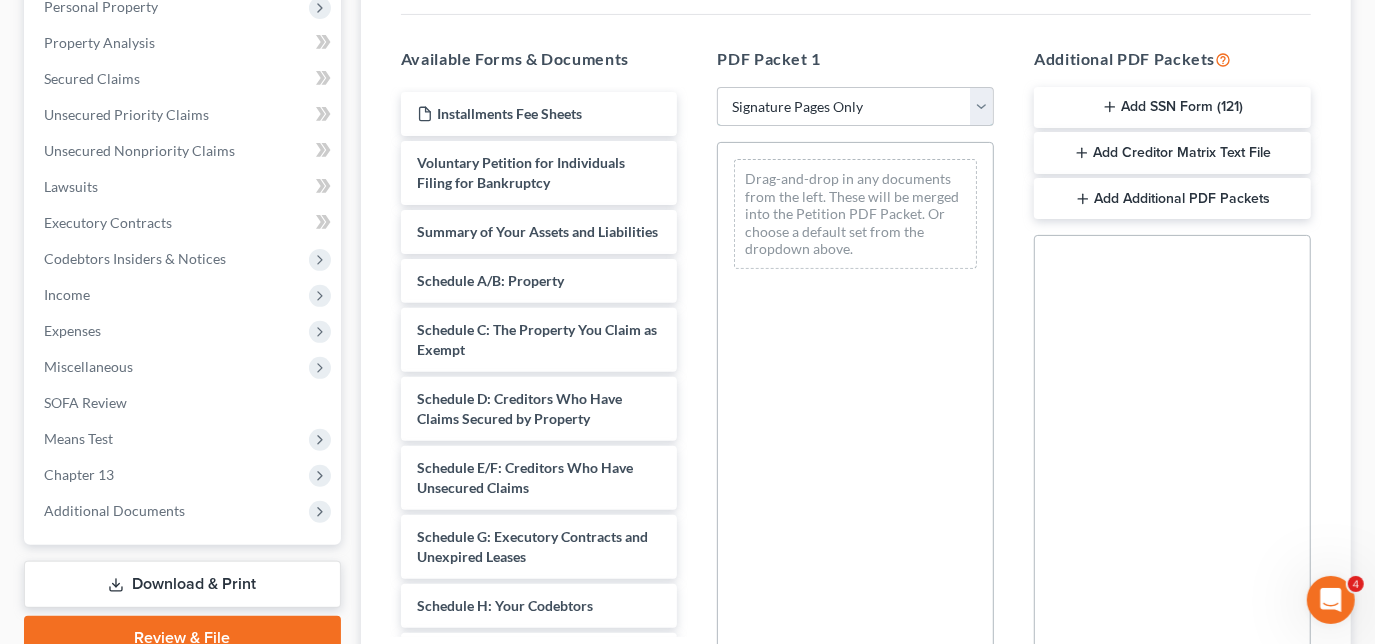 click on "Choose Default Petition PDF Packet Complete Bankruptcy Petition (all forms and schedules) Emergency Filing Forms (Petition and Creditor List Only) Amended Forms Signature Pages Only Supplemental Post Petition (Sch. I & J) Supplemental Post Petition (Sch. I) Supplemental Post Petition (Sch. J)" at bounding box center (855, 107) 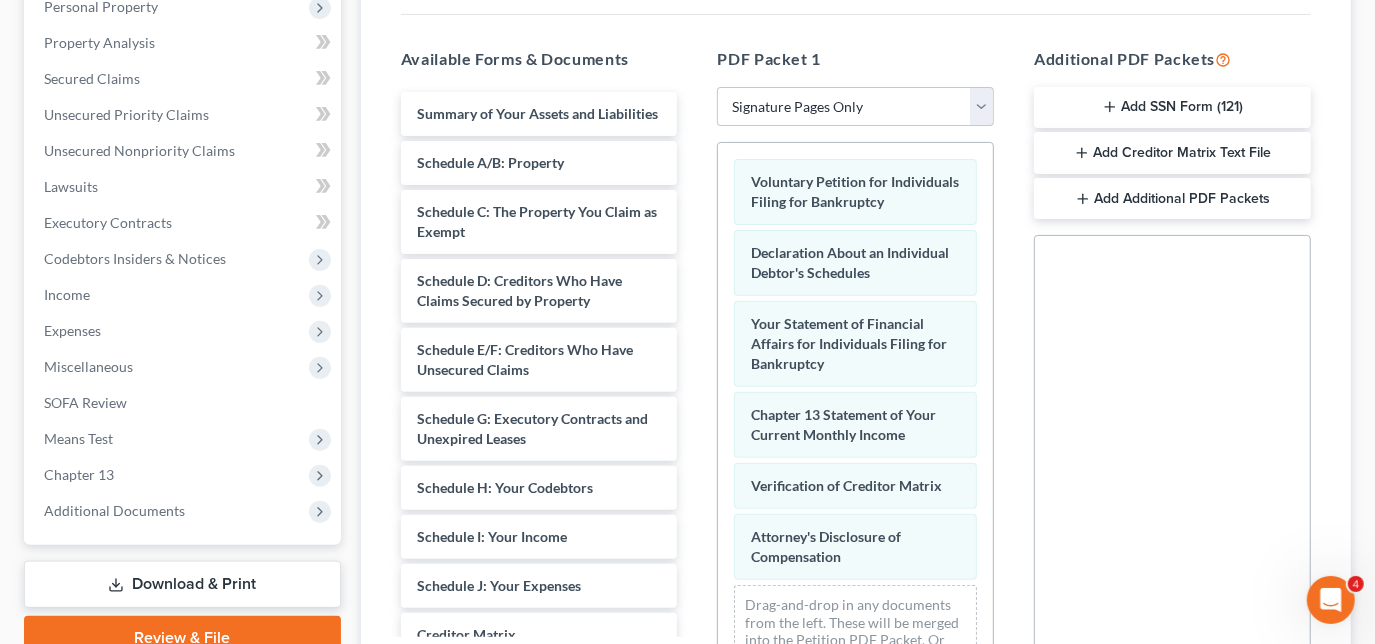 click on "Add SSN Form (121)" at bounding box center [1172, 108] 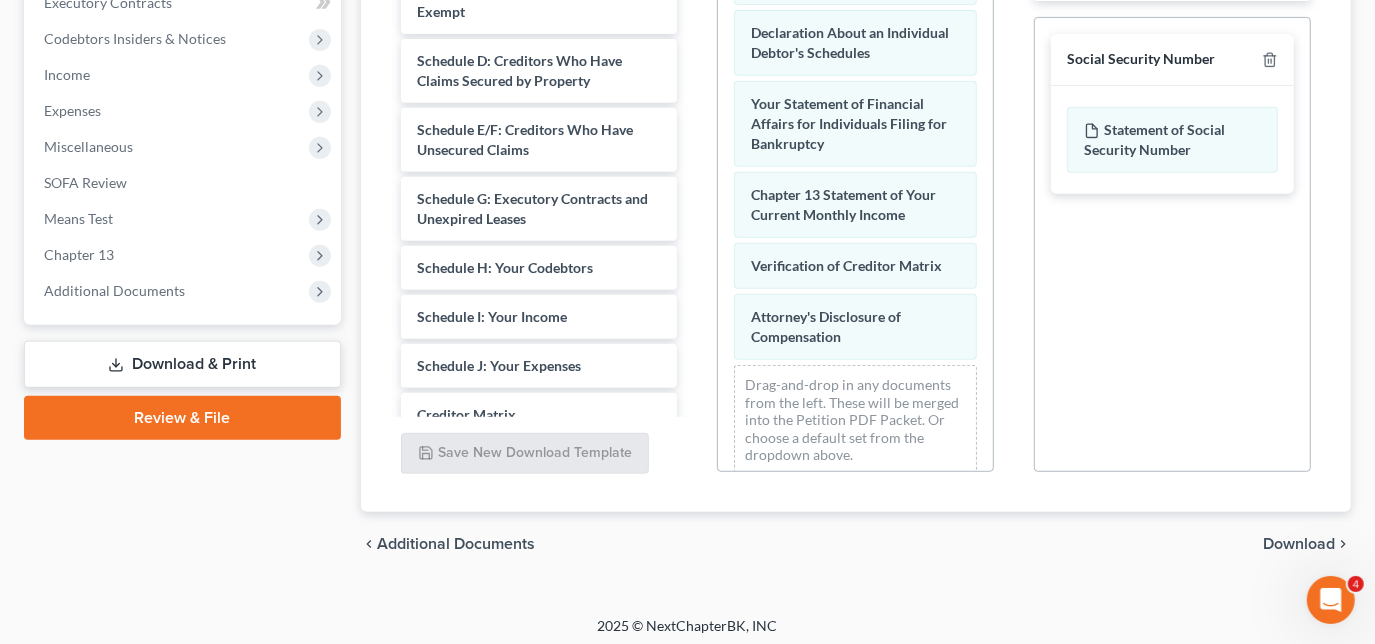 scroll, scrollTop: 589, scrollLeft: 0, axis: vertical 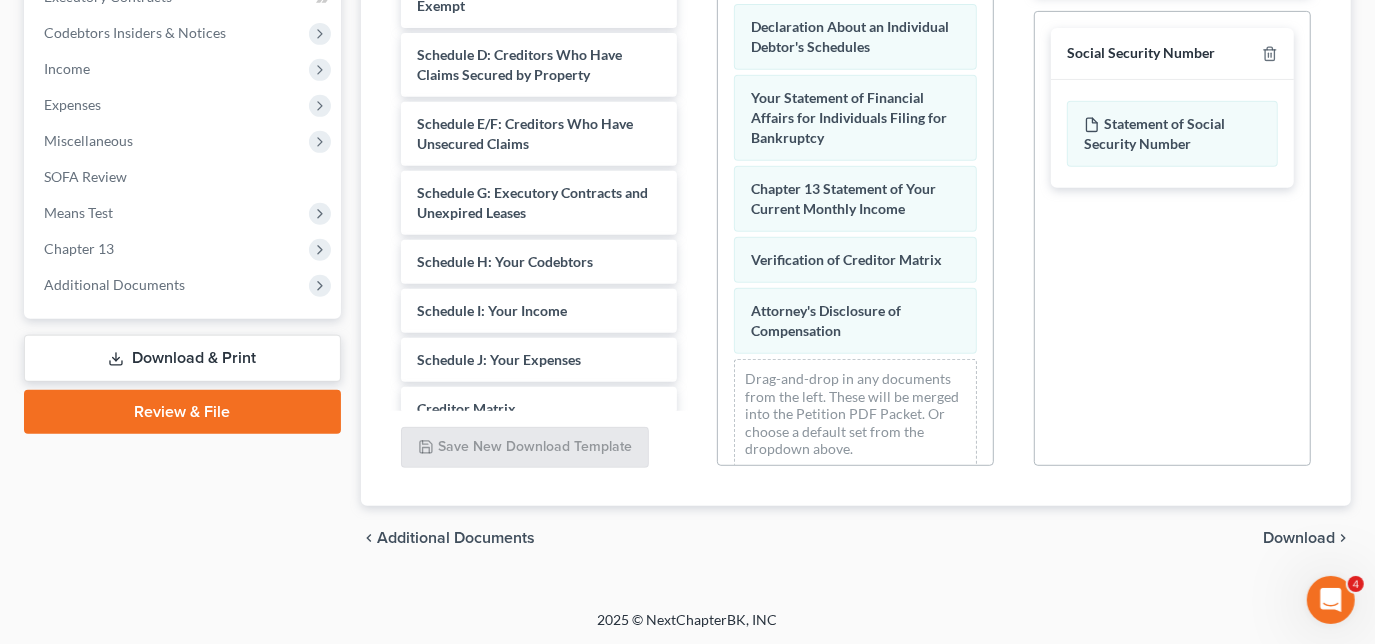 click on "chevron_left   Additional Documents Download   chevron_right" at bounding box center [856, 538] 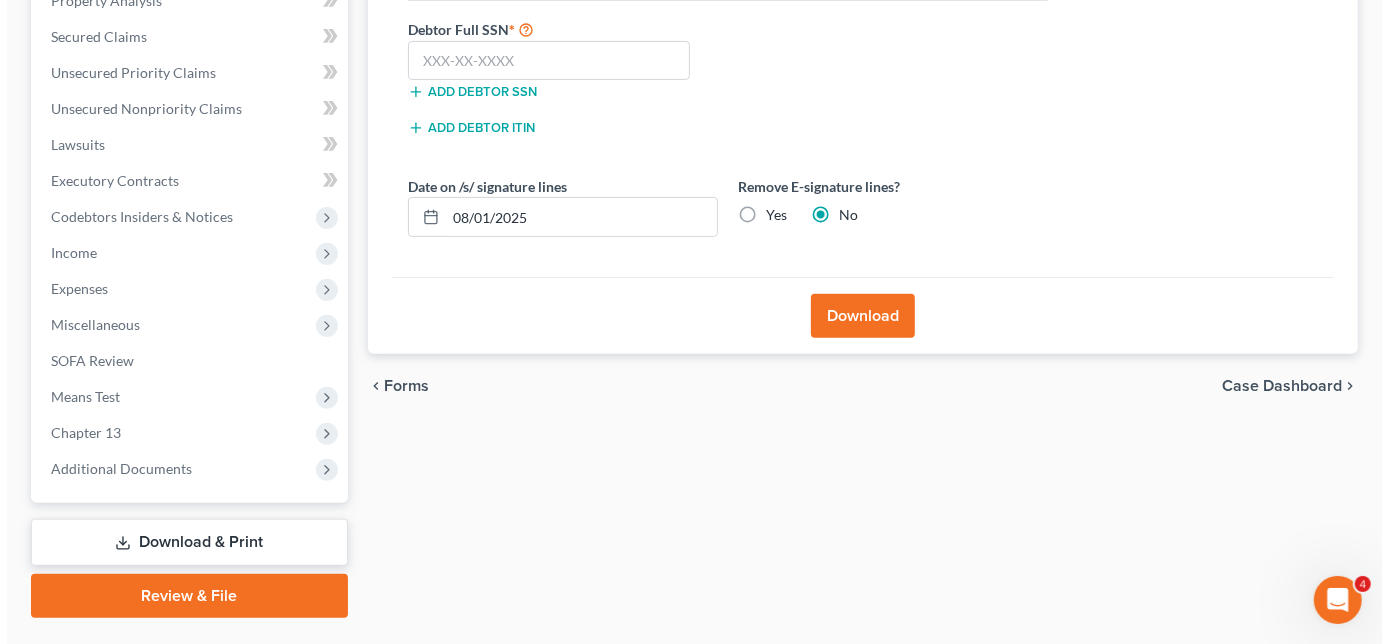 scroll, scrollTop: 362, scrollLeft: 0, axis: vertical 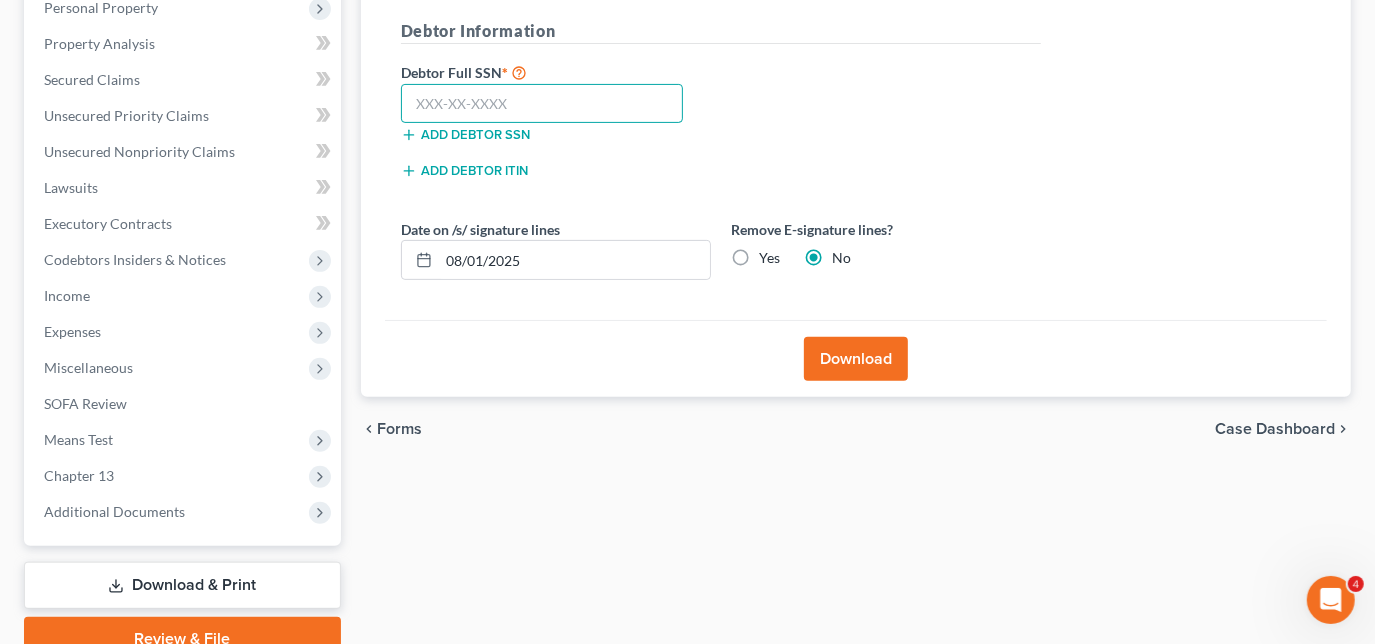 click at bounding box center (542, 104) 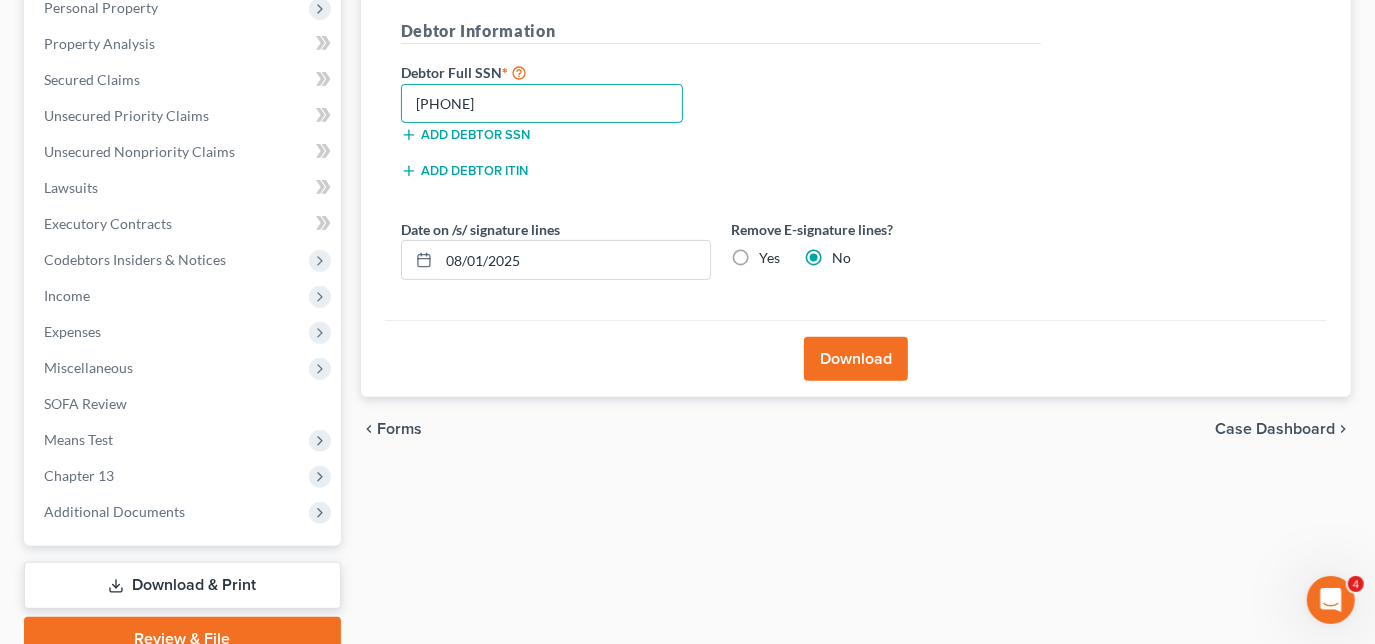 type on "[PHONE]" 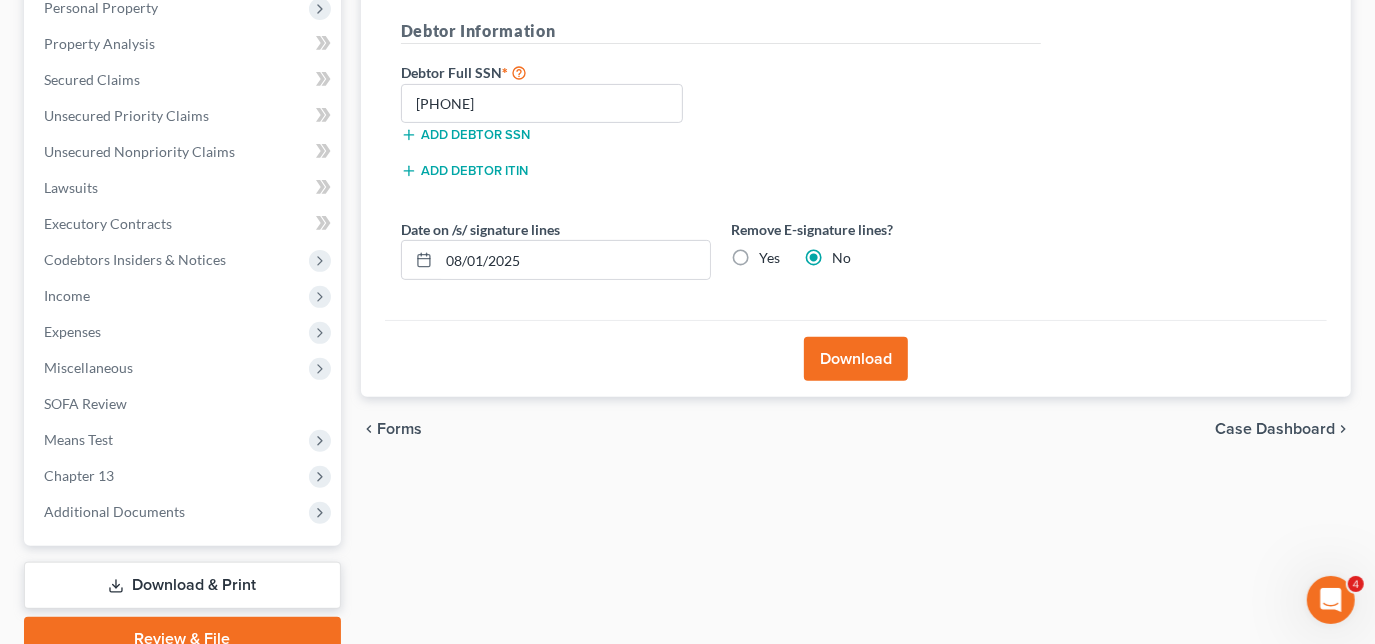 click on "Download" at bounding box center [856, 359] 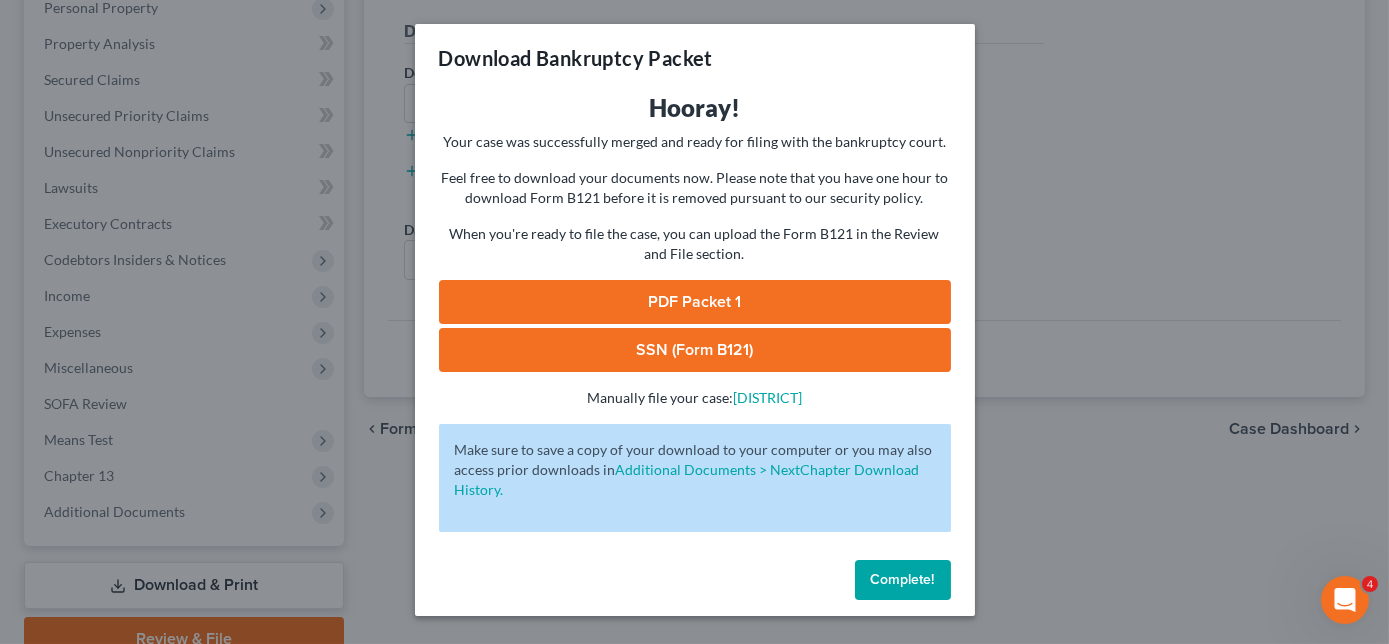 click on "PDF Packet 1" at bounding box center [695, 302] 